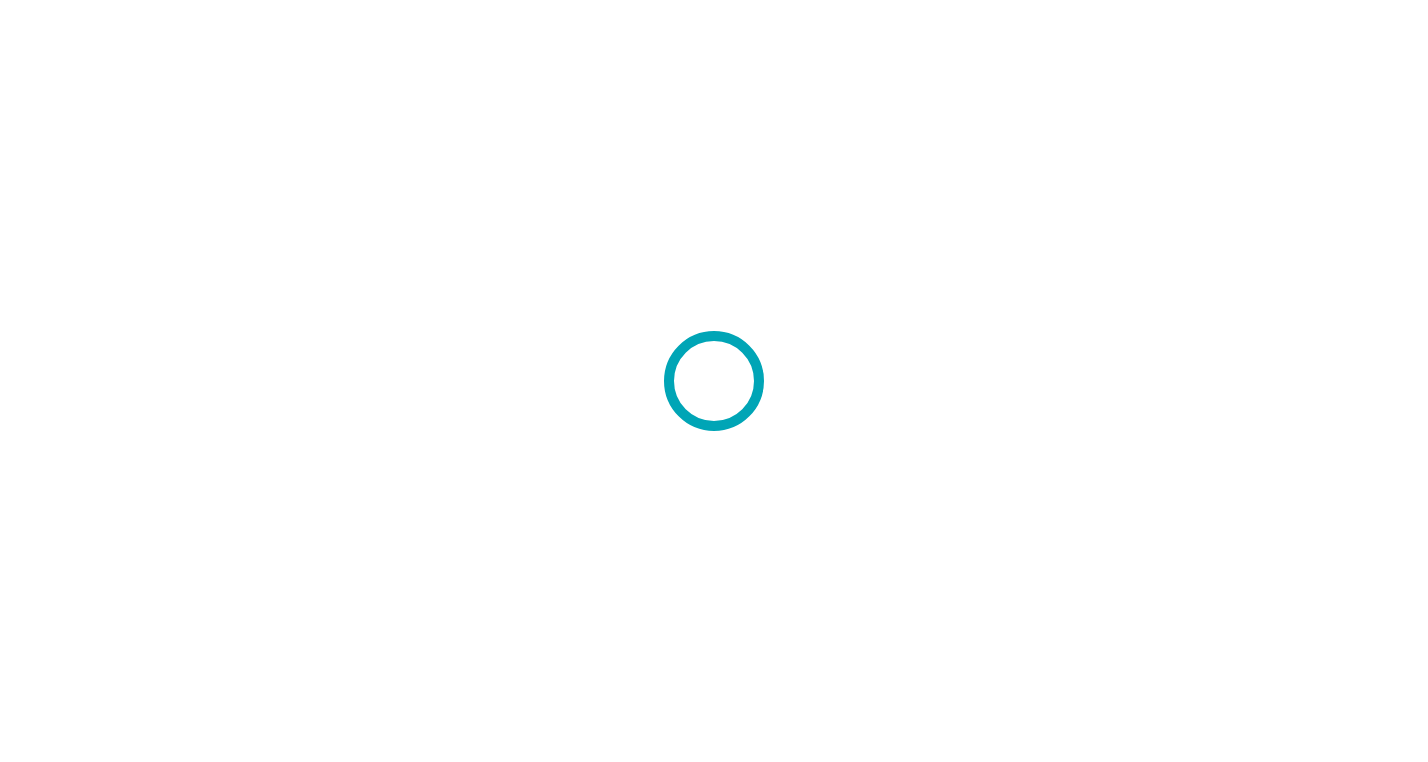 scroll, scrollTop: 0, scrollLeft: 0, axis: both 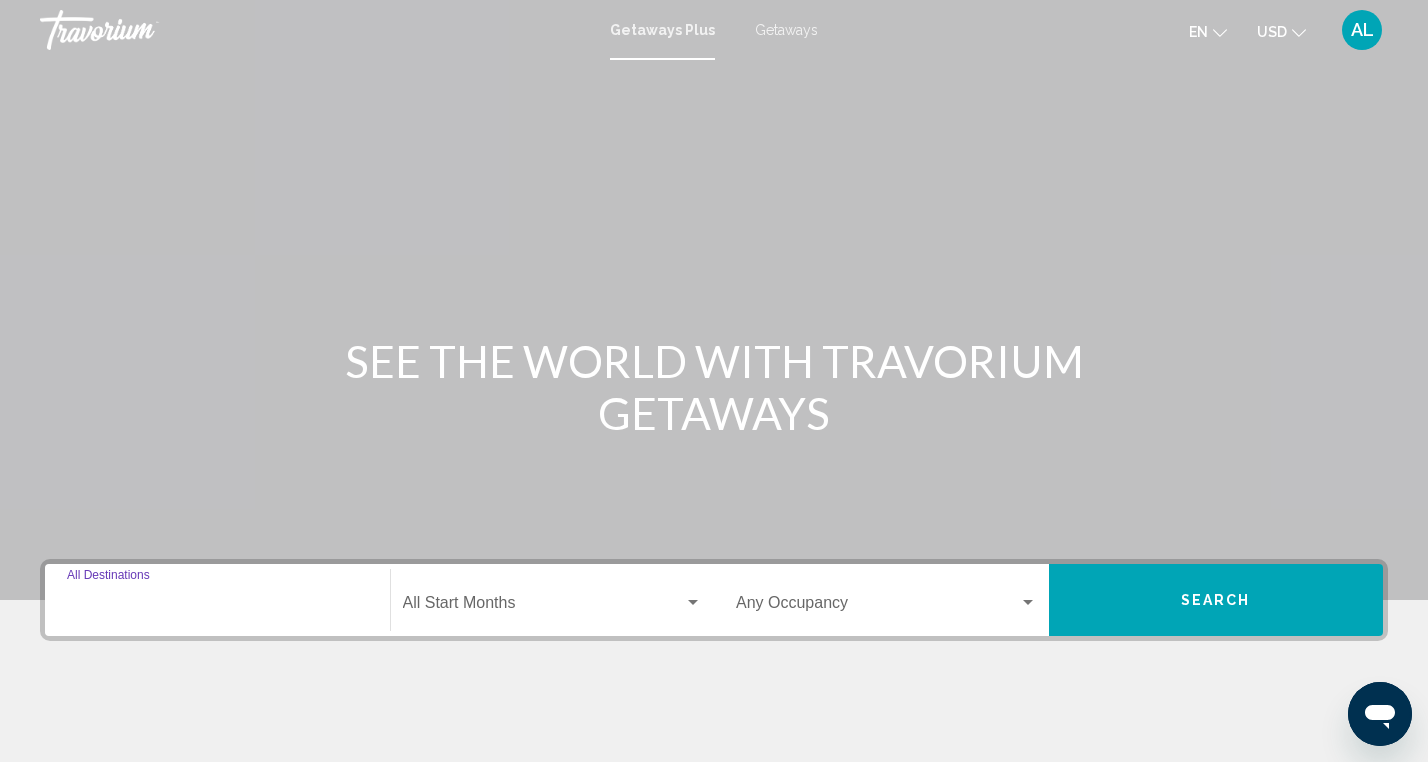 click on "Destination All Destinations" at bounding box center [217, 607] 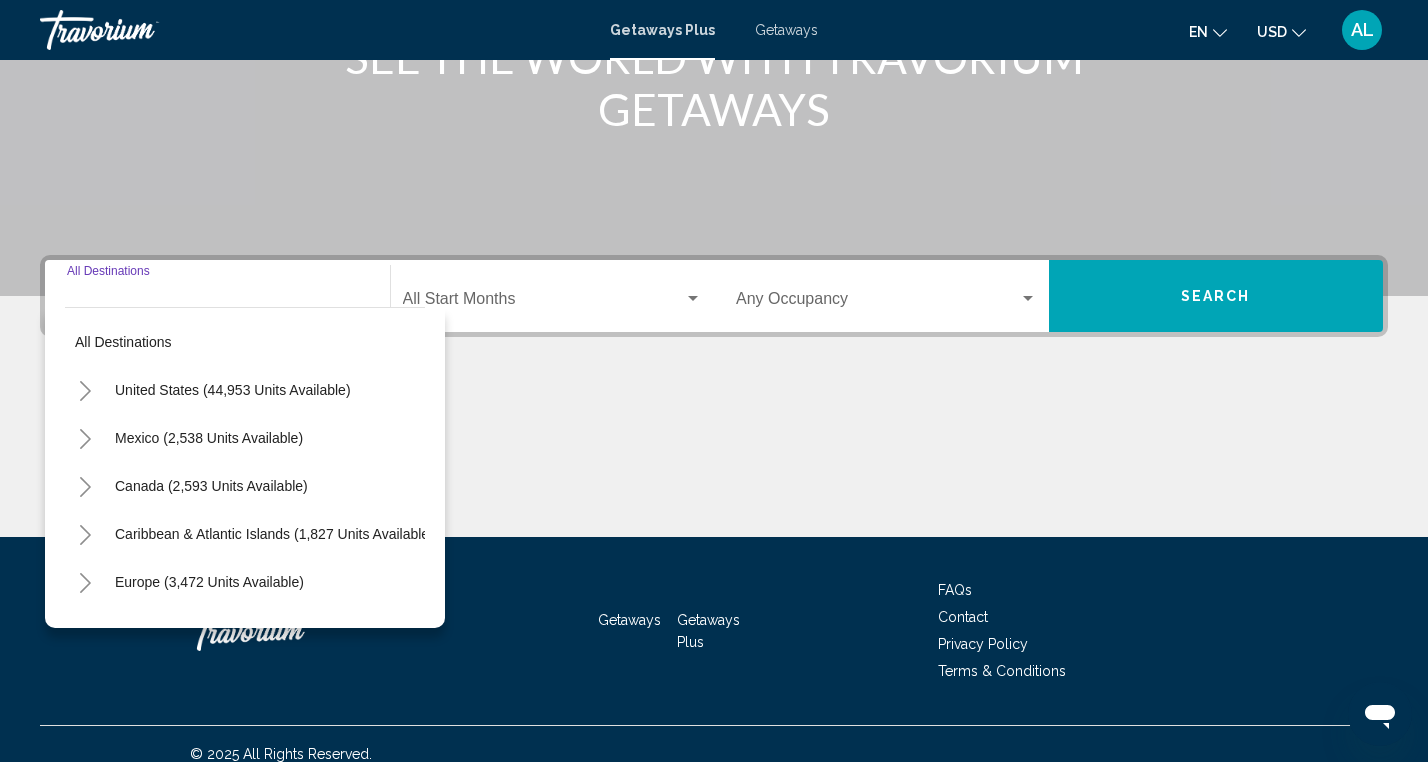 scroll, scrollTop: 324, scrollLeft: 0, axis: vertical 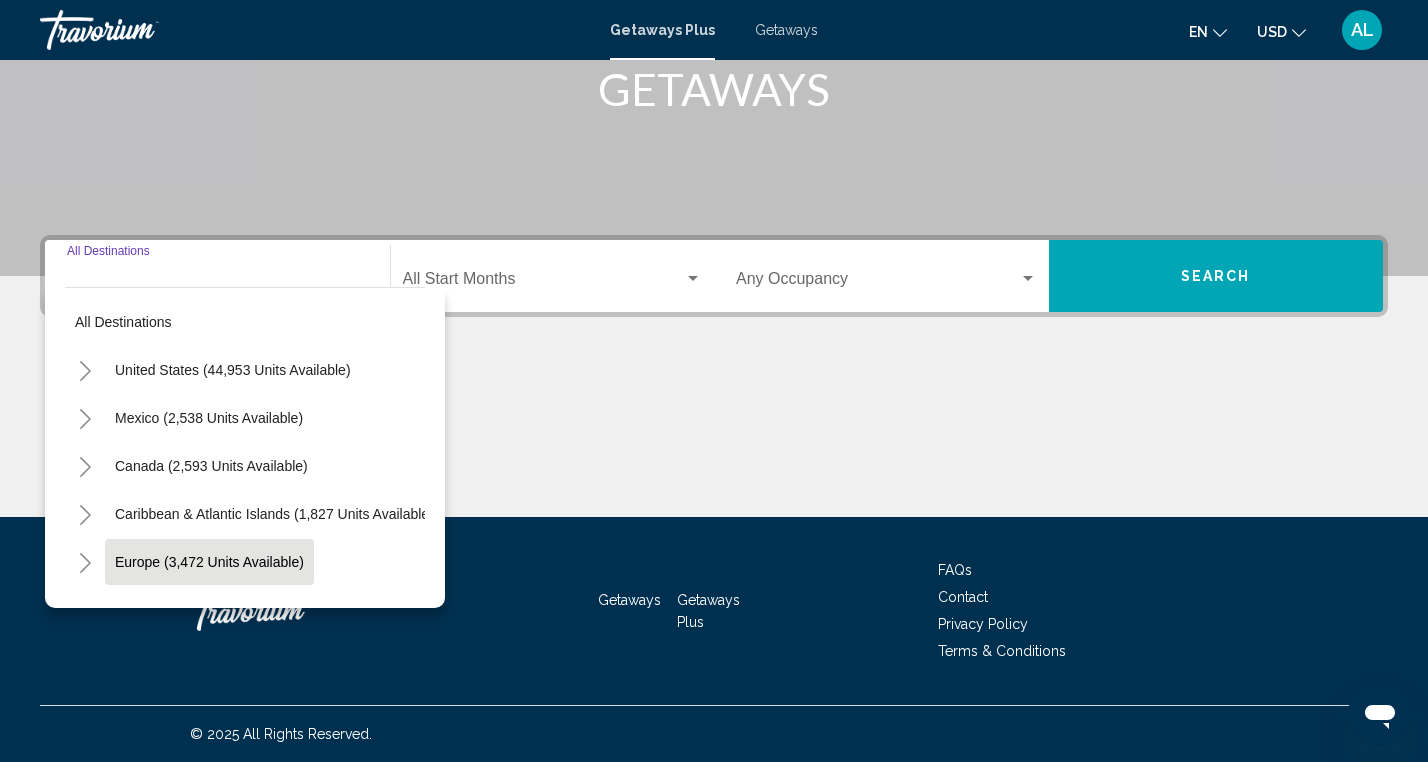 click on "Europe (3,472 units available)" at bounding box center [208, 610] 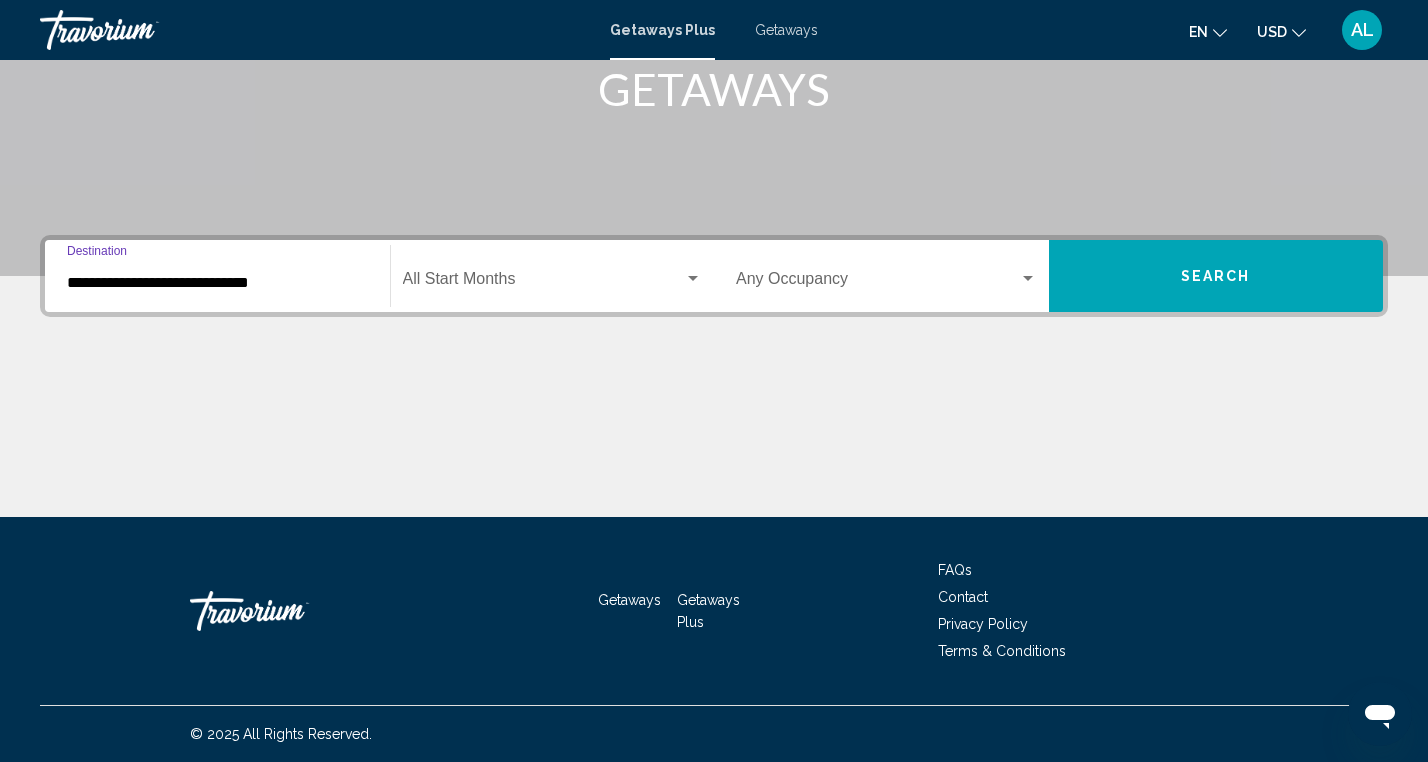 click on "**********" at bounding box center [217, 283] 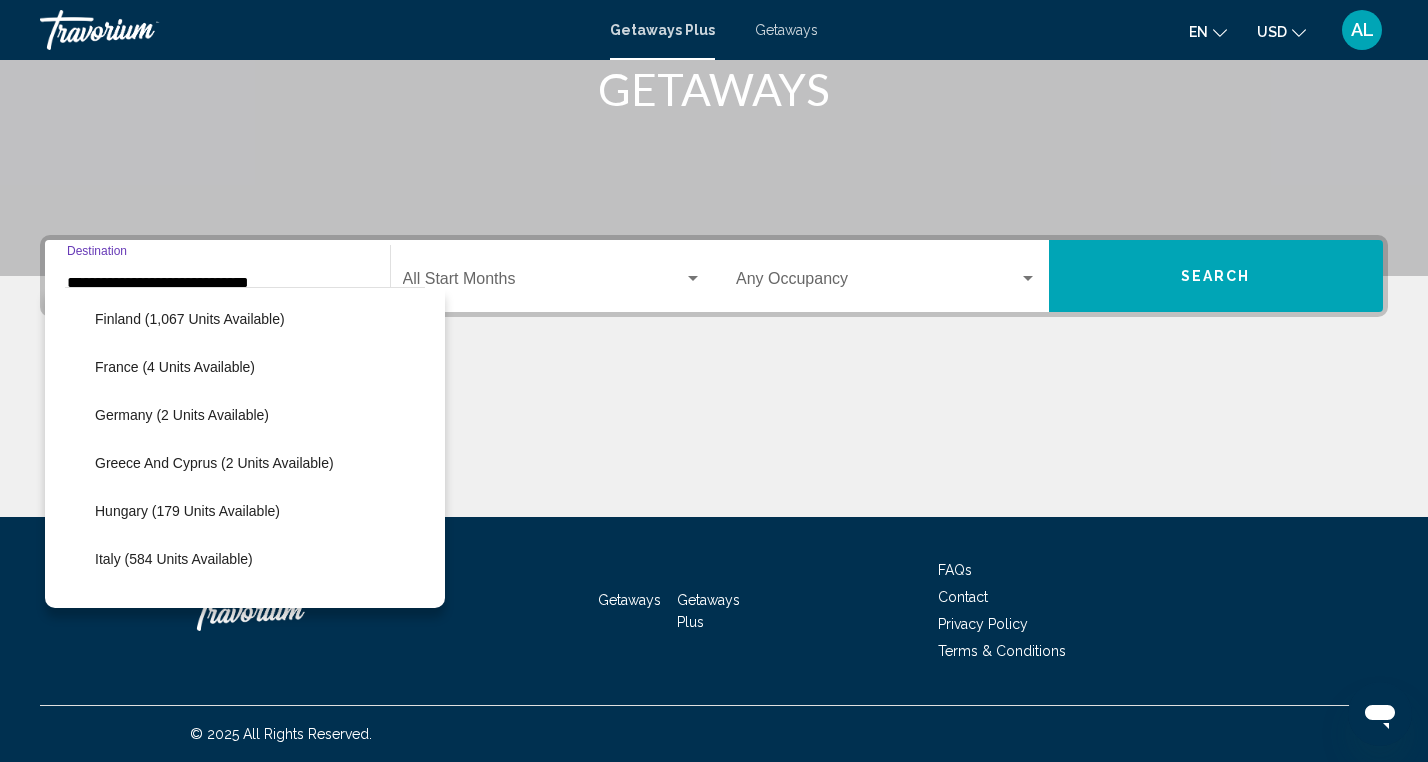 scroll, scrollTop: 490, scrollLeft: 0, axis: vertical 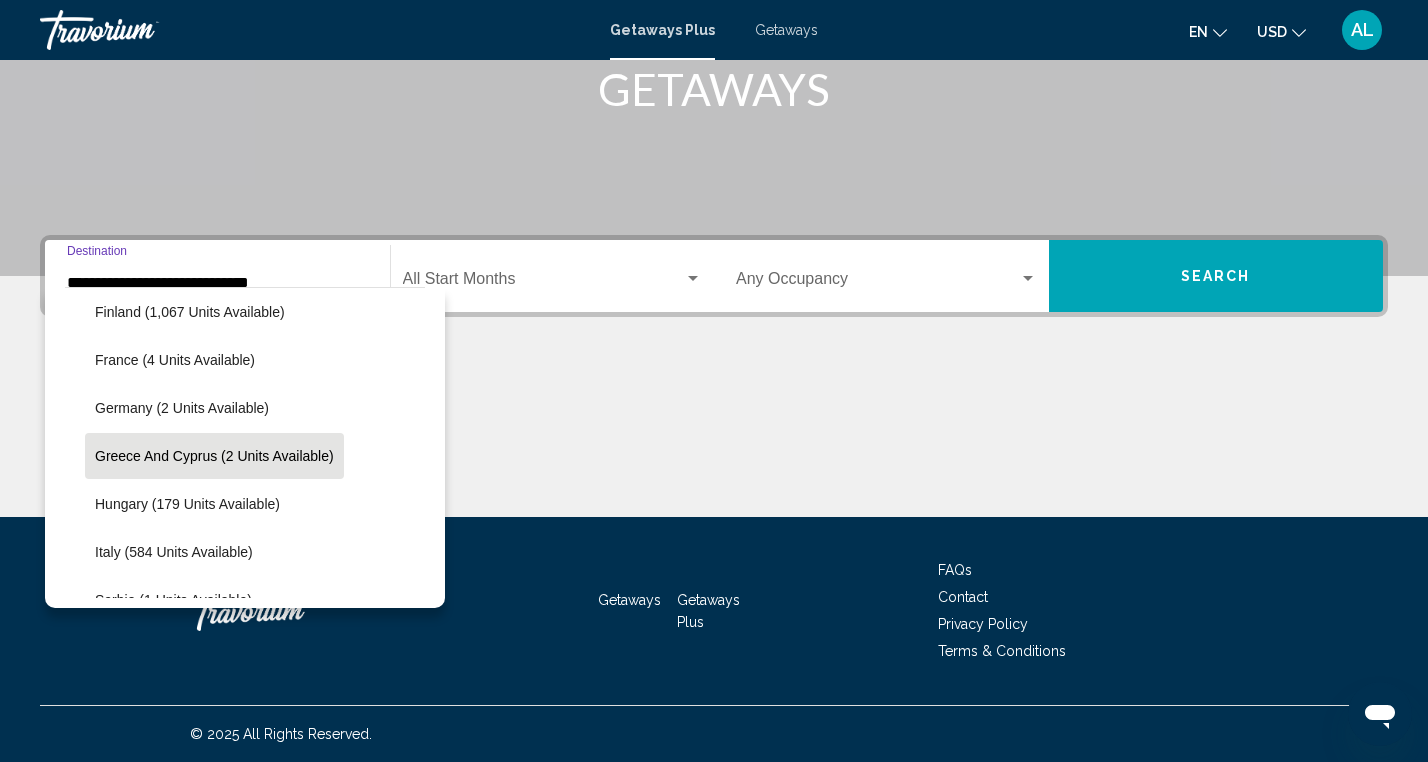 click on "Greece and Cyprus (2 units available)" 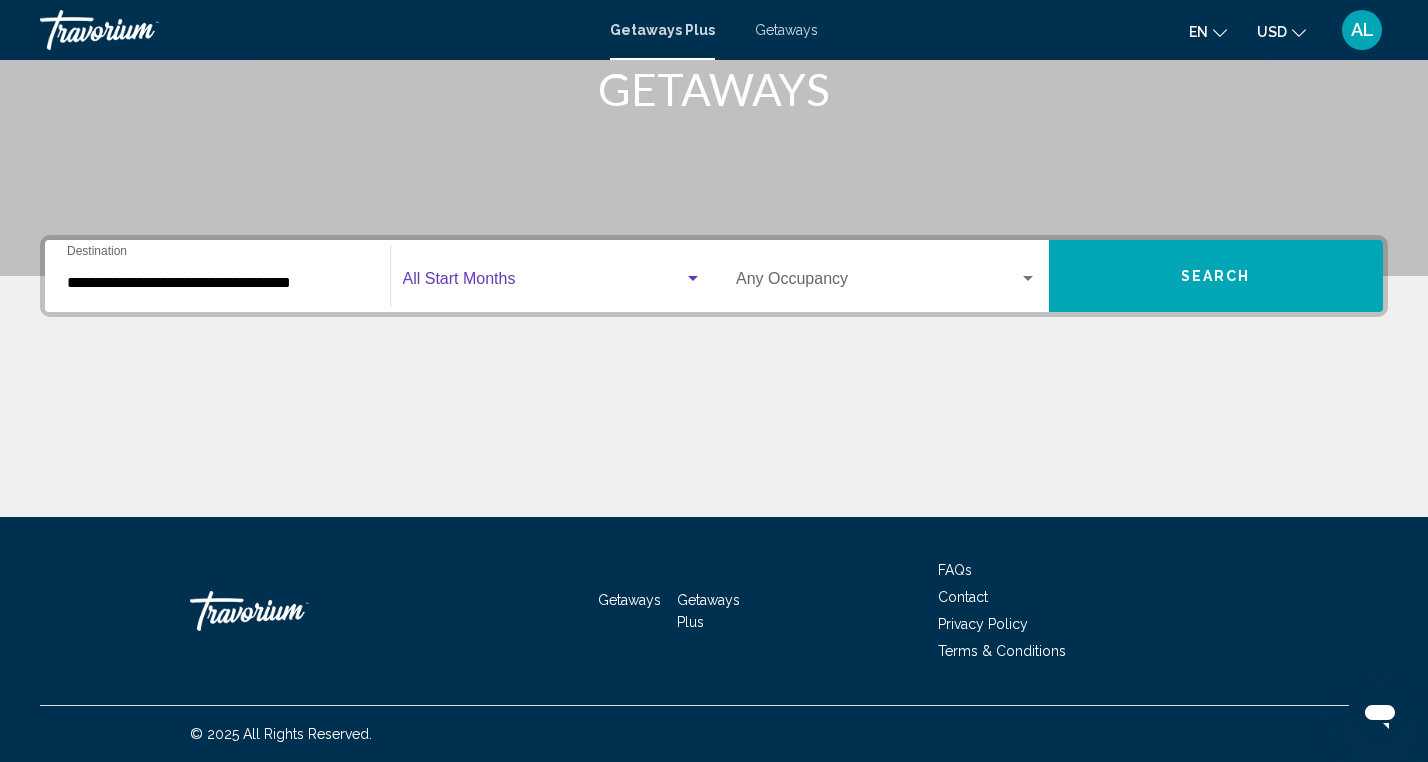 click at bounding box center [693, 279] 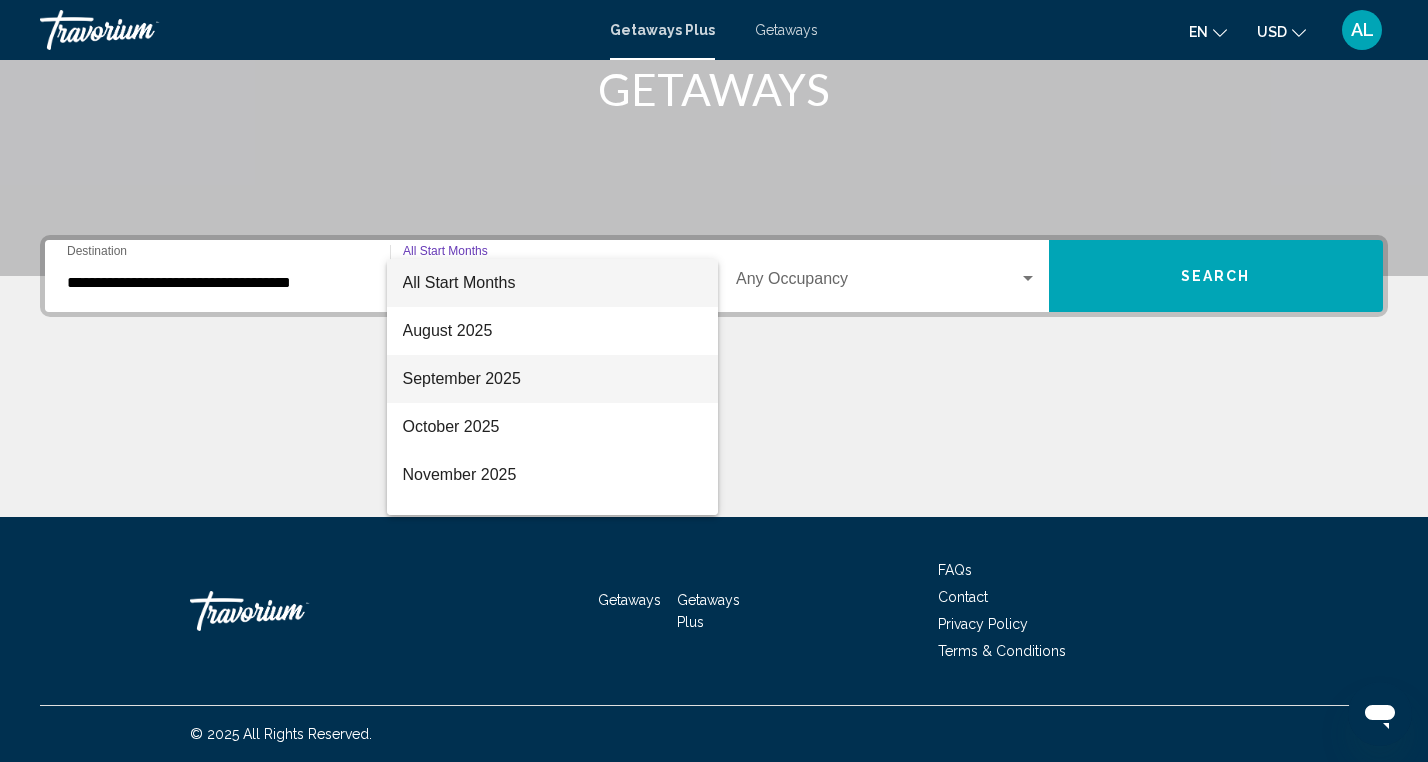 click on "September 2025" at bounding box center [553, 379] 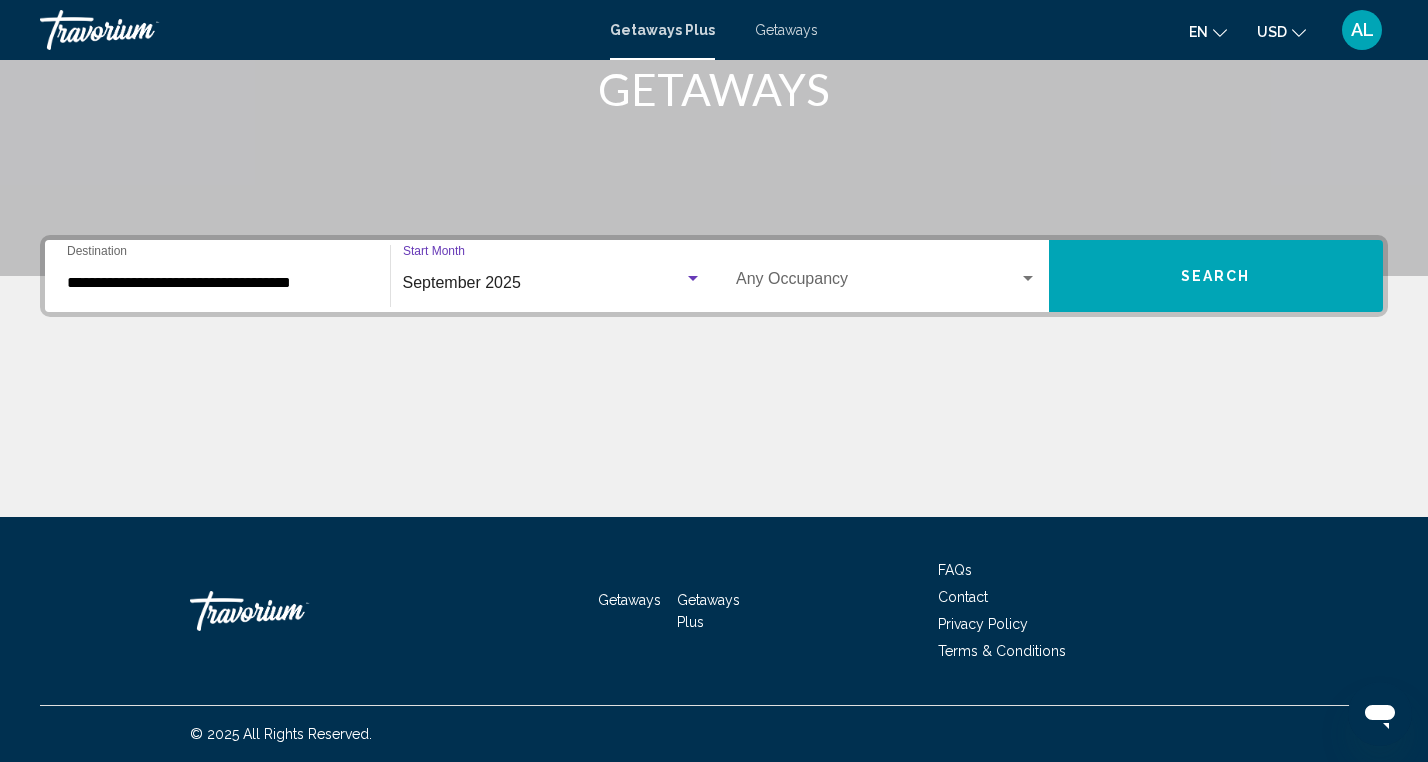 click at bounding box center [1028, 278] 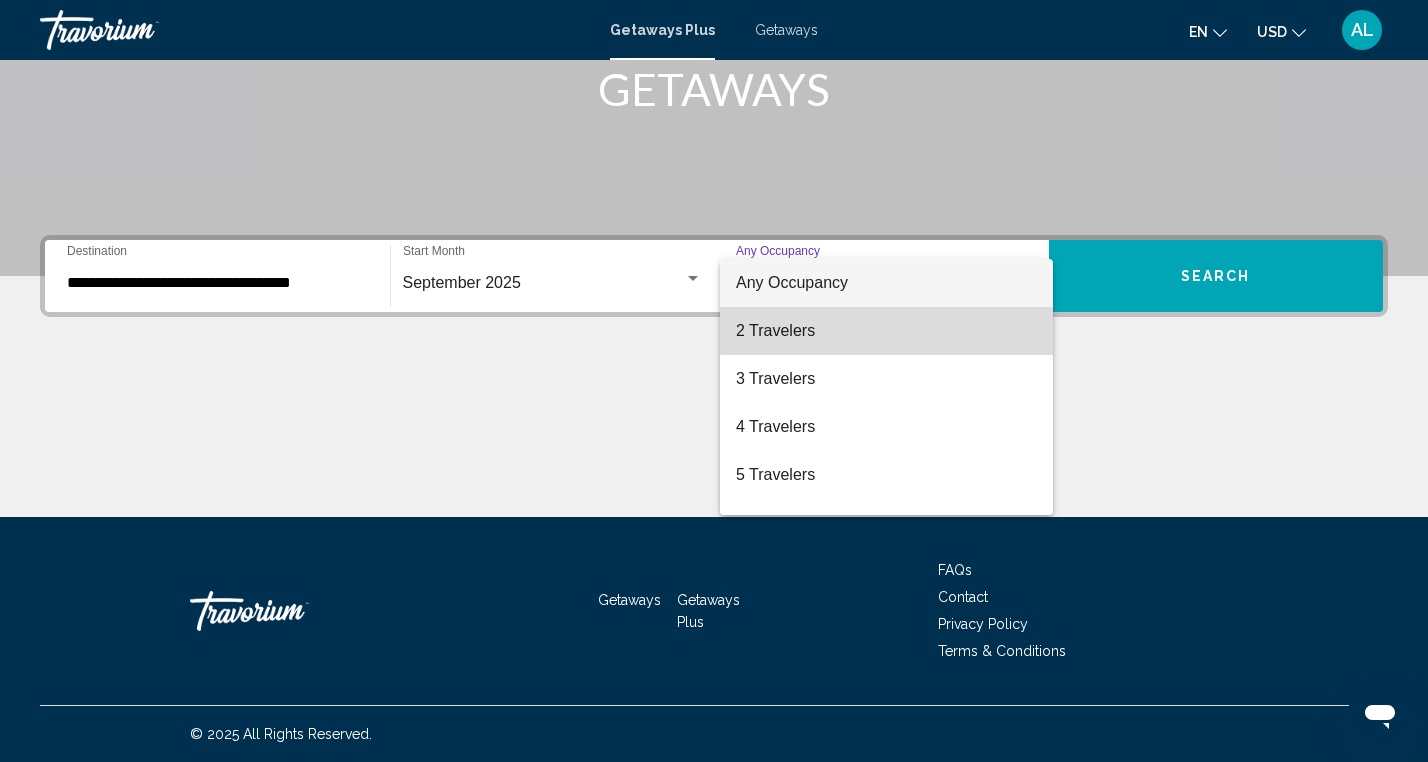 click on "2 Travelers" at bounding box center [886, 331] 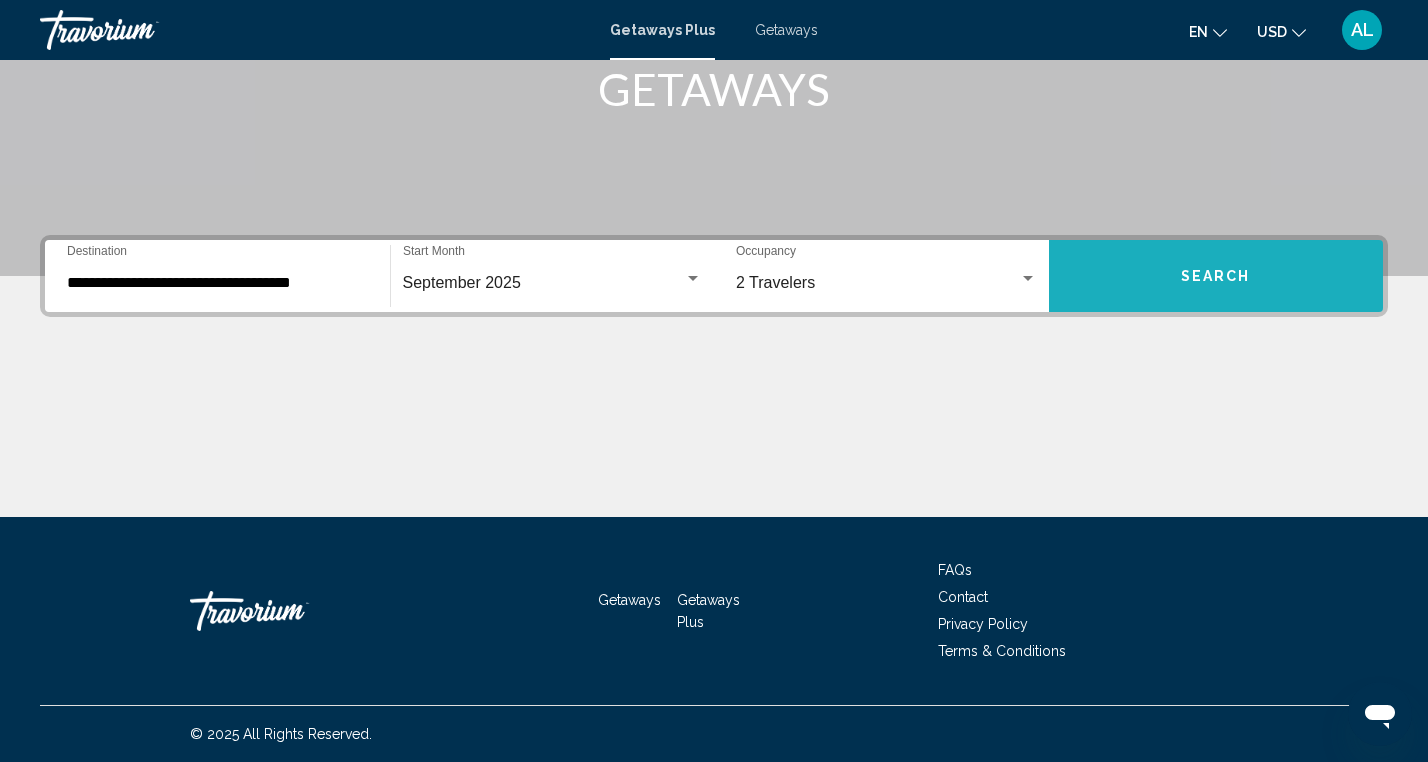 click on "Search" at bounding box center (1216, 276) 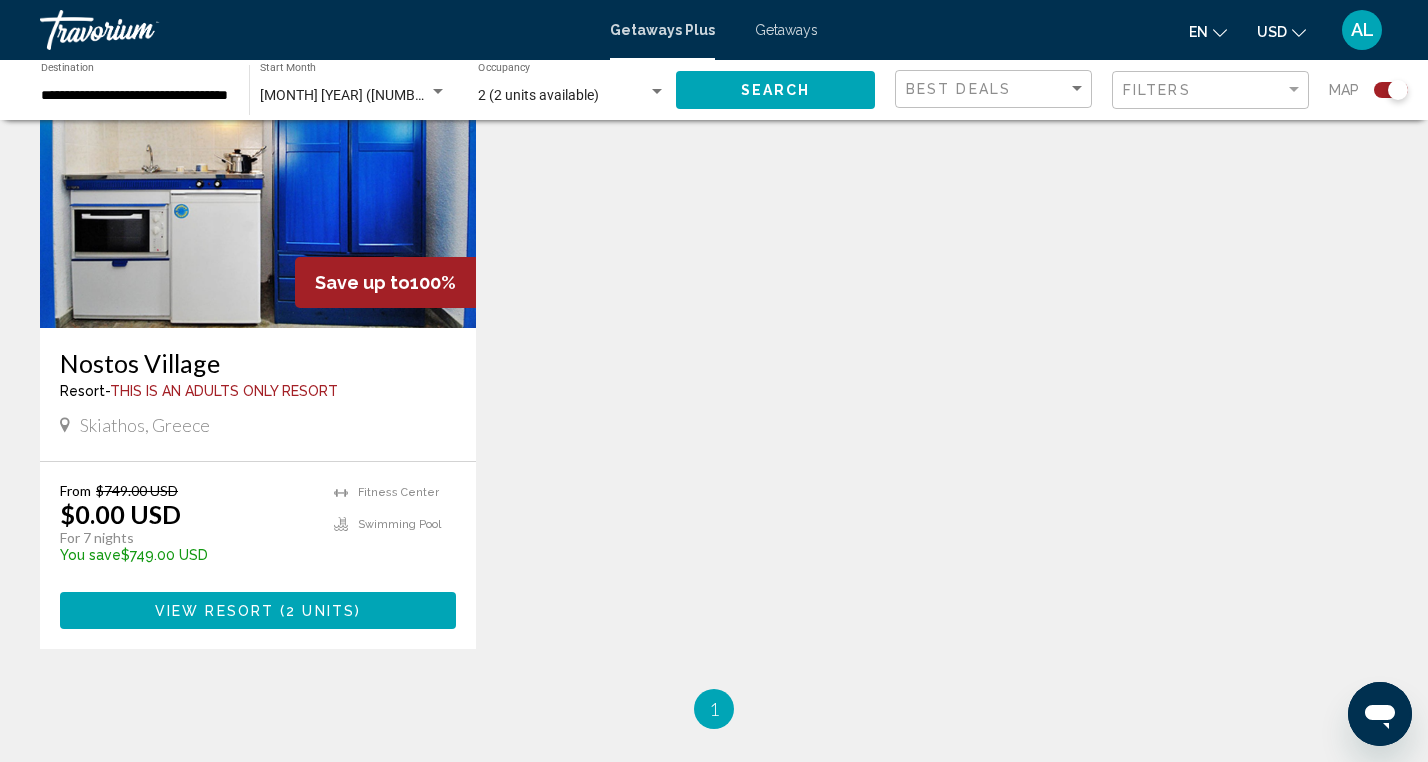 scroll, scrollTop: 806, scrollLeft: 0, axis: vertical 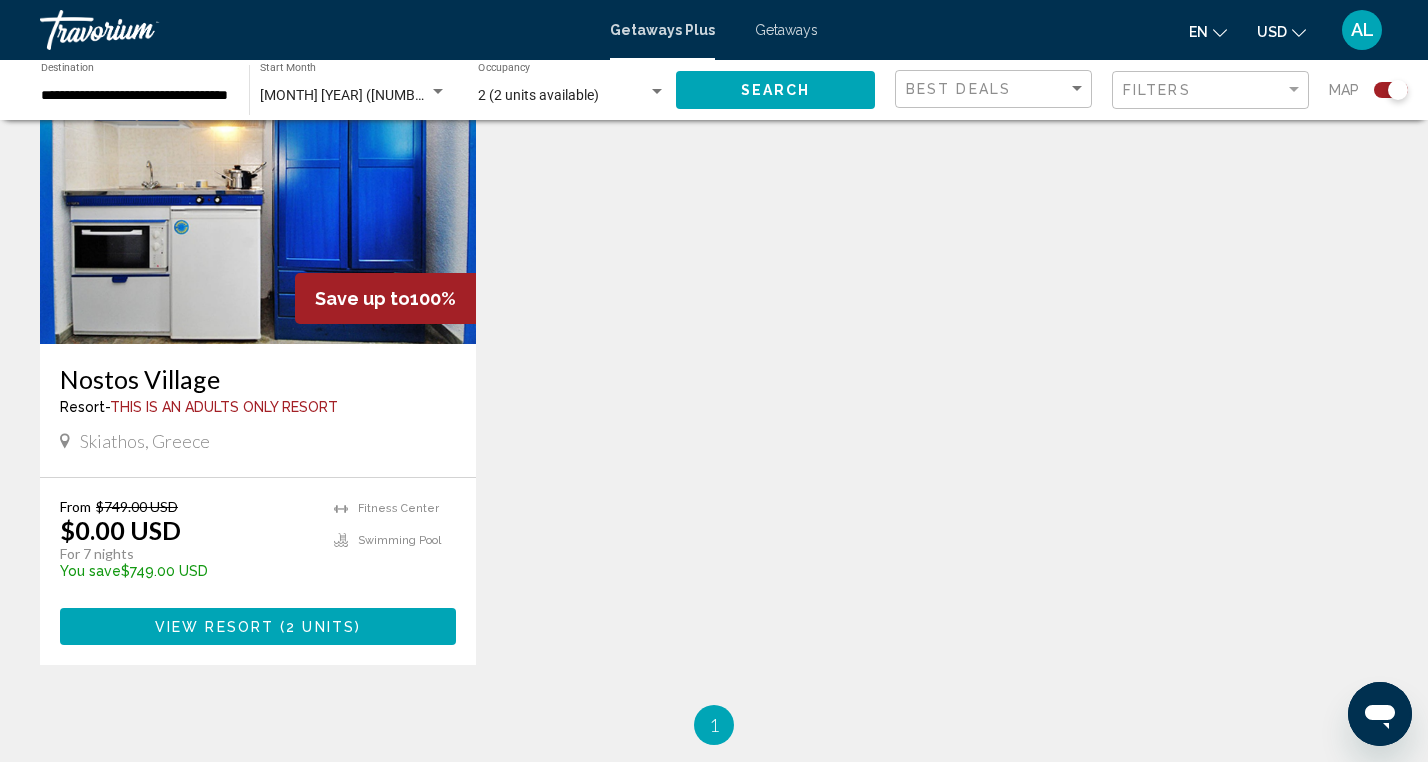 click on "View Resort" at bounding box center (214, 627) 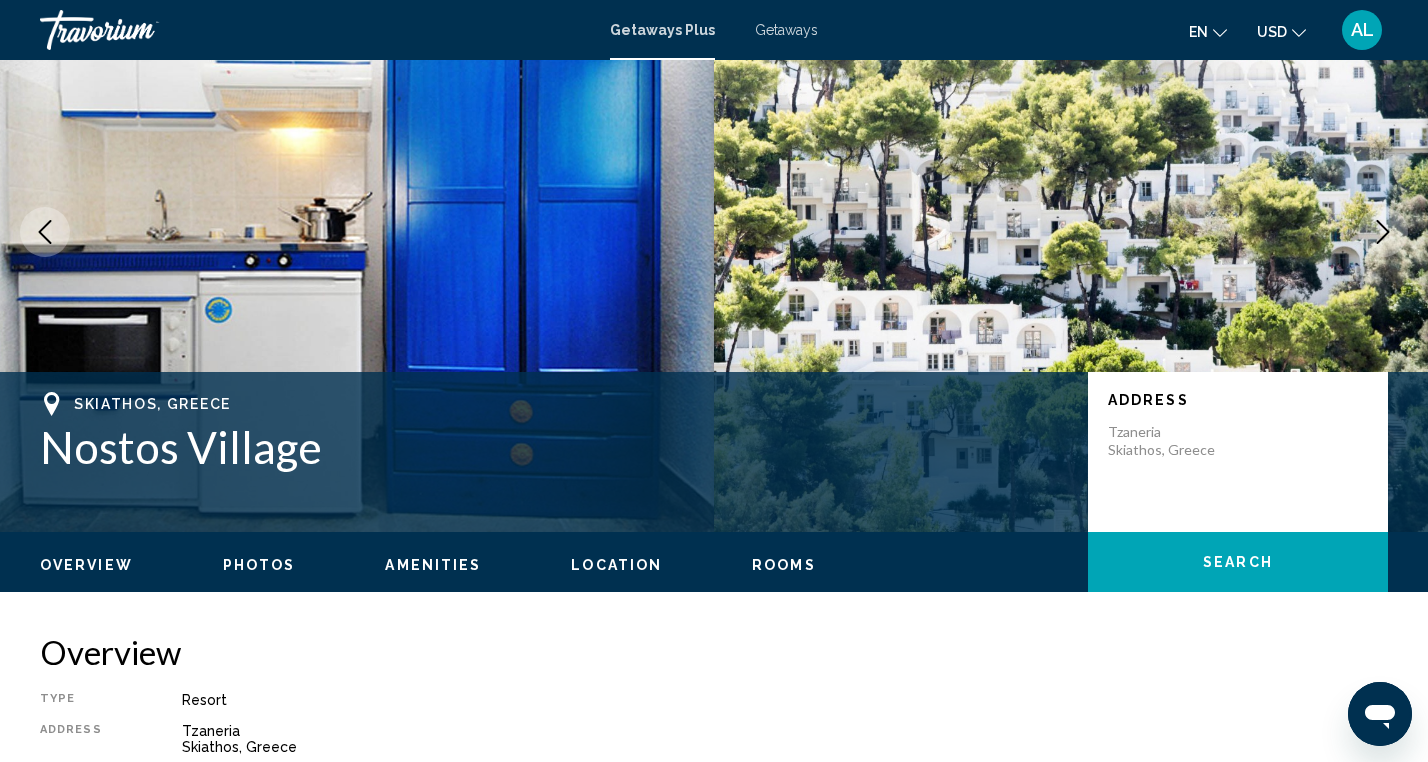 scroll, scrollTop: 0, scrollLeft: 0, axis: both 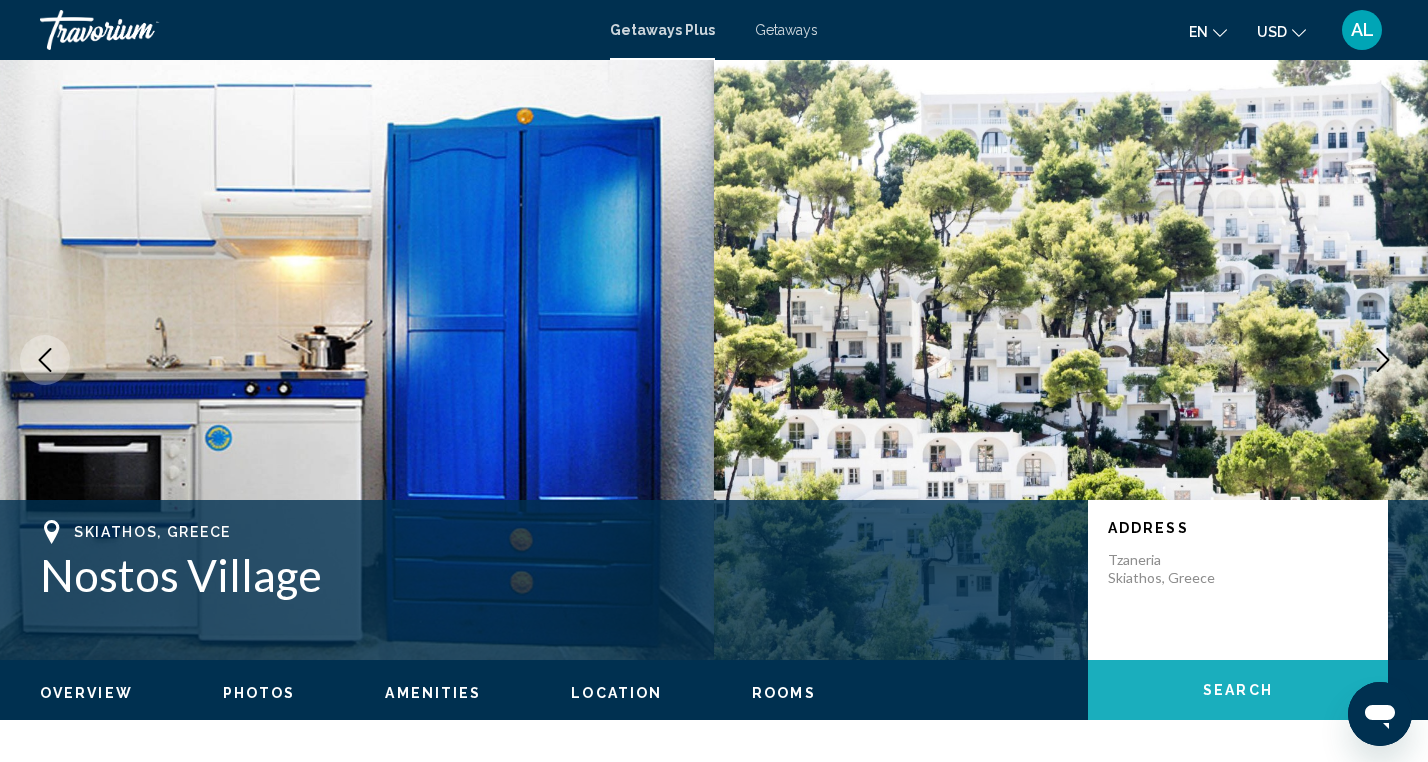 click on "Search" 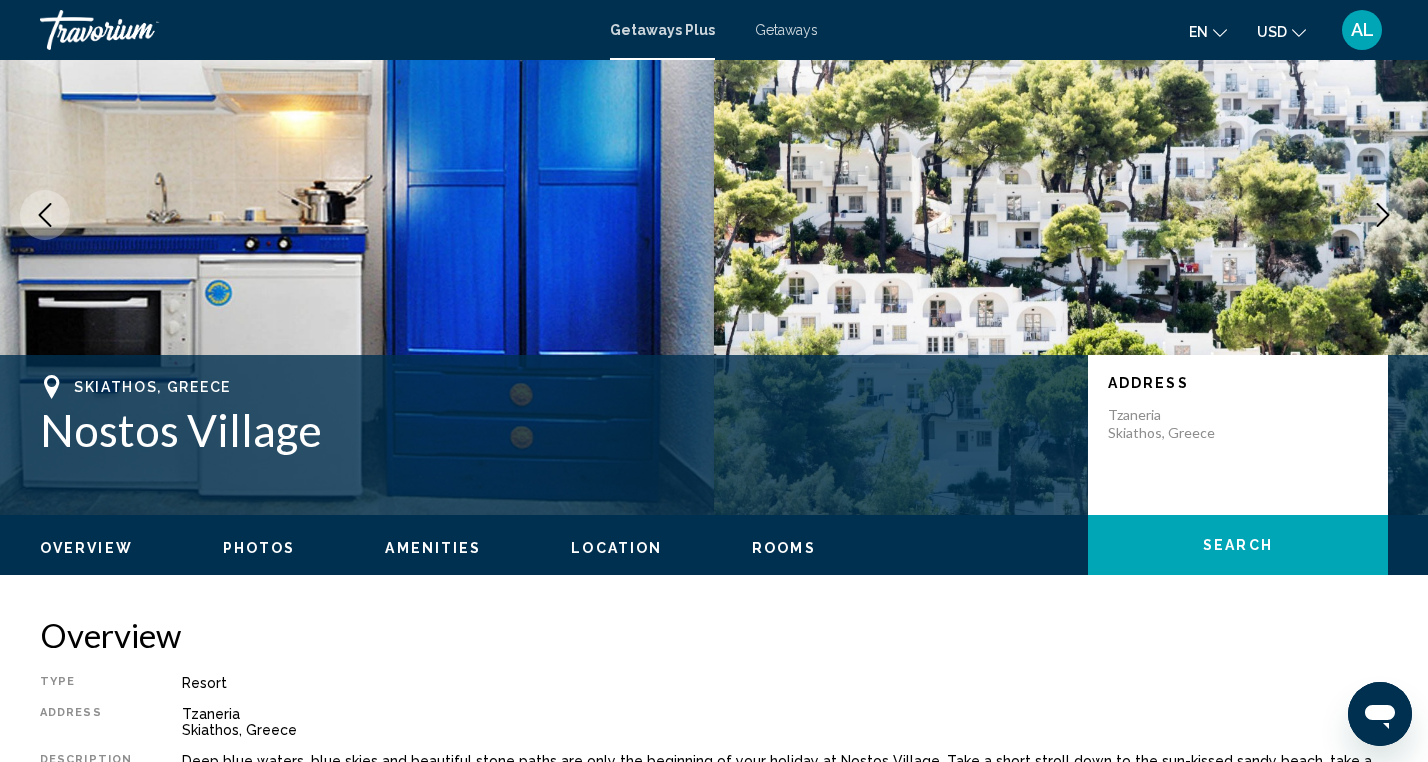 scroll, scrollTop: 0, scrollLeft: 0, axis: both 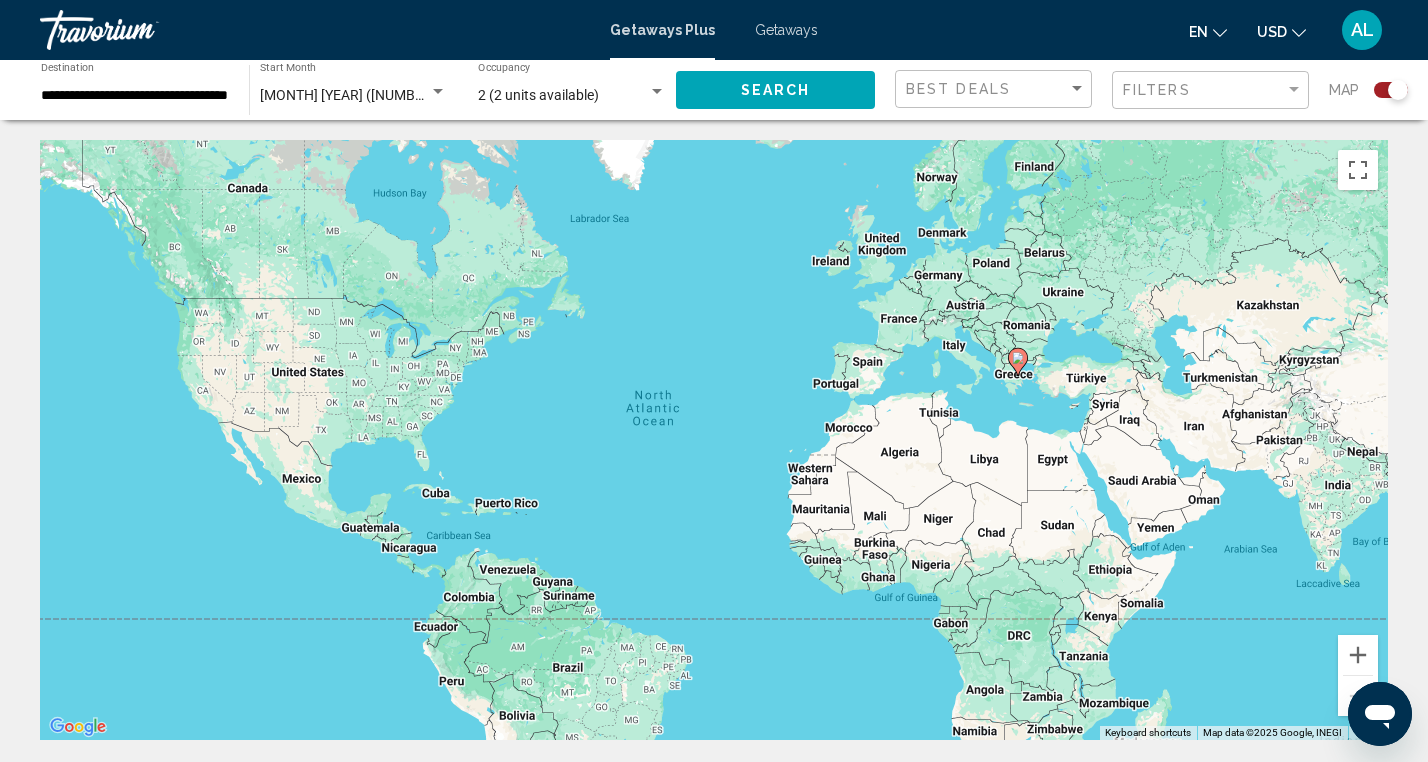 click 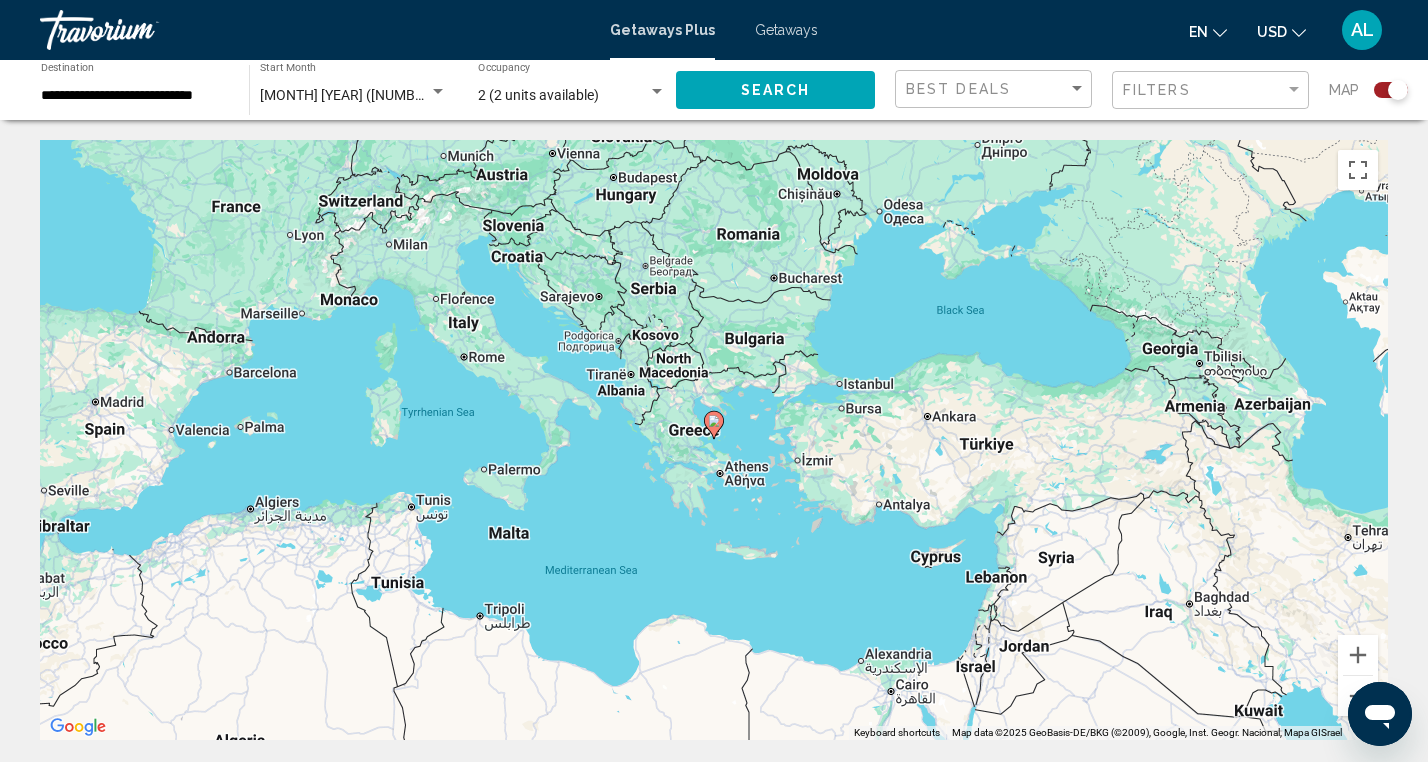 click 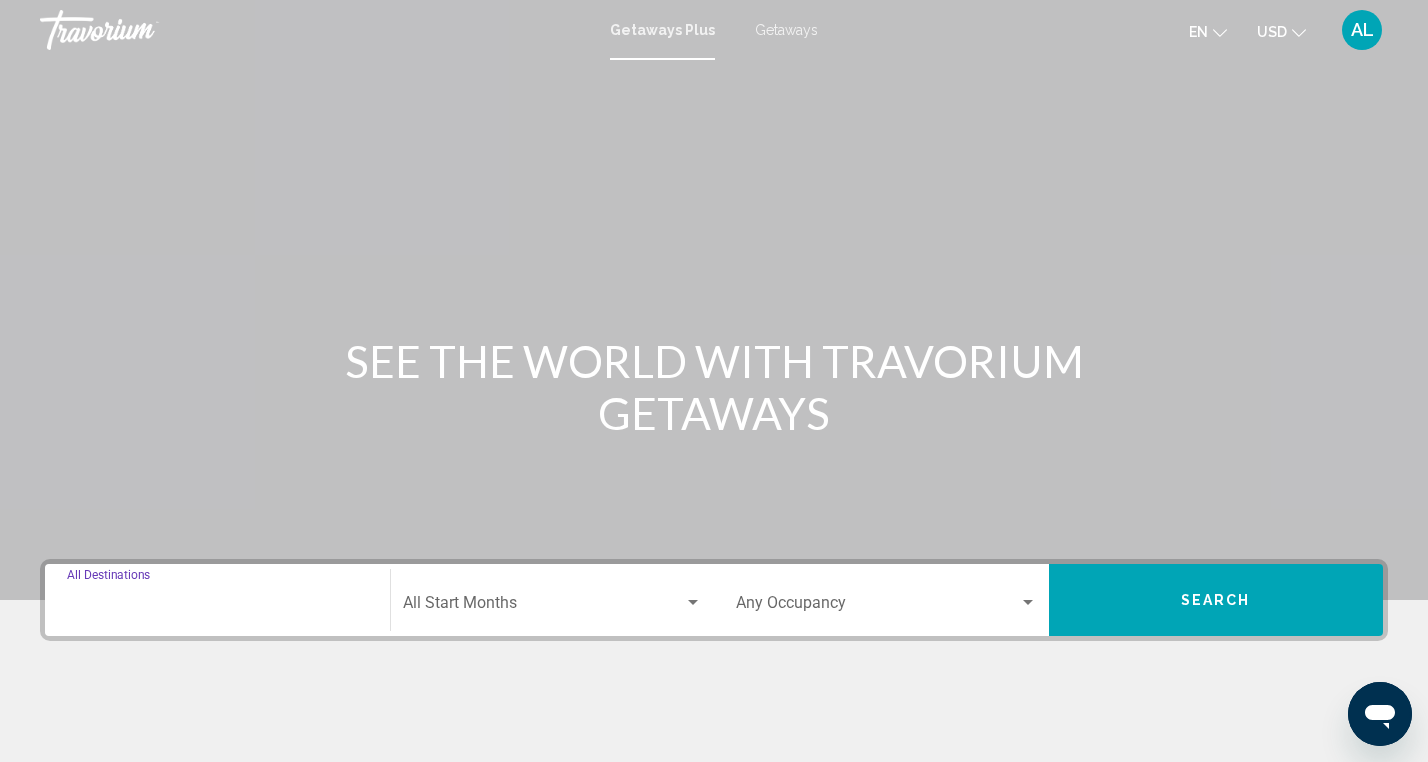 click on "Destination All Destinations" at bounding box center [217, 607] 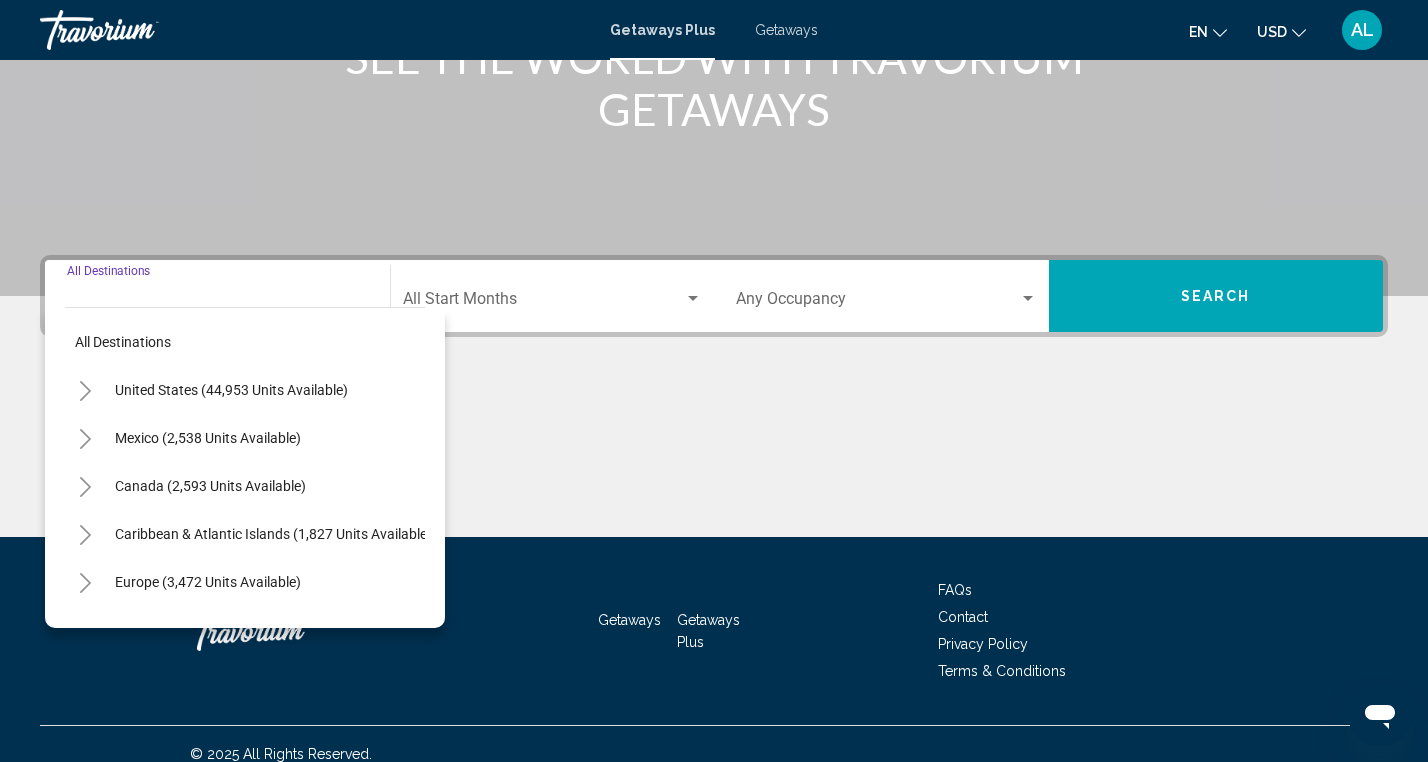 scroll, scrollTop: 324, scrollLeft: 0, axis: vertical 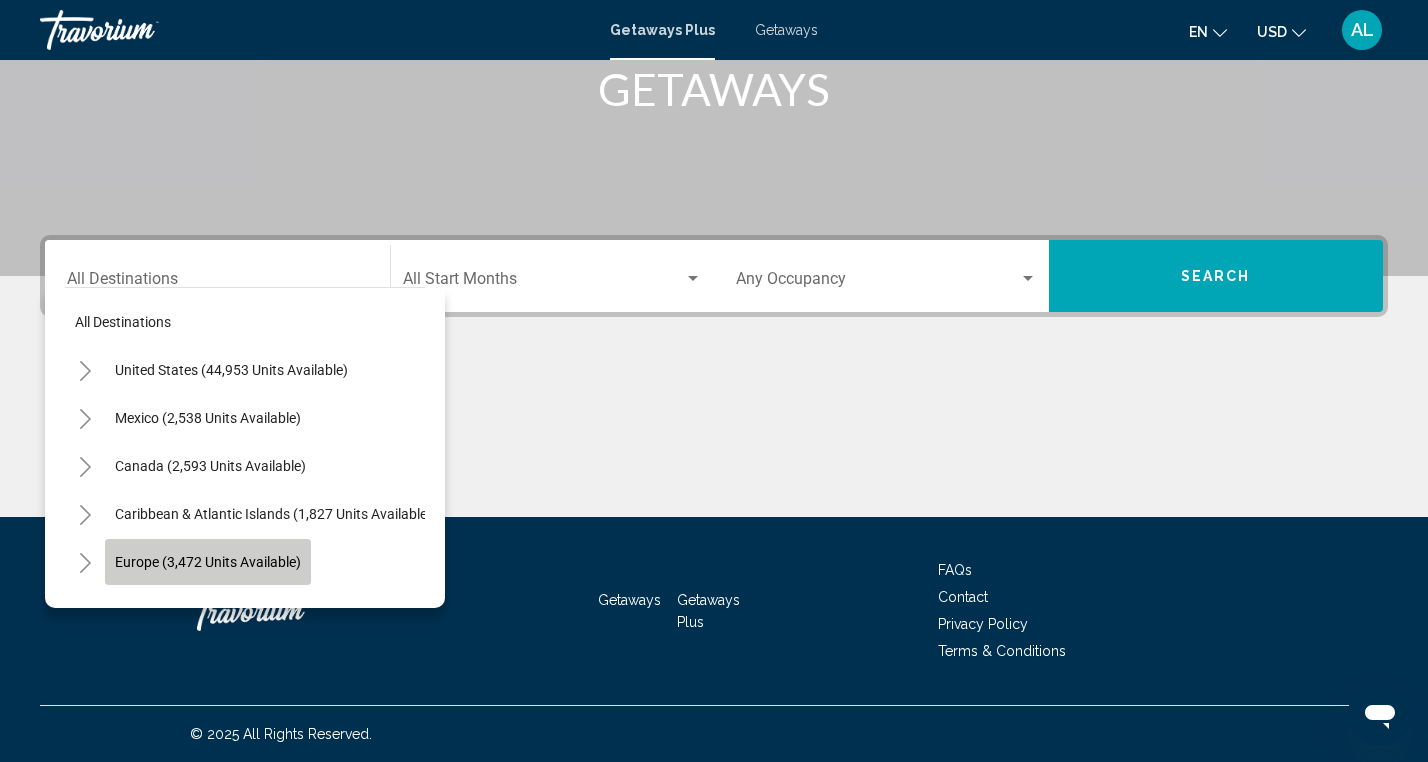 click on "Europe (3,472 units available)" 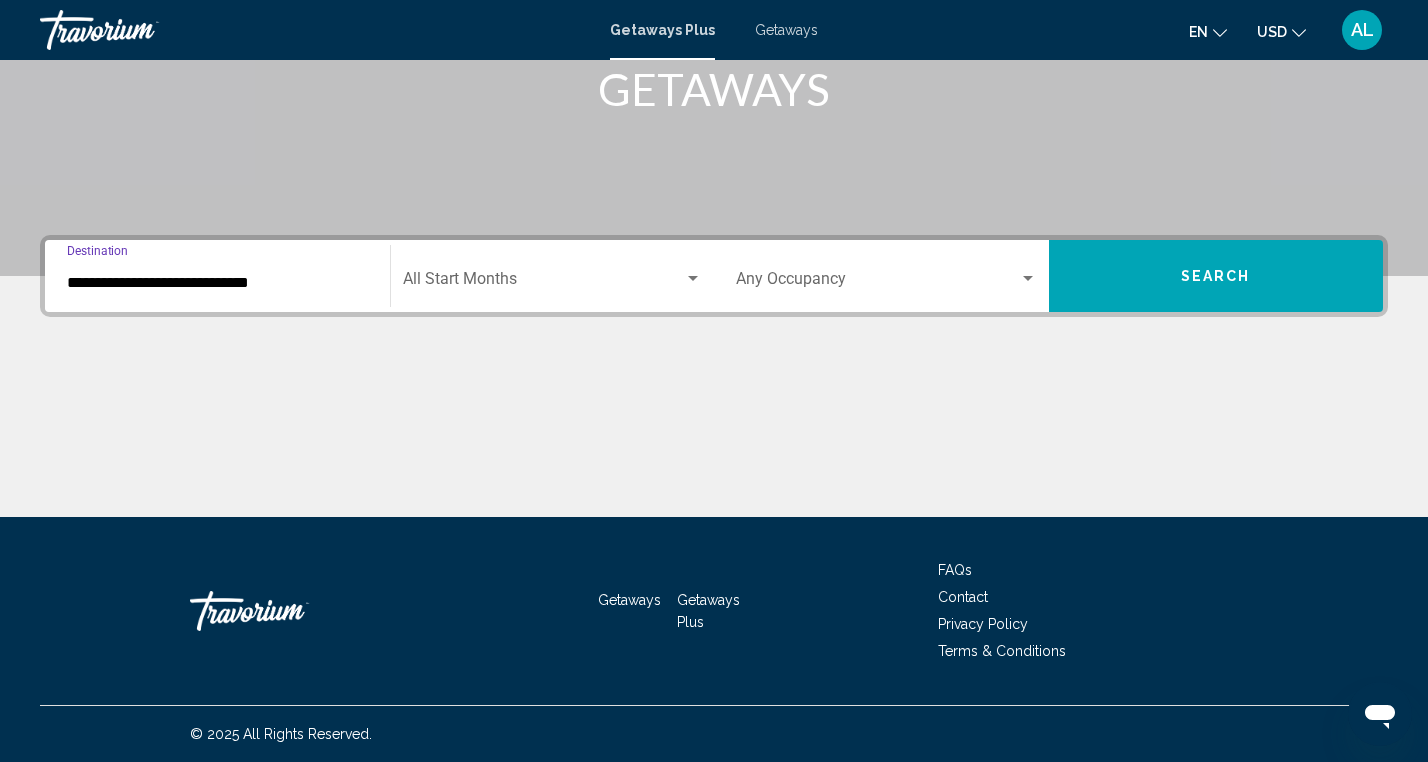 click on "**********" at bounding box center [217, 283] 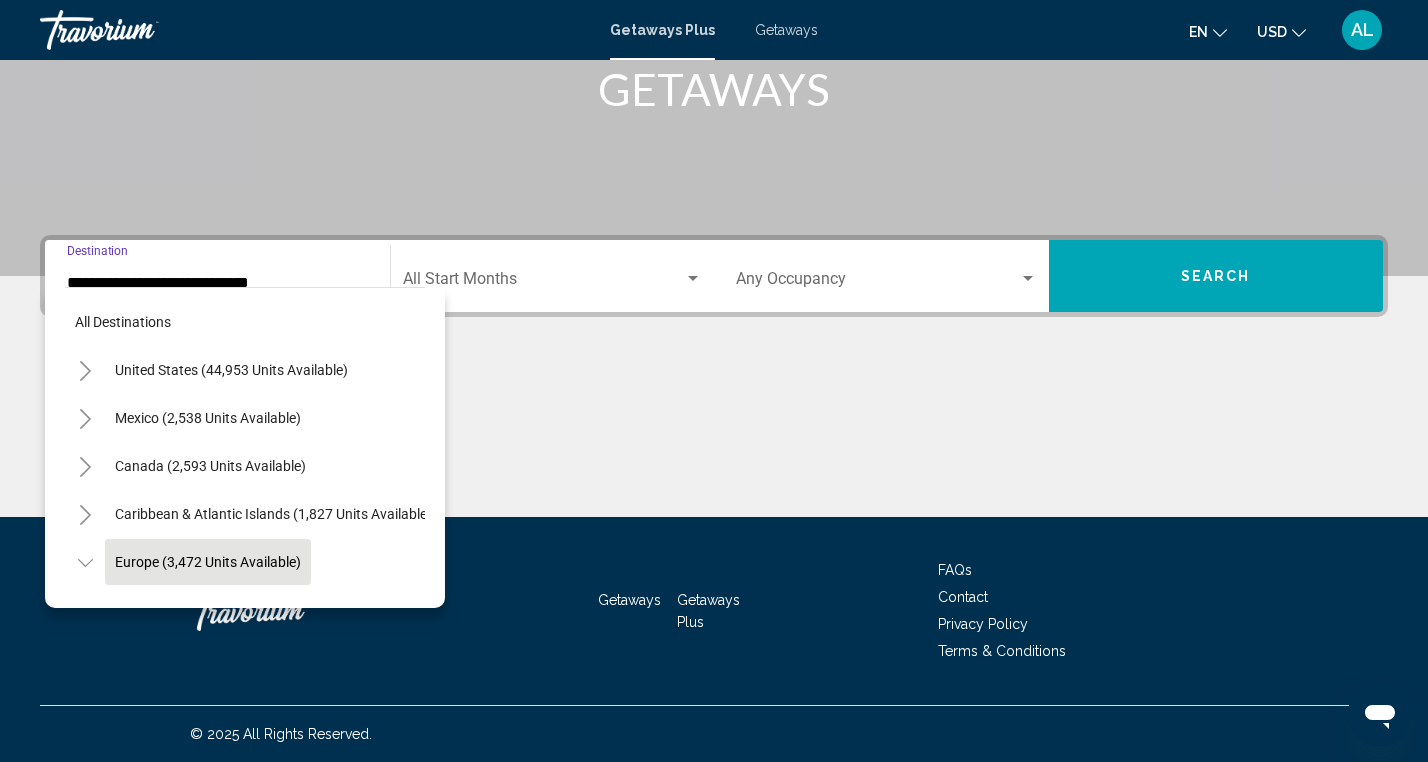 scroll, scrollTop: 119, scrollLeft: 0, axis: vertical 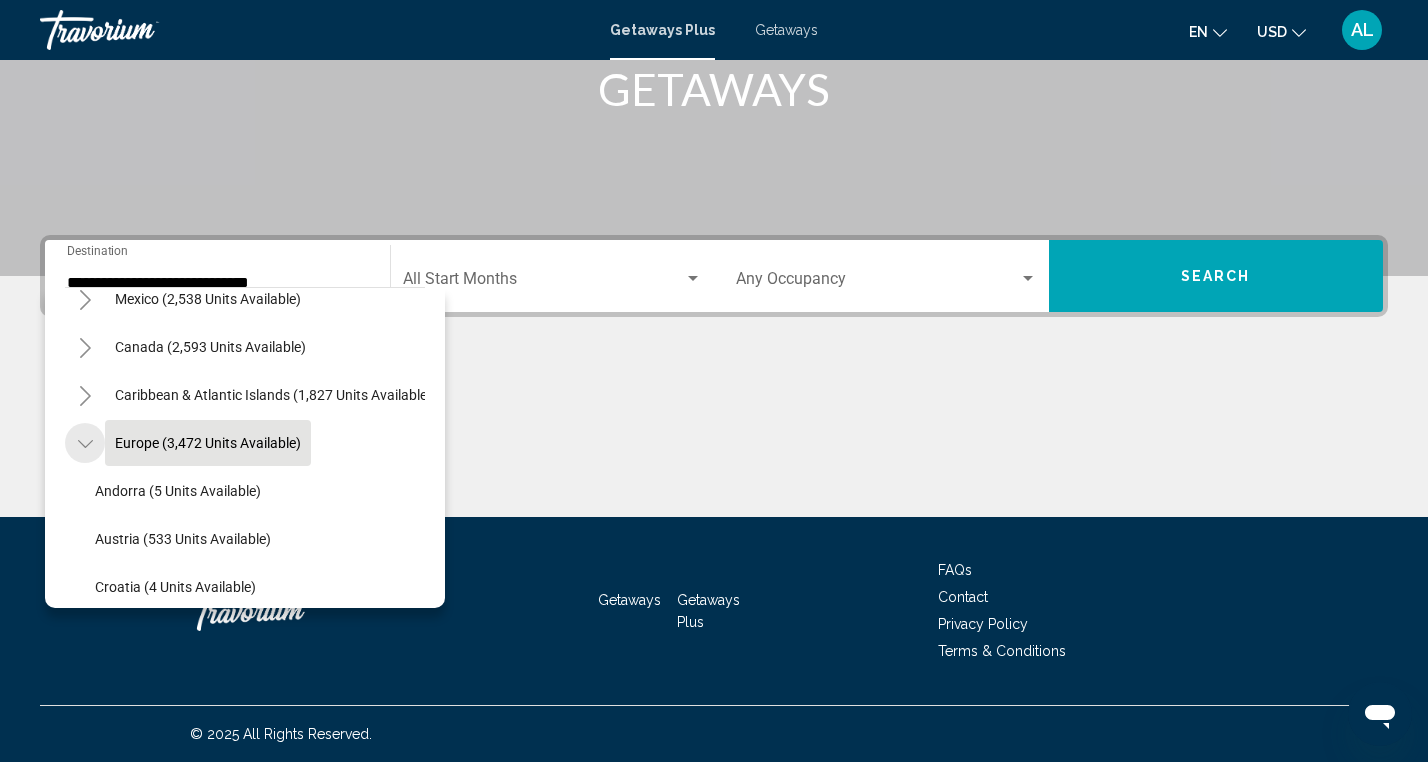 click 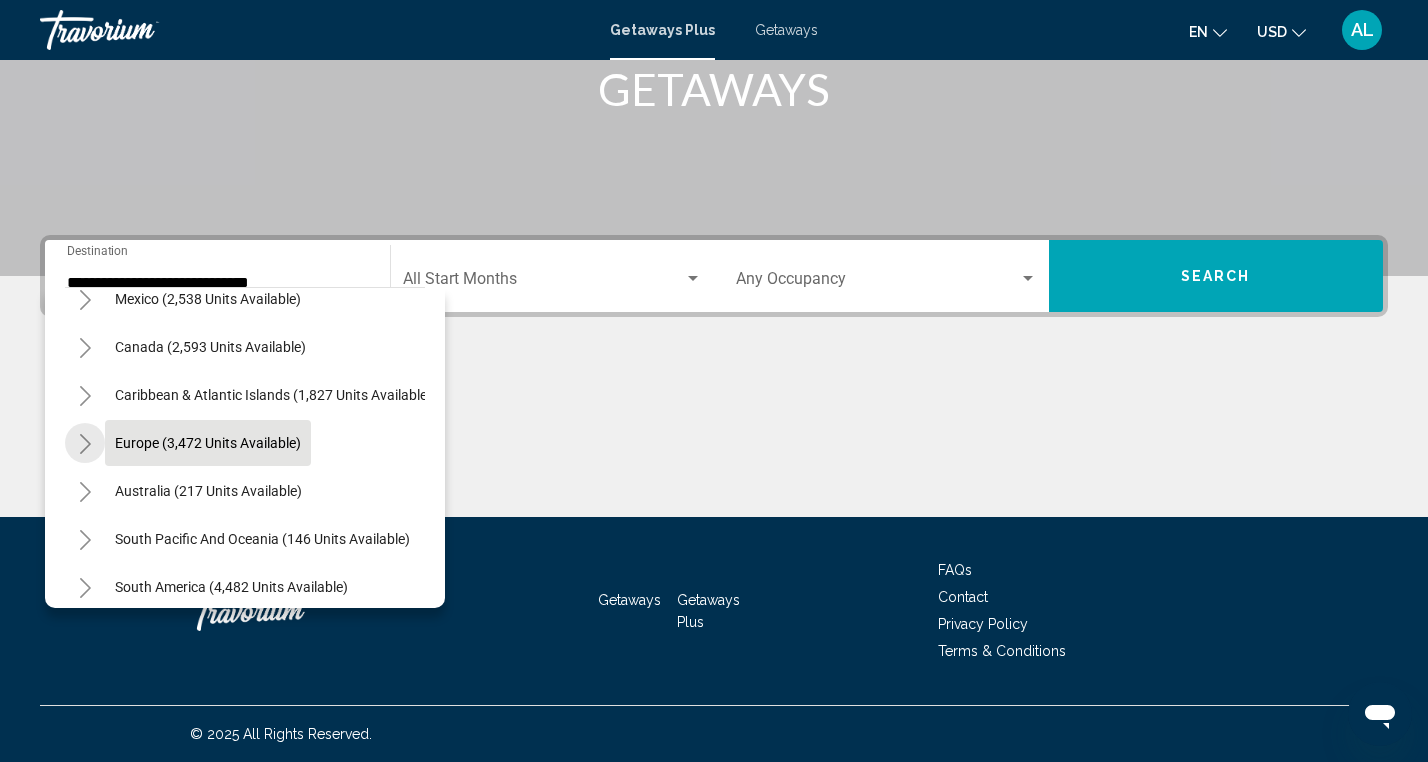 click 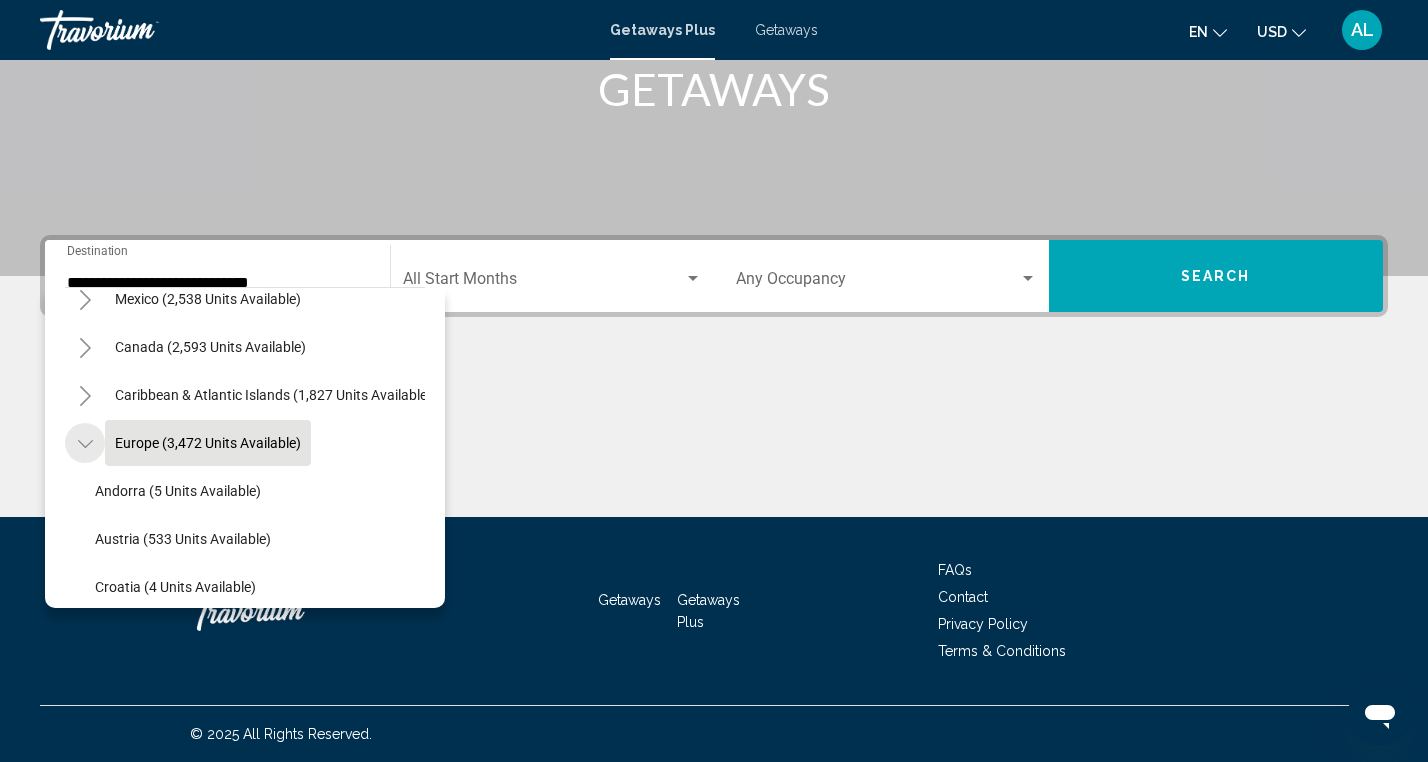 click 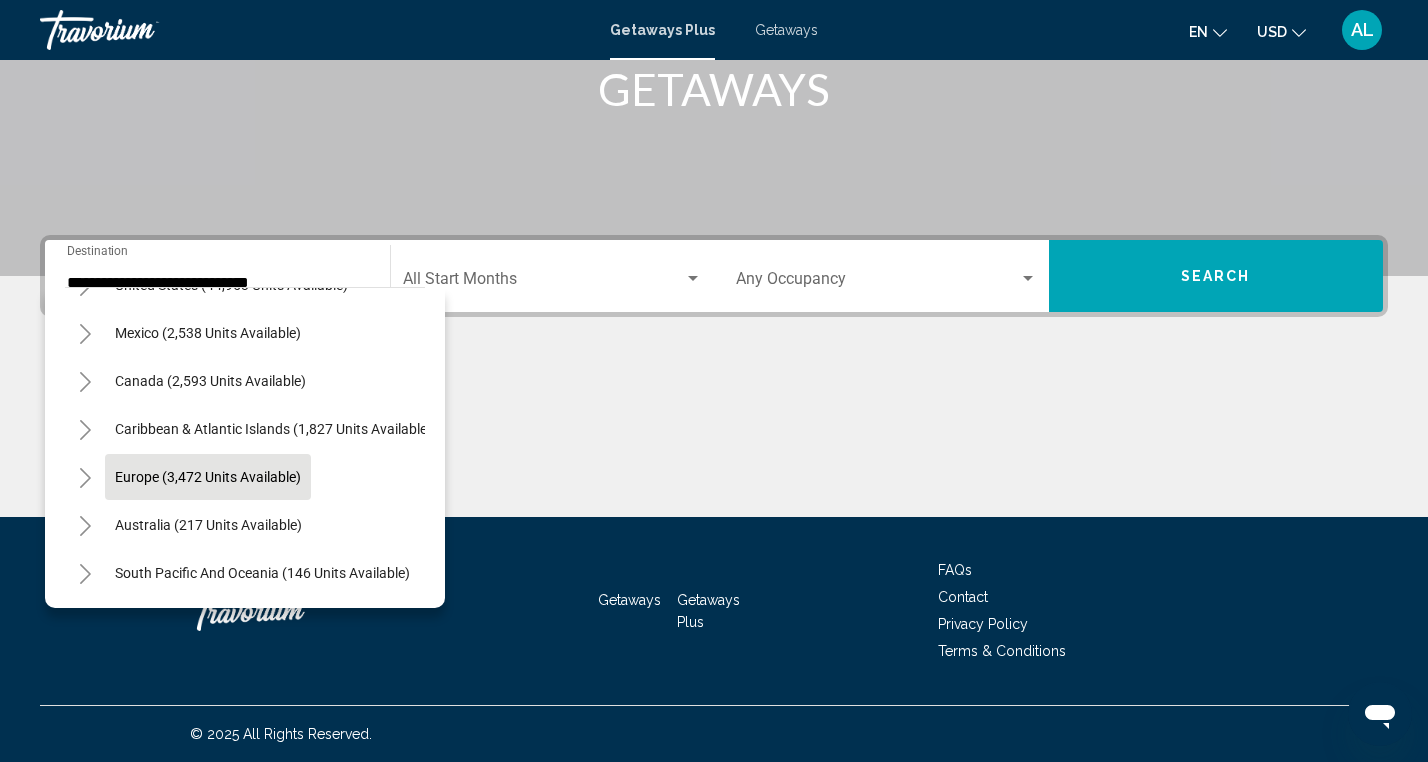 scroll, scrollTop: 83, scrollLeft: 0, axis: vertical 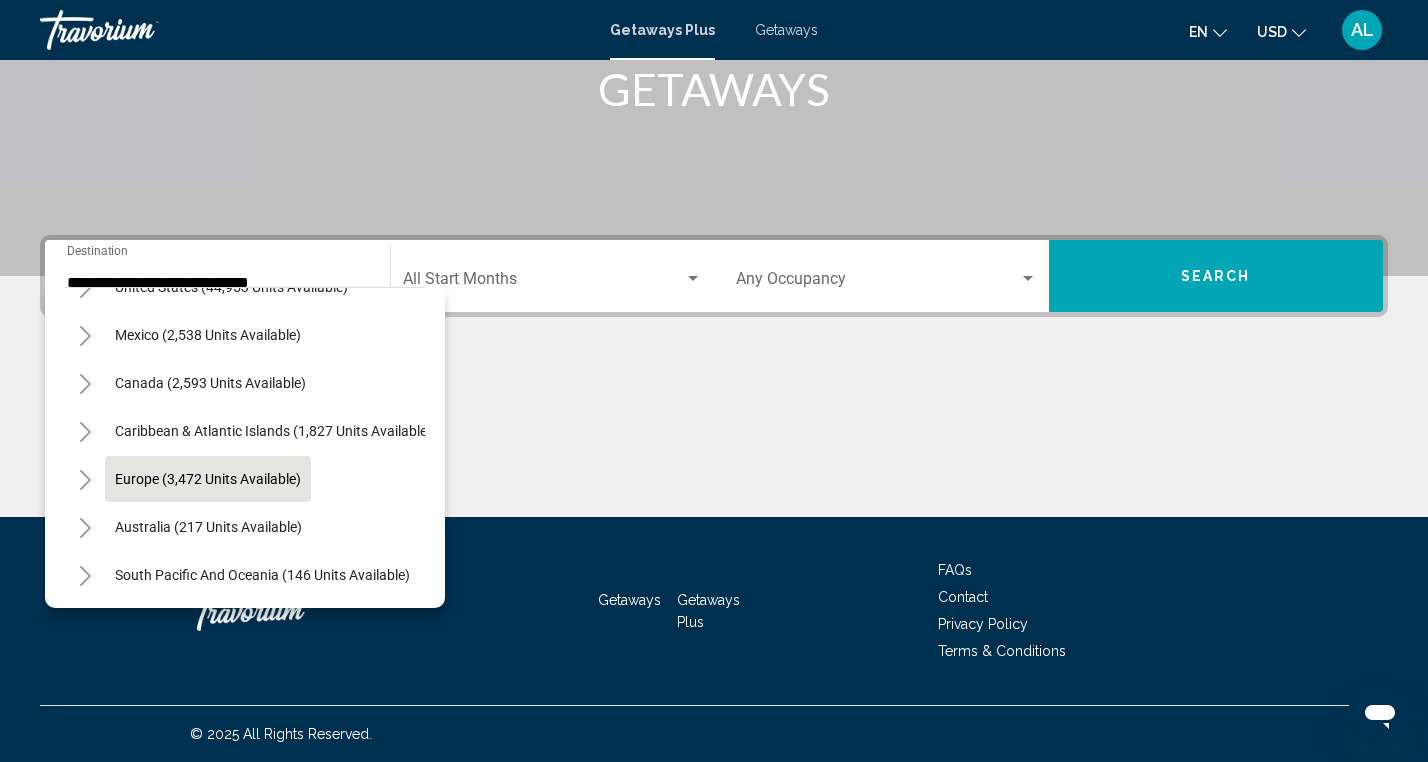 click 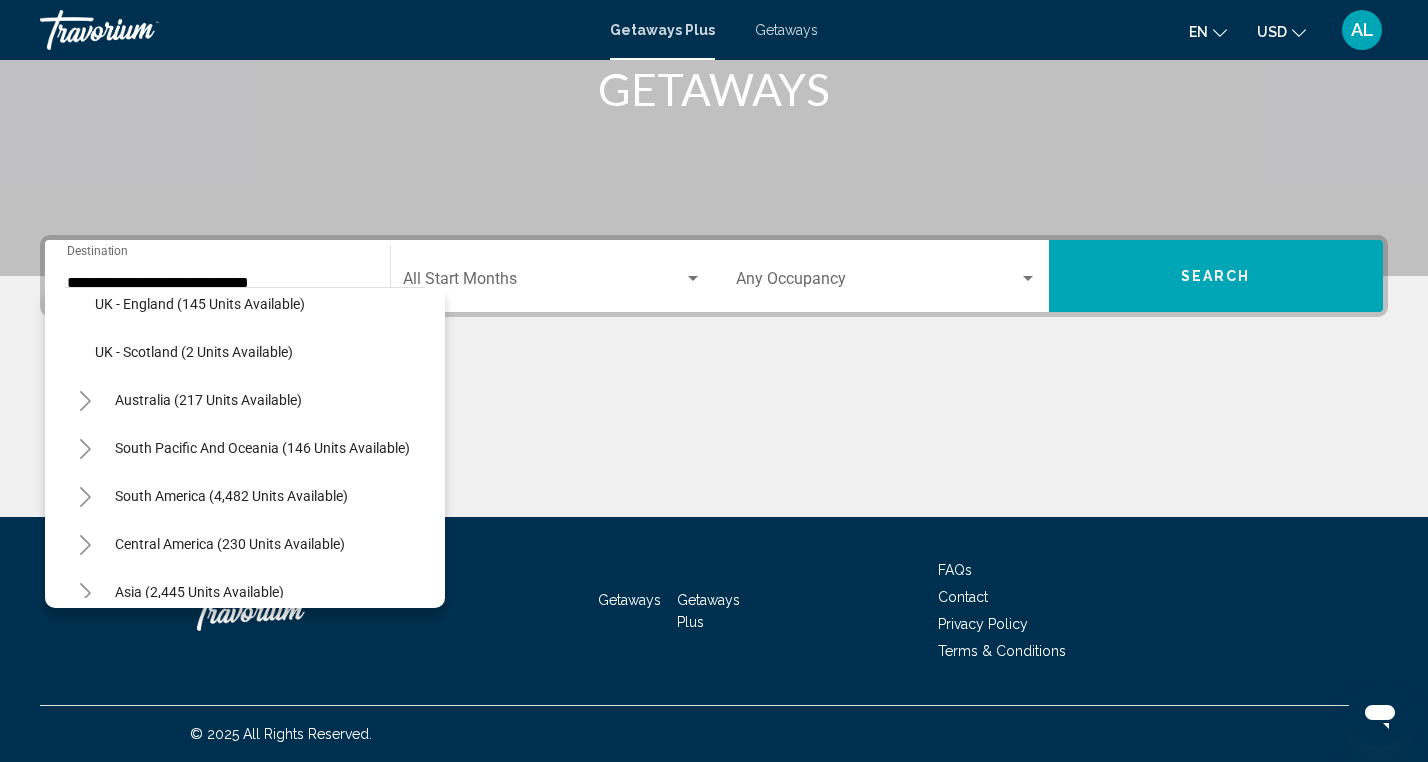 scroll, scrollTop: 1053, scrollLeft: 0, axis: vertical 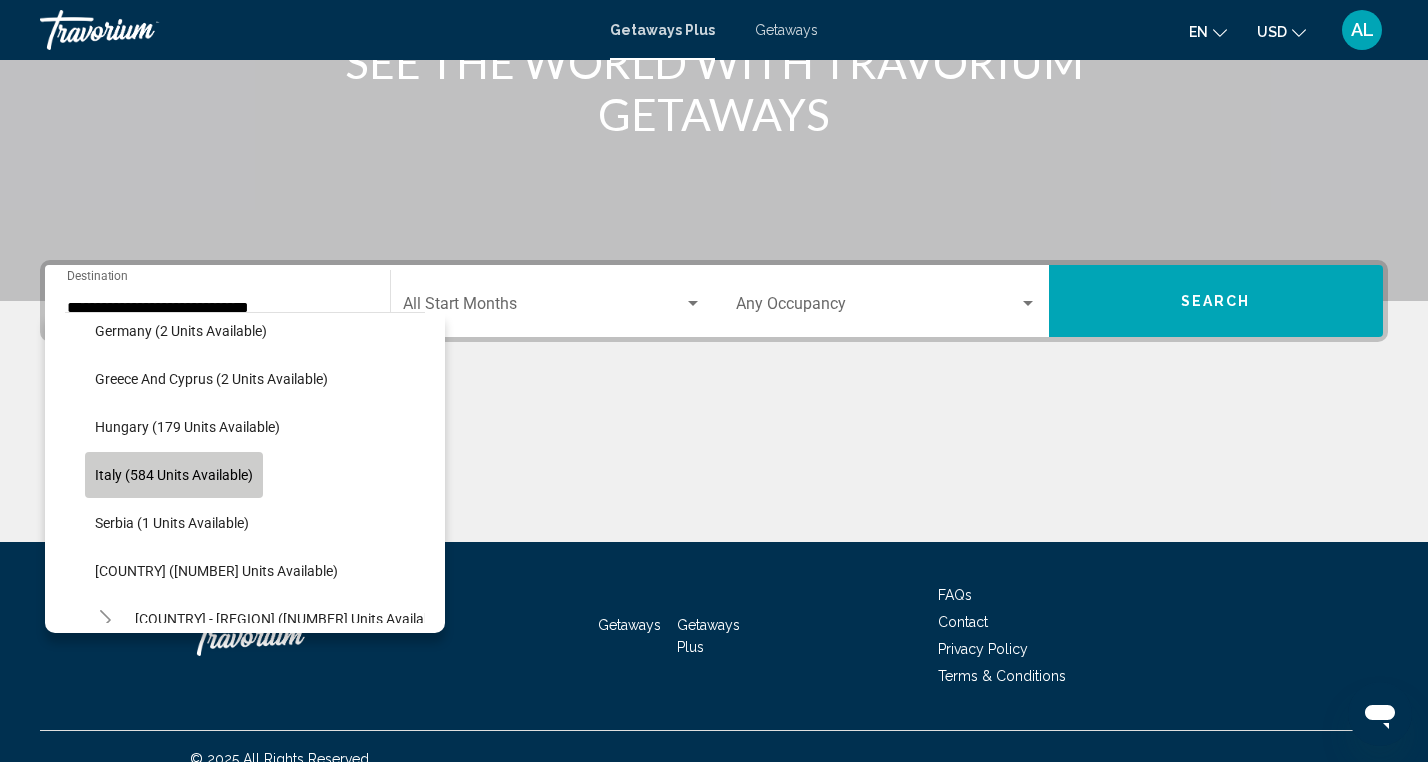 click on "Italy (584 units available)" 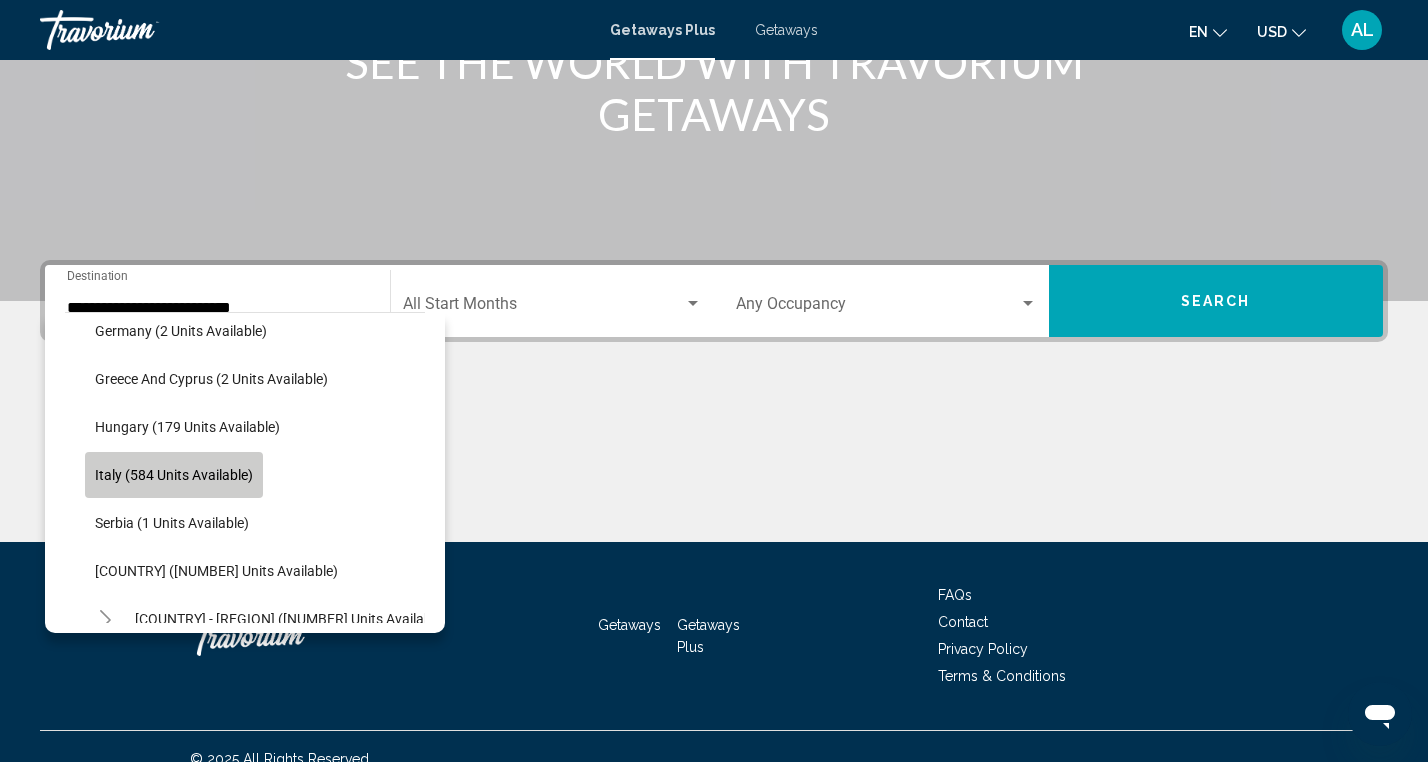 scroll, scrollTop: 324, scrollLeft: 0, axis: vertical 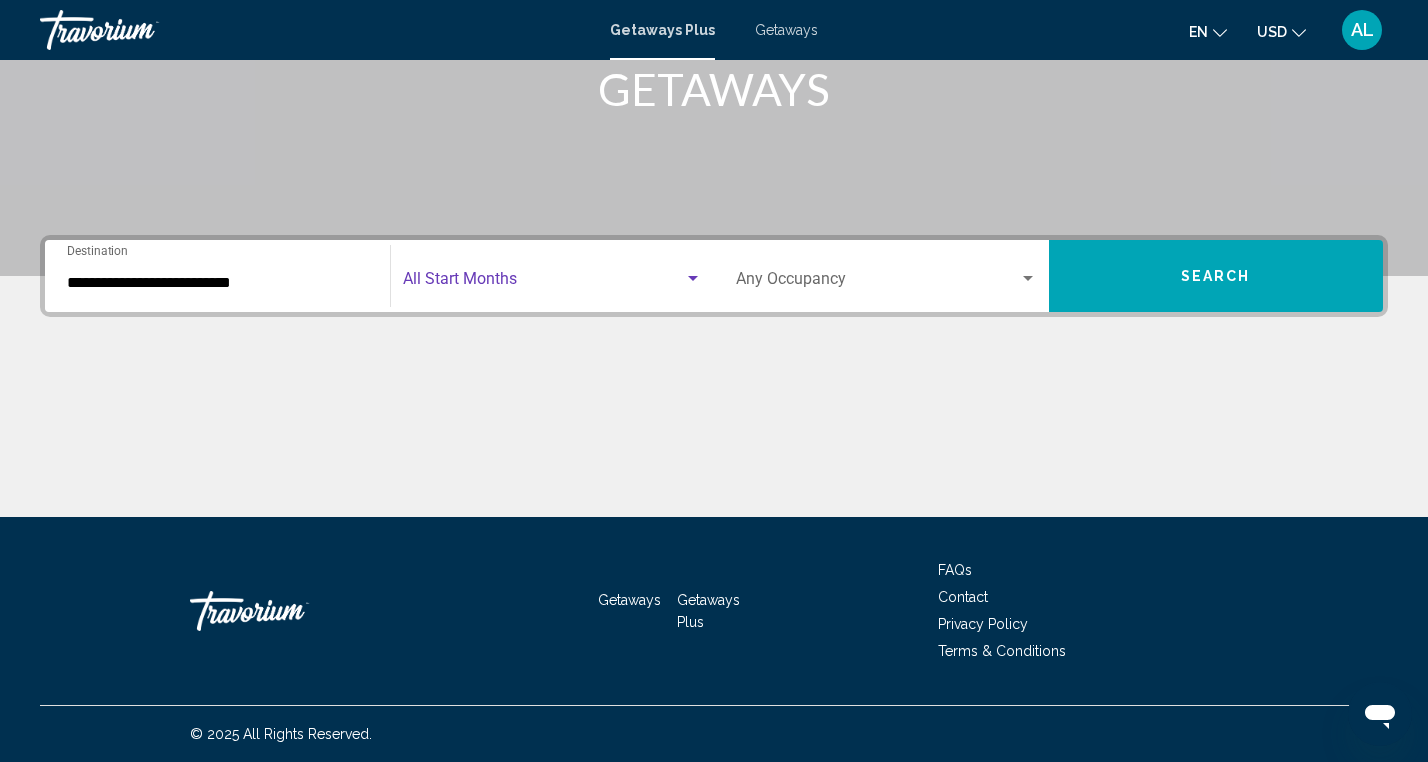 click at bounding box center (544, 283) 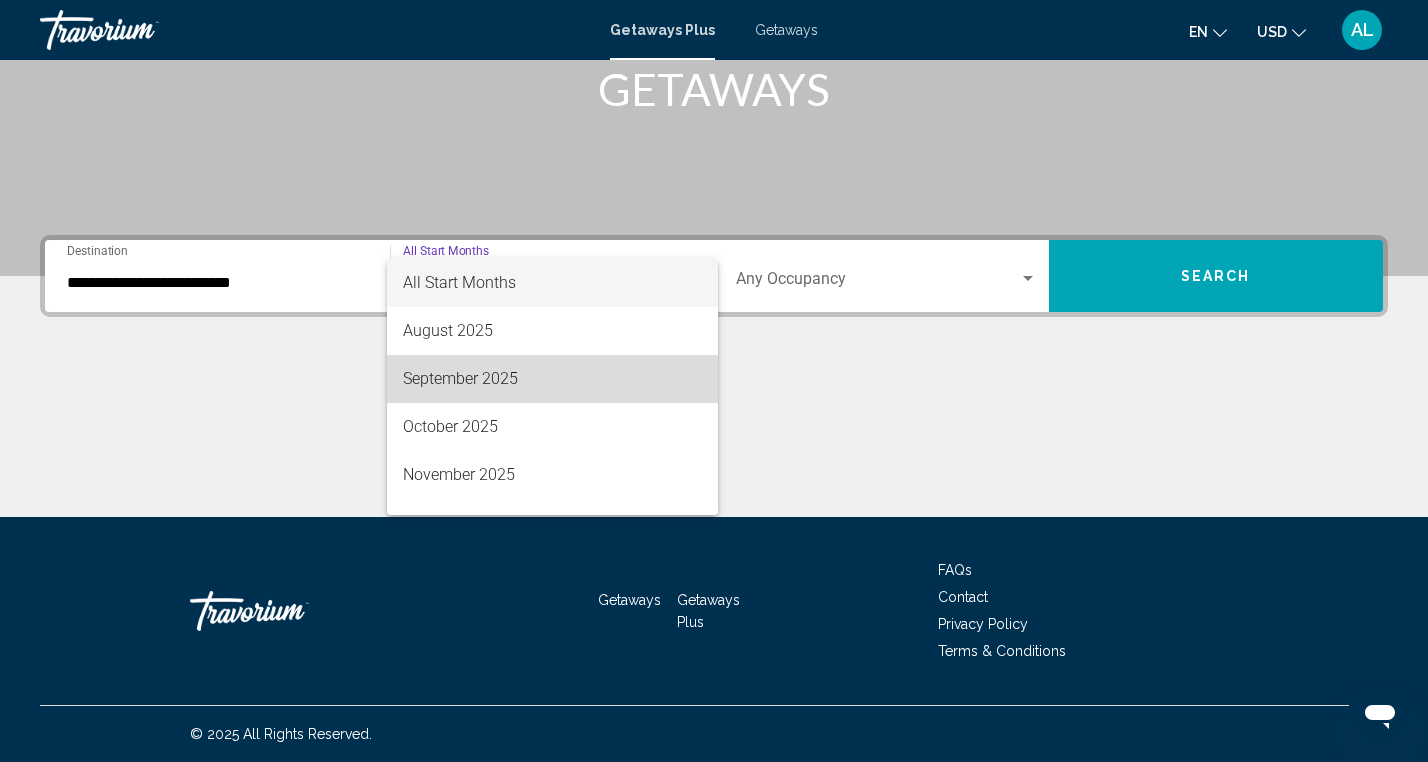 click on "September 2025" at bounding box center [553, 379] 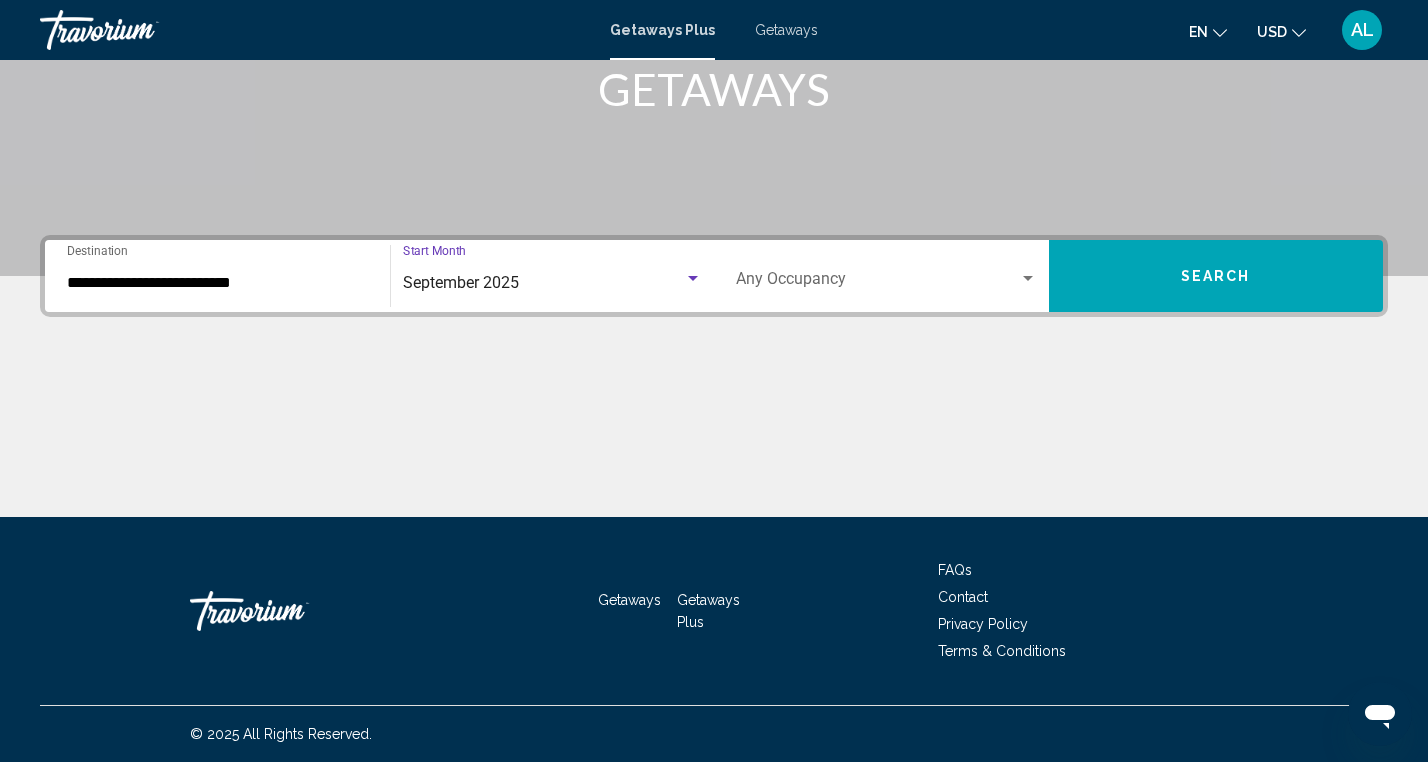 click at bounding box center (1028, 279) 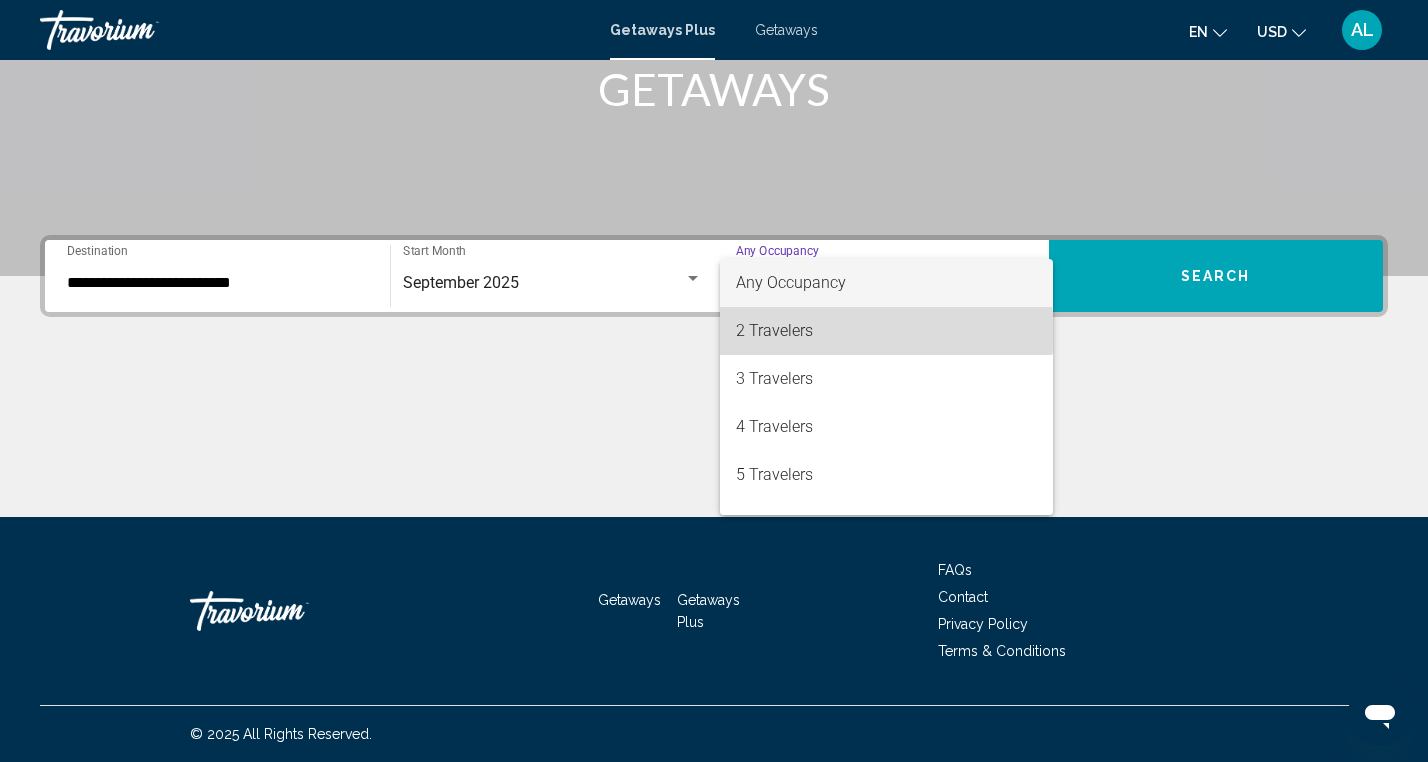 click on "2 Travelers" at bounding box center (886, 331) 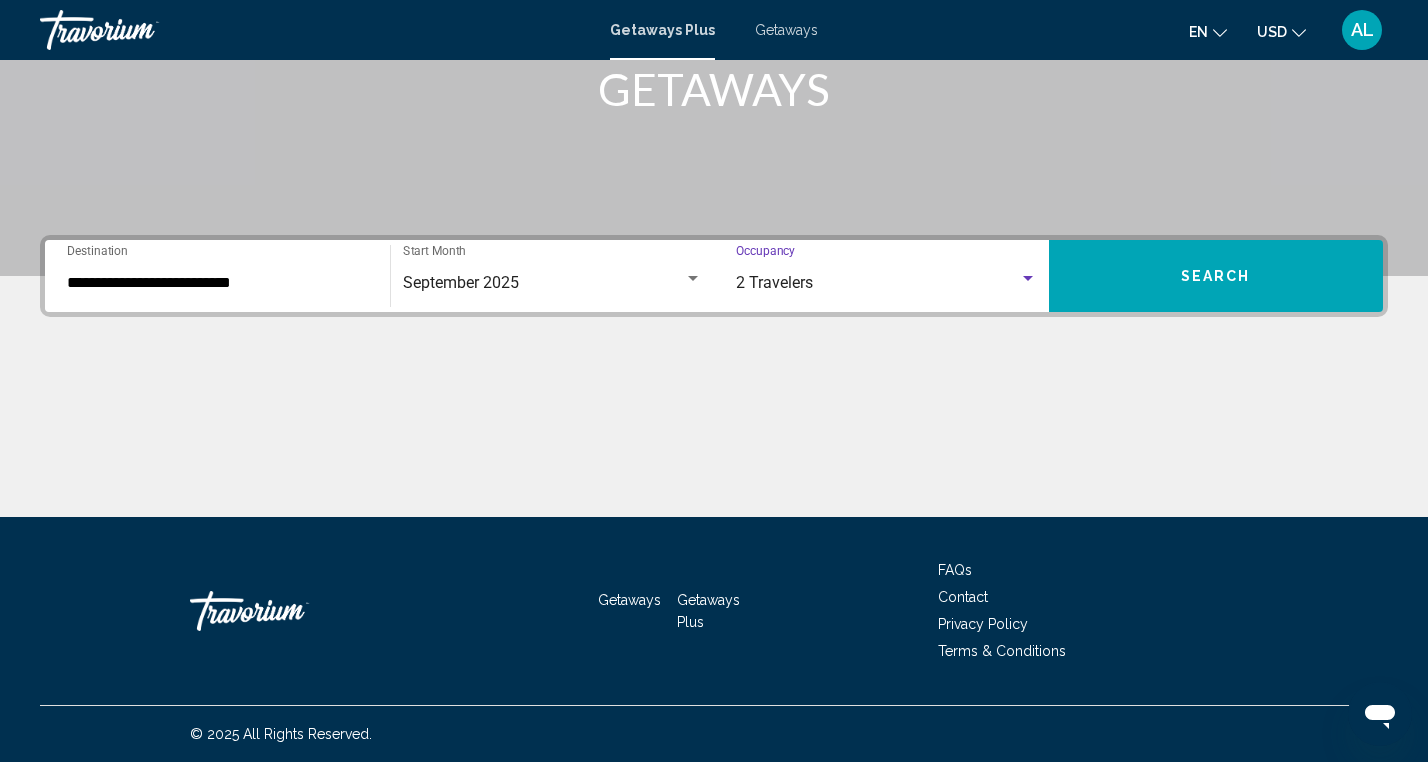 click on "Search" at bounding box center (1216, 277) 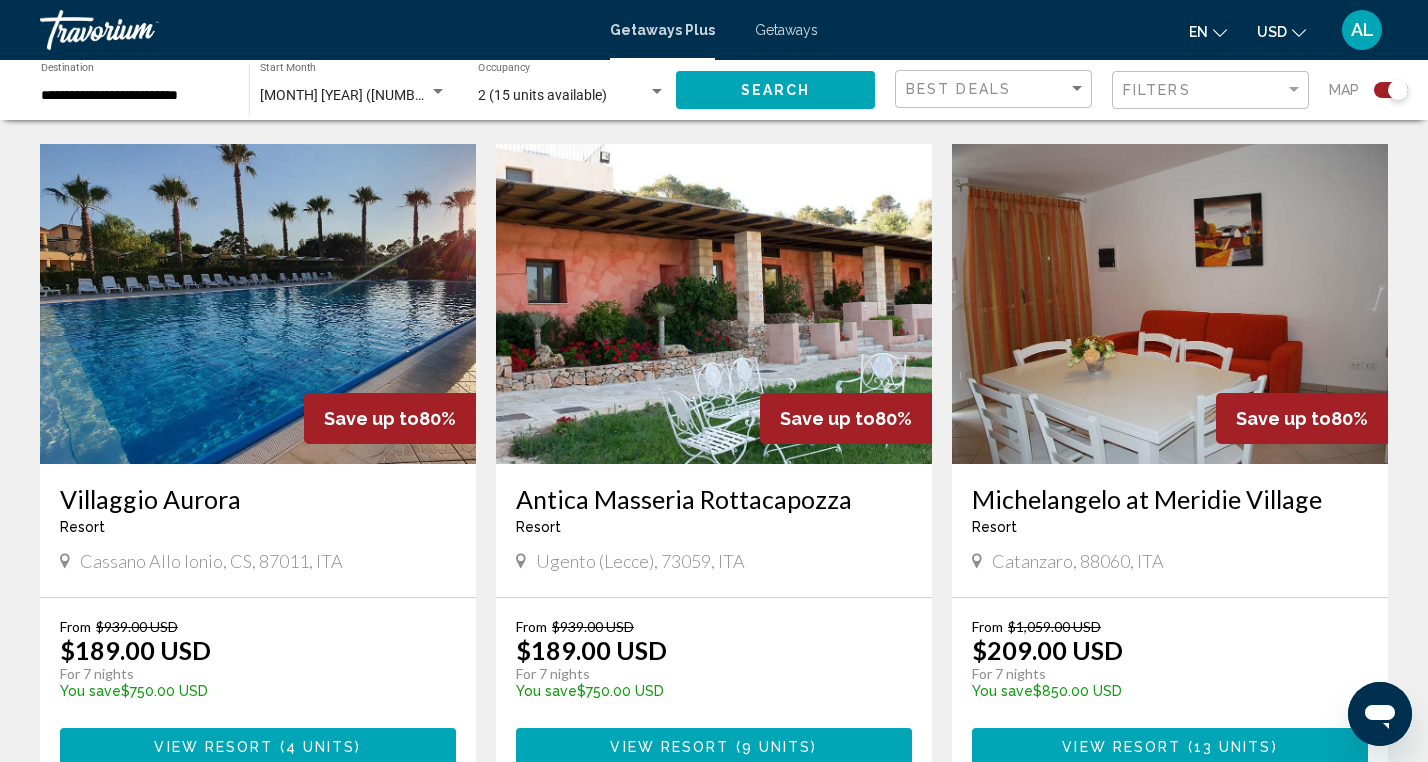 scroll, scrollTop: 2072, scrollLeft: 0, axis: vertical 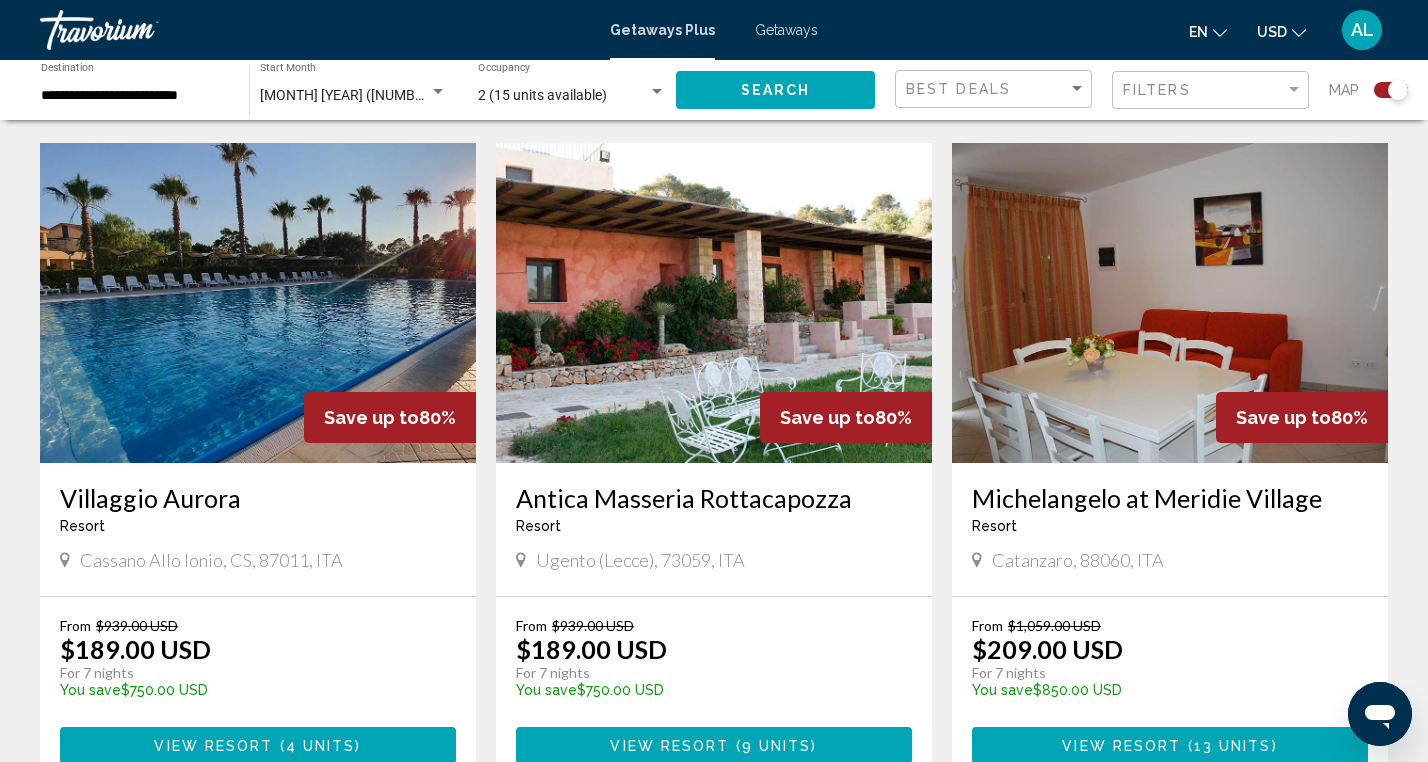 click at bounding box center [258, 303] 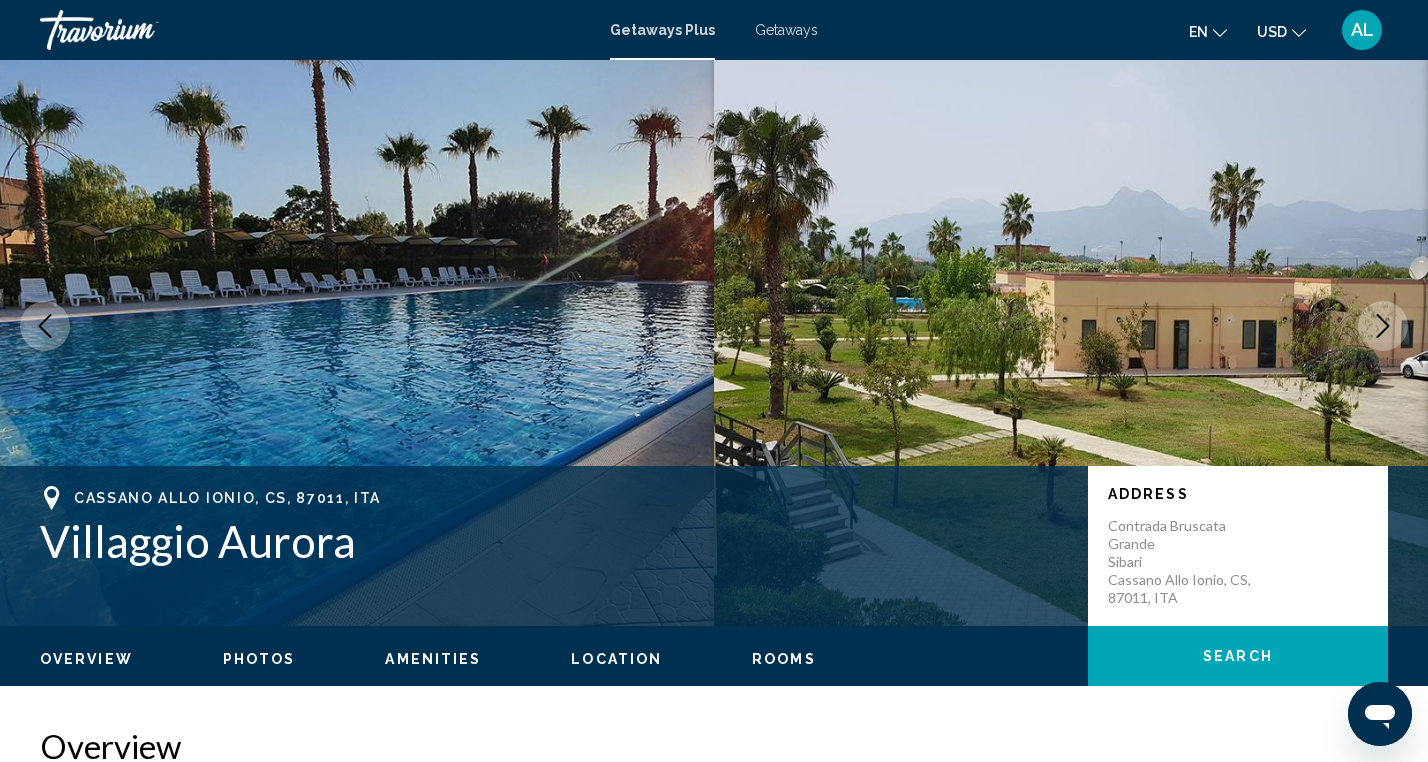 scroll, scrollTop: 0, scrollLeft: 0, axis: both 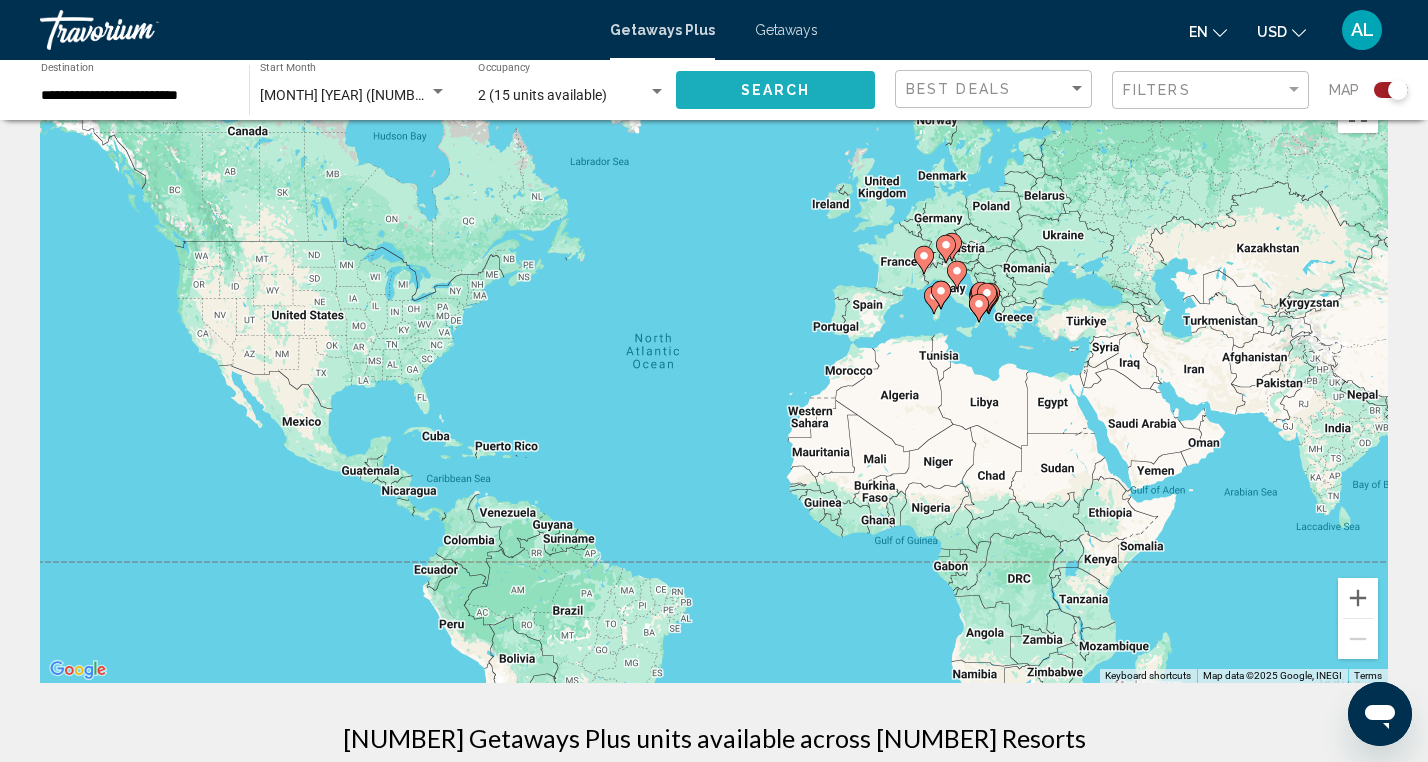 click on "Search" 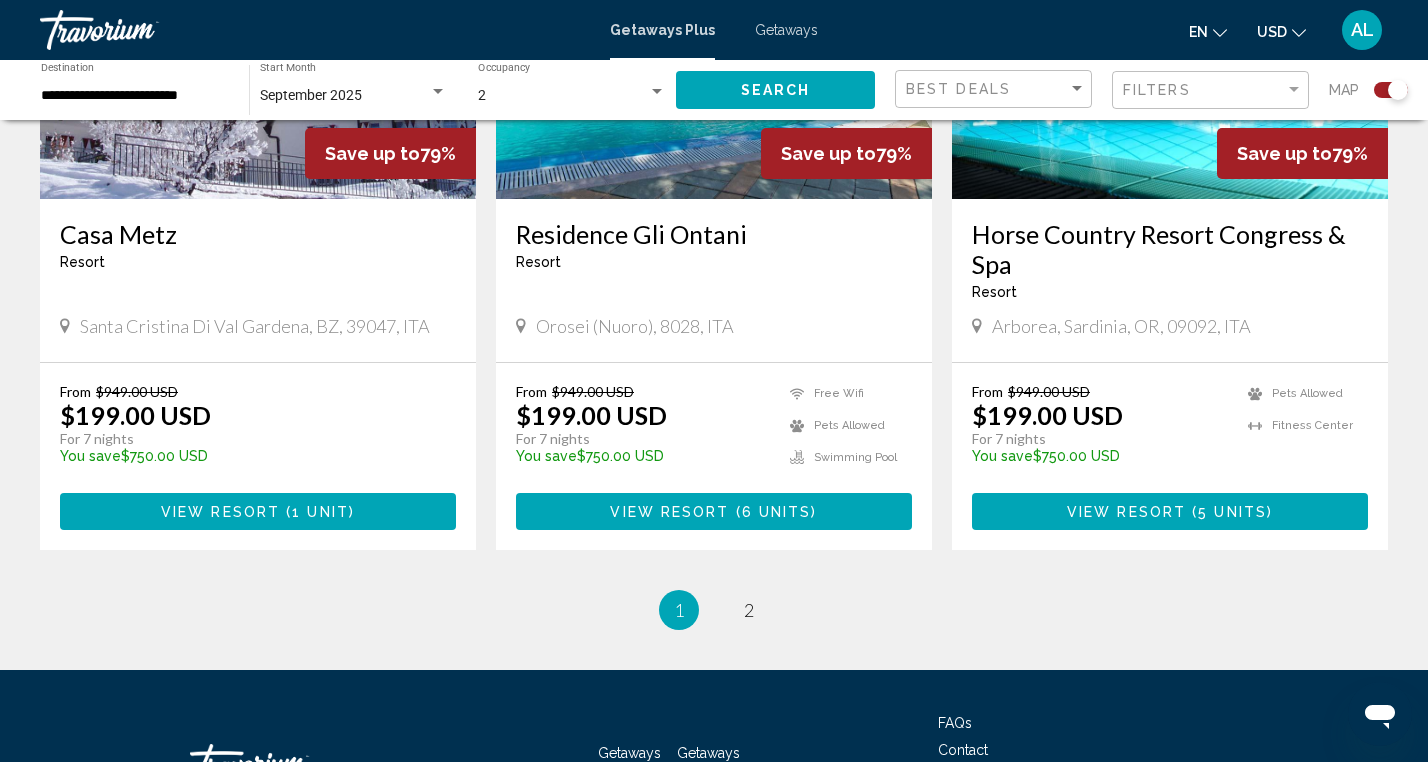 scroll, scrollTop: 3016, scrollLeft: 0, axis: vertical 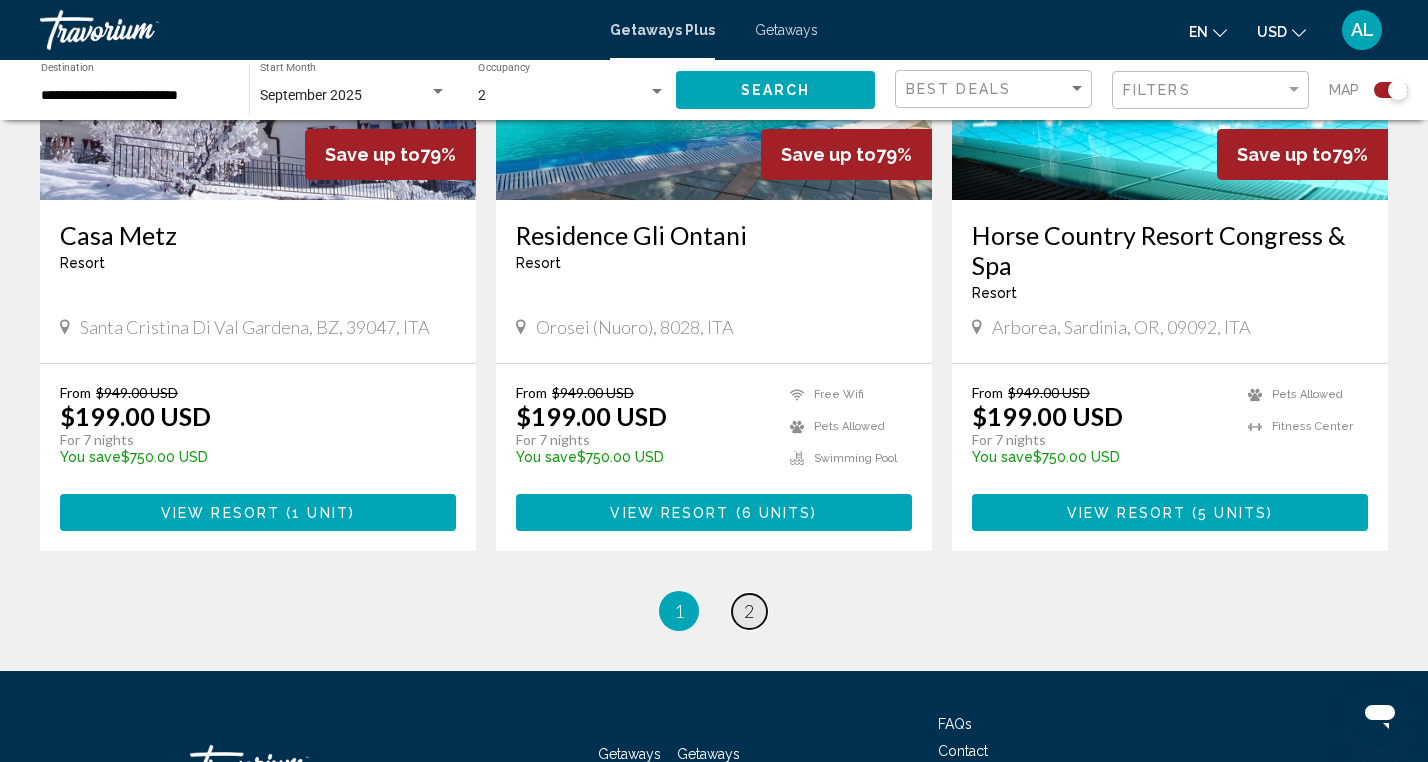 click on "2" at bounding box center [749, 611] 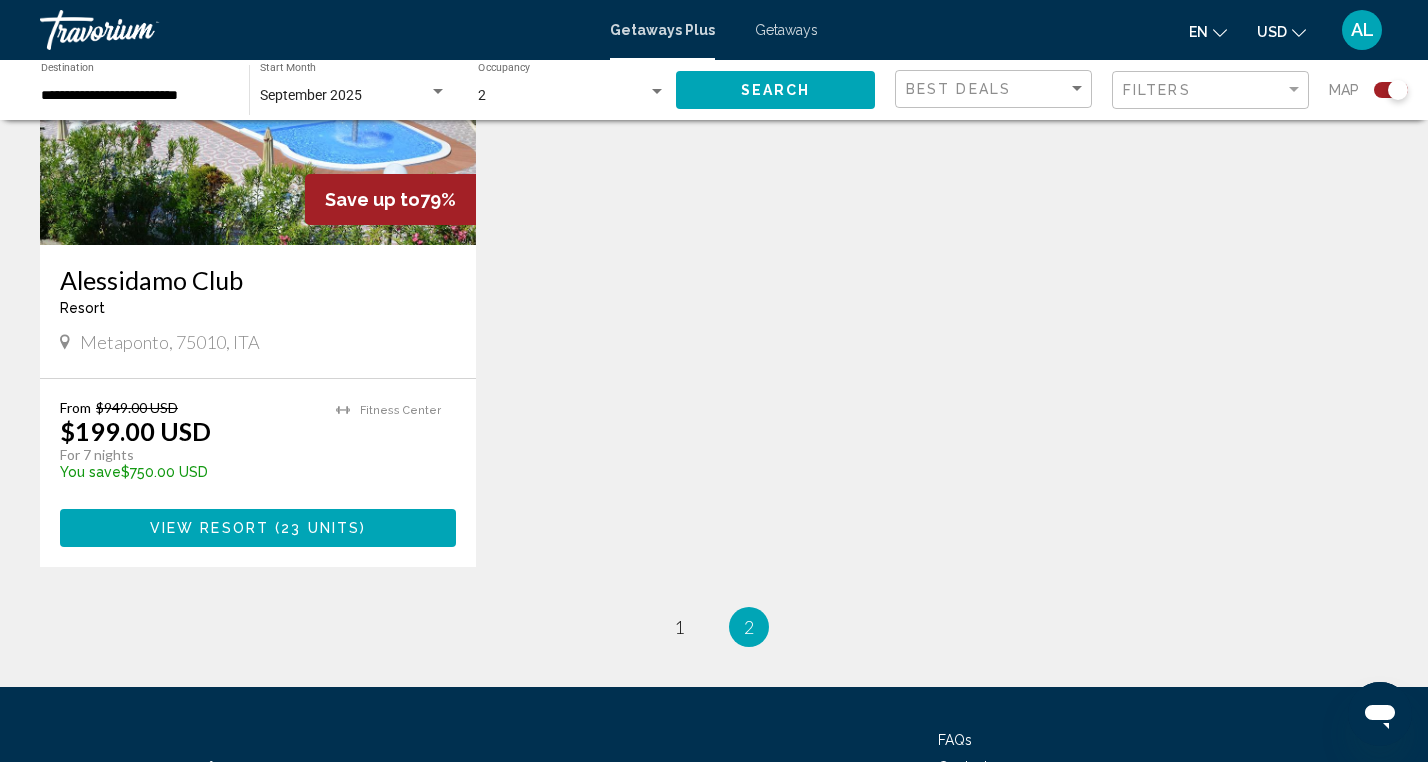scroll, scrollTop: 1596, scrollLeft: 0, axis: vertical 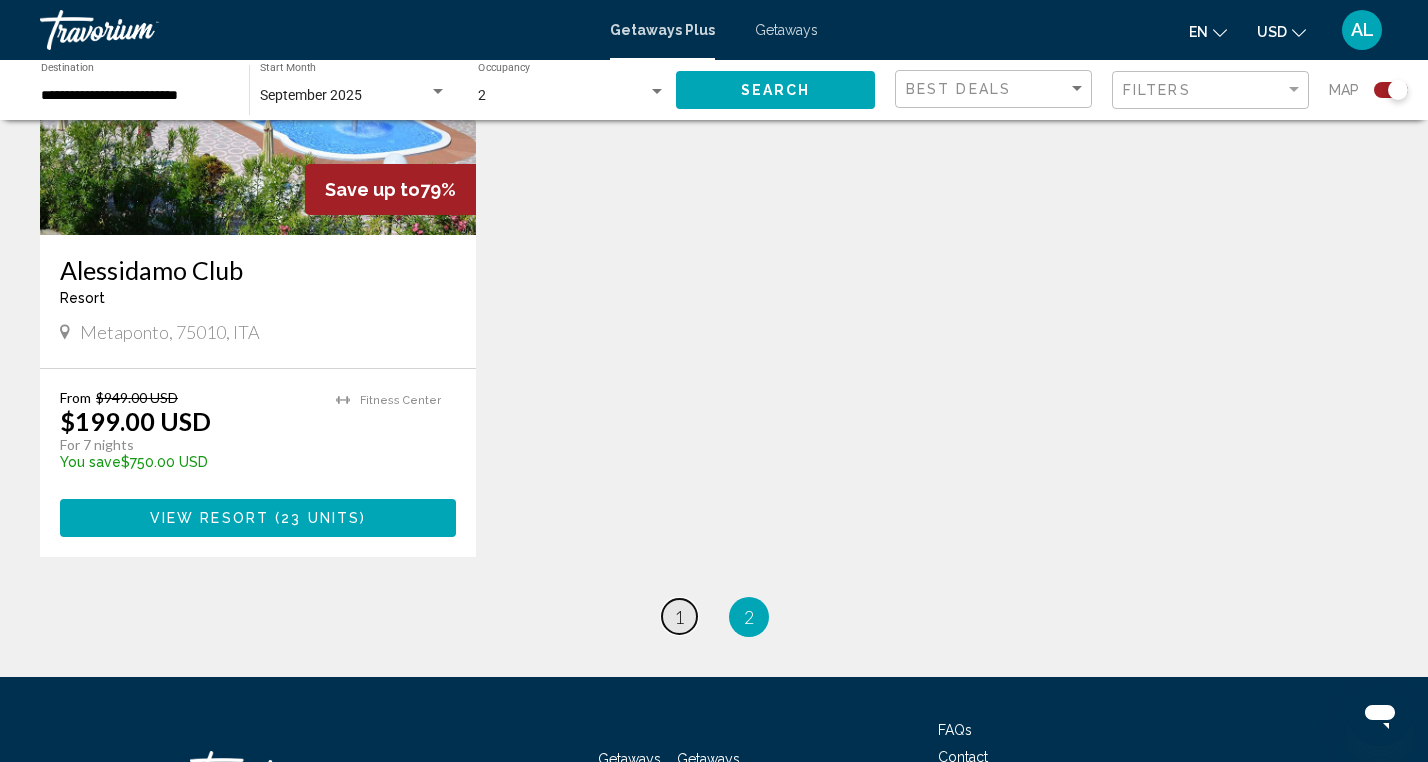 click on "1" at bounding box center (679, 617) 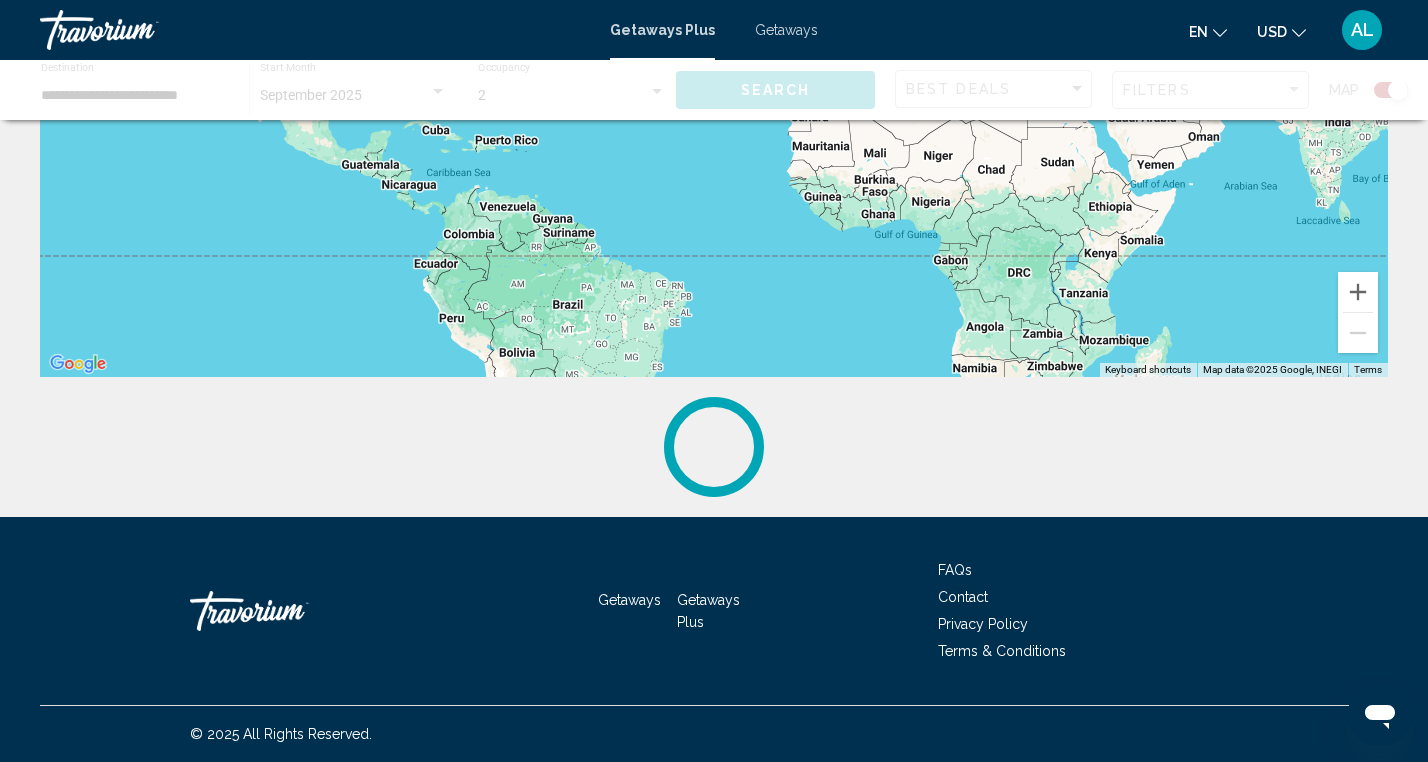scroll, scrollTop: 0, scrollLeft: 0, axis: both 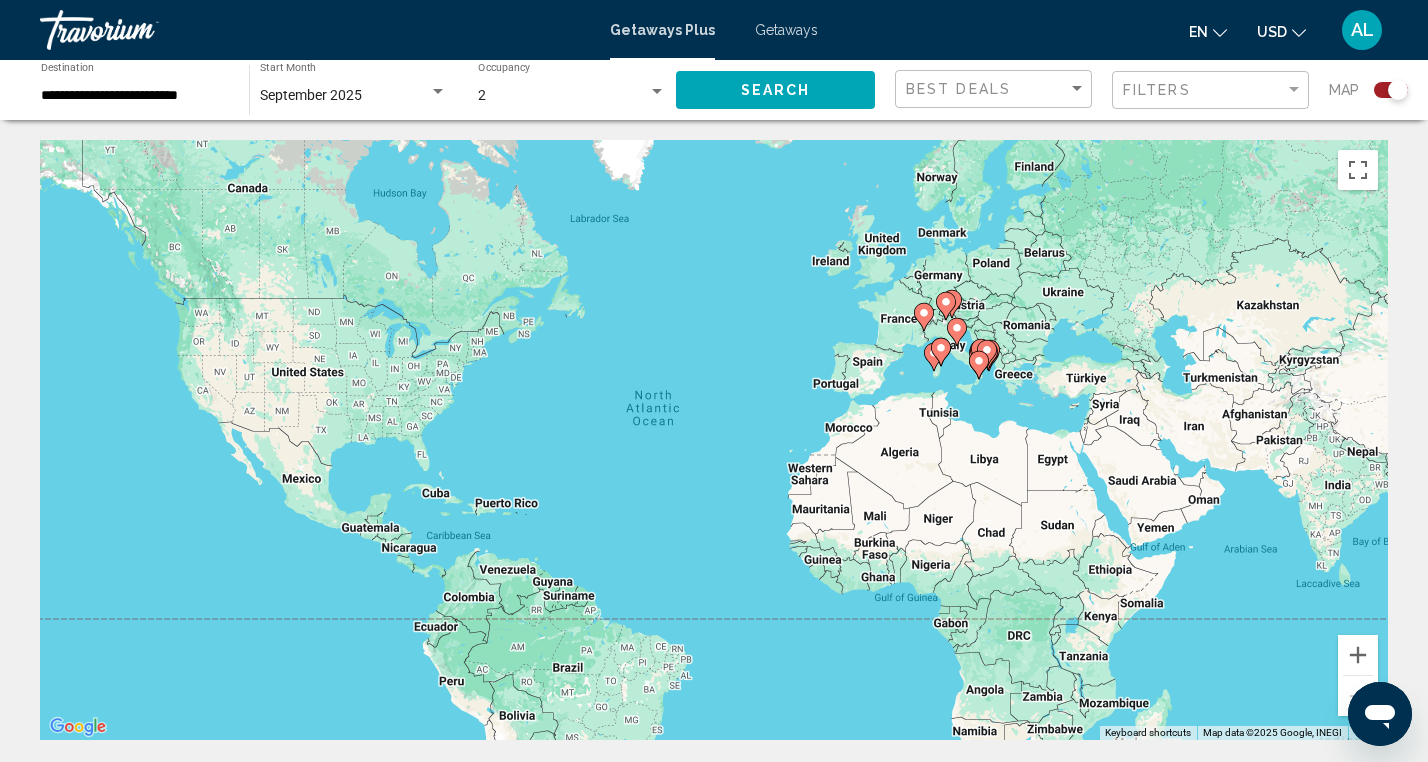 click 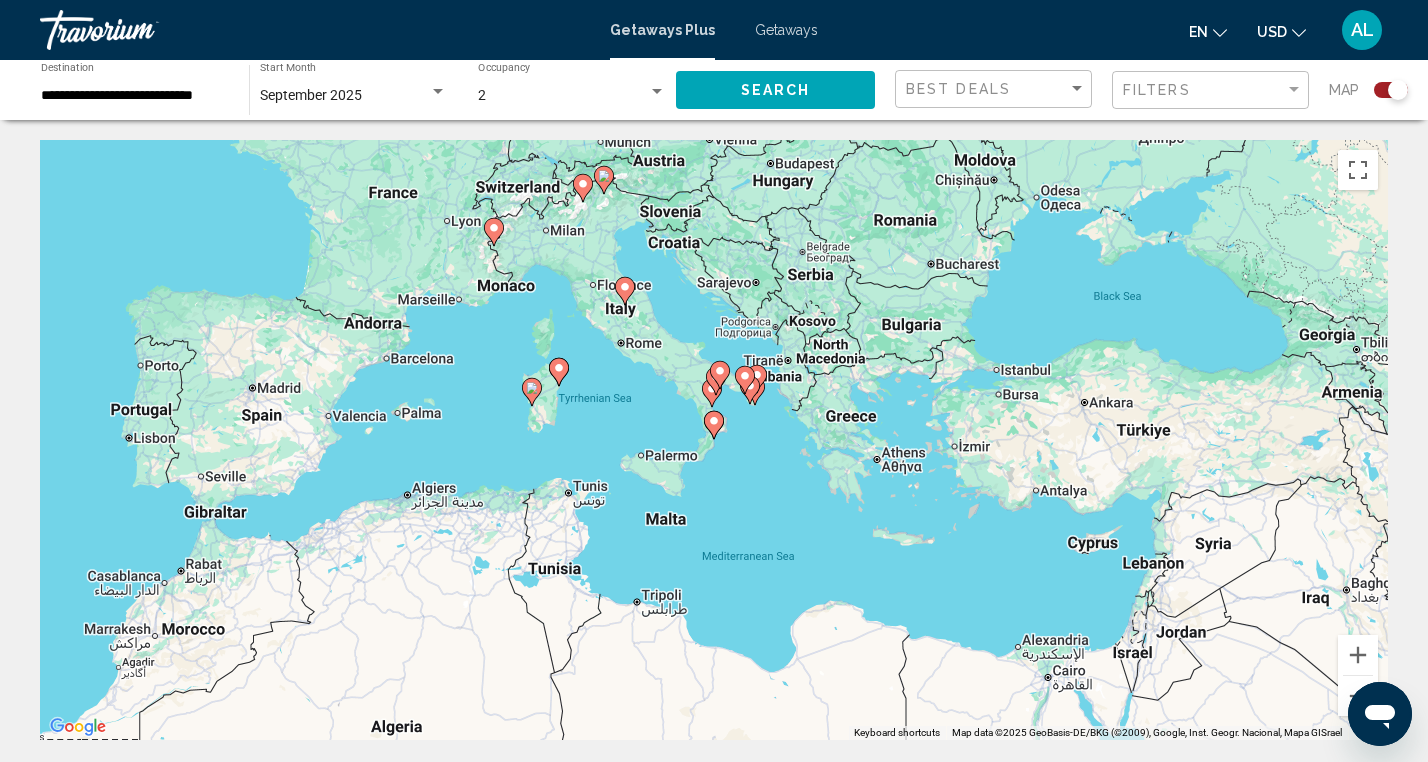 click 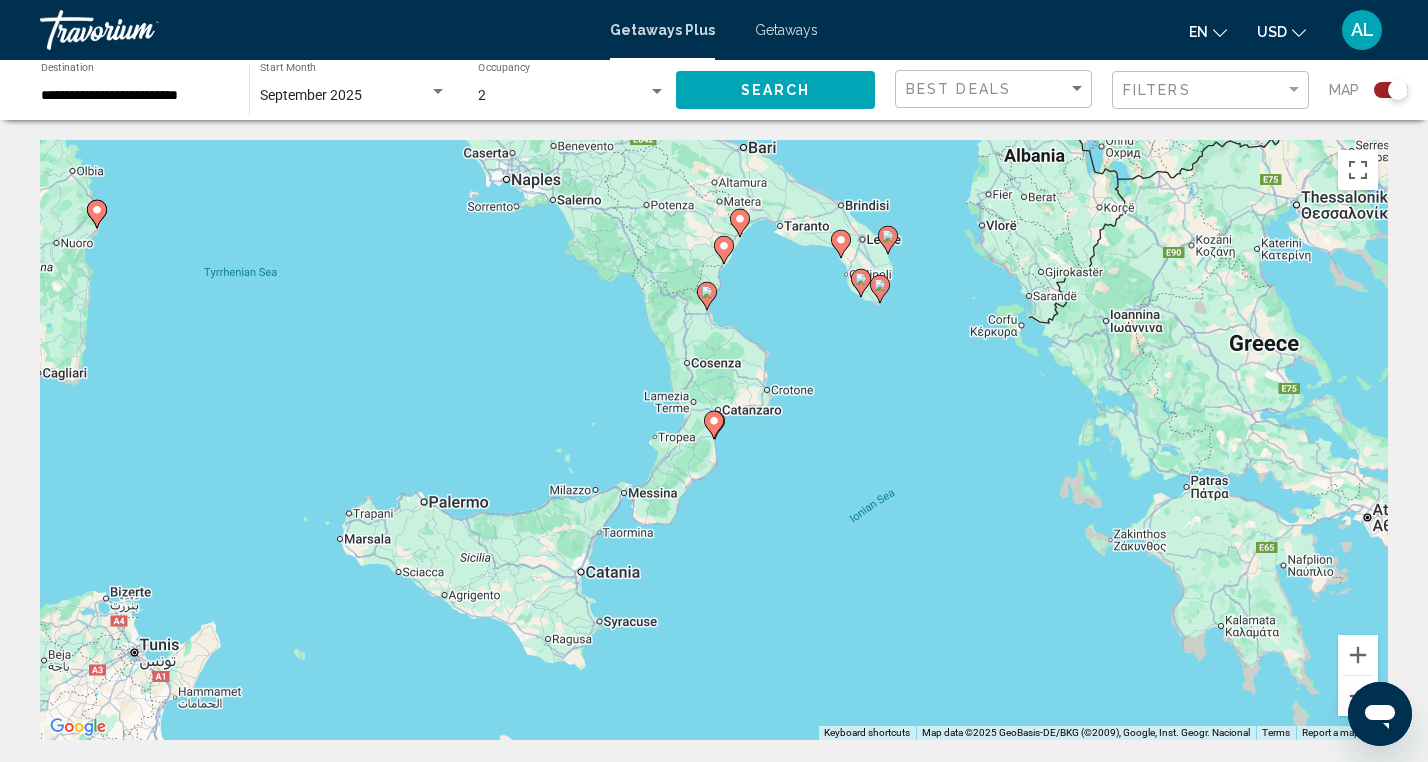click on "To navigate, press the arrow keys. To activate drag with keyboard, press Alt + Enter. Once in keyboard drag state, use the arrow keys to move the marker. To complete the drag, press the Enter key. To cancel, press Escape." at bounding box center (714, 440) 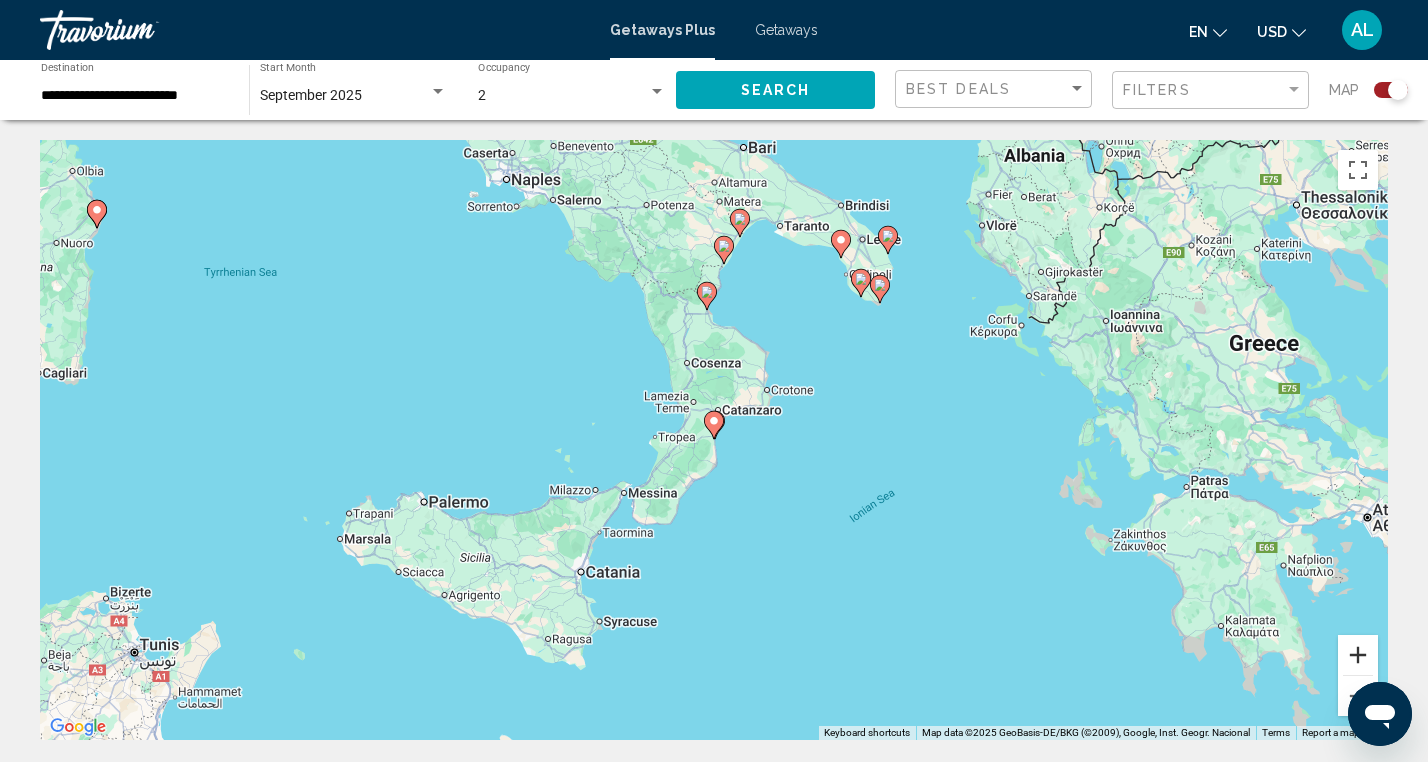 click at bounding box center (1358, 655) 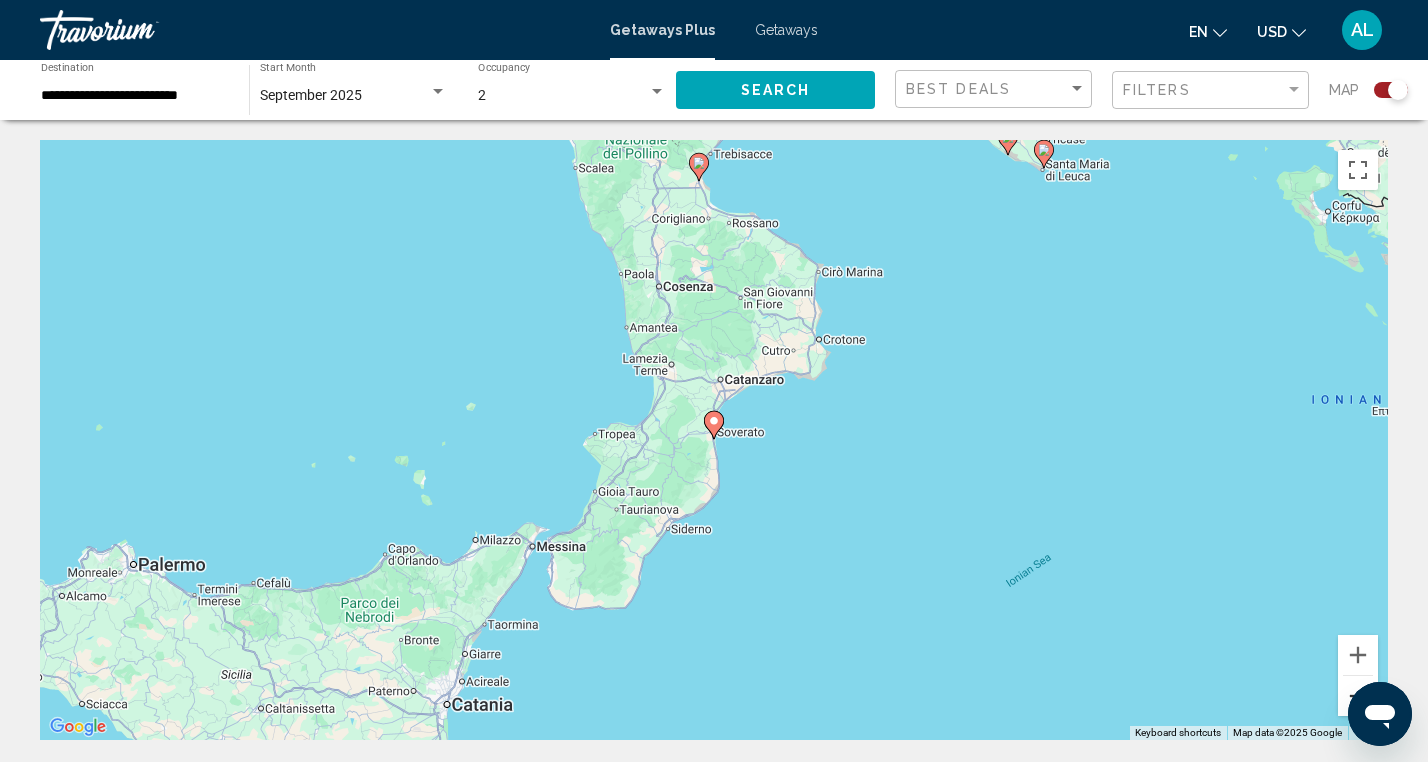 click at bounding box center [1358, 696] 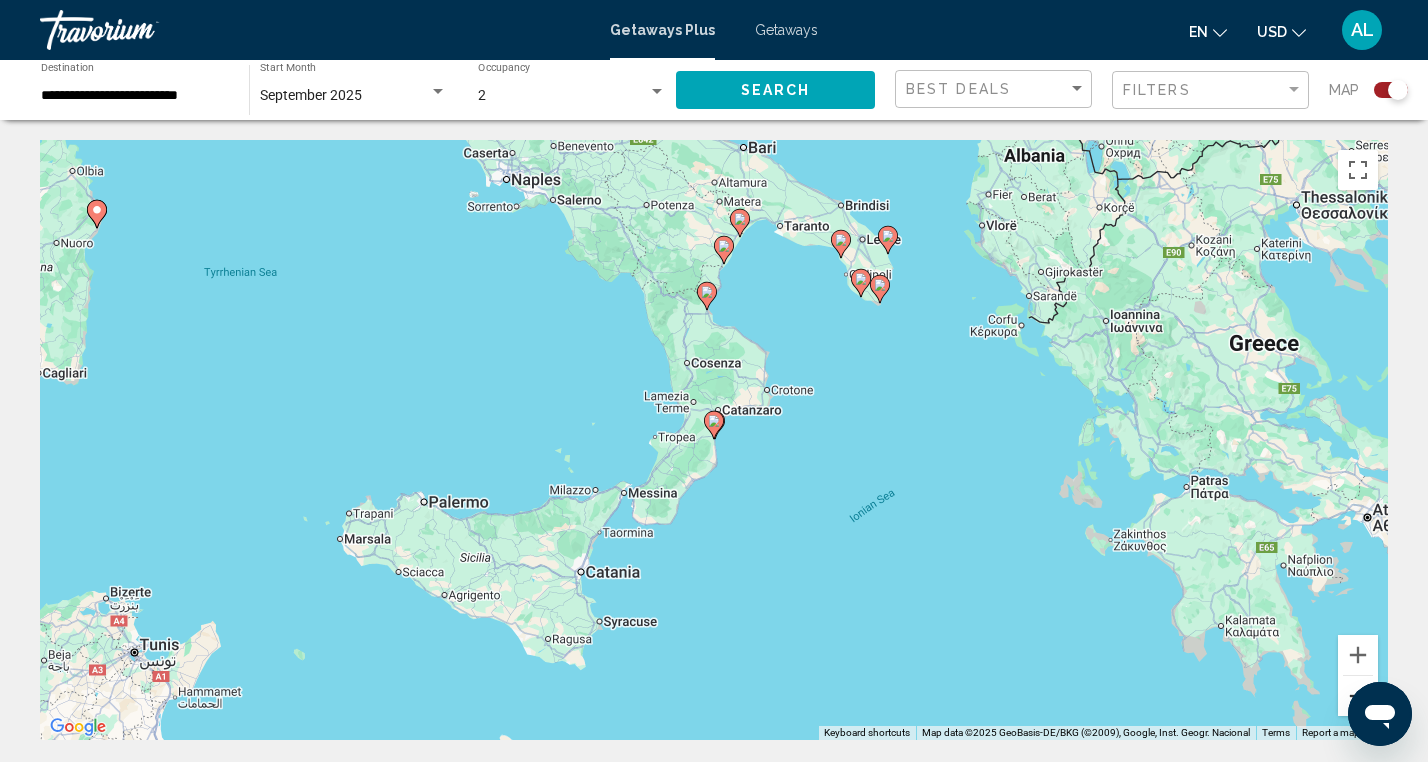 click at bounding box center [1358, 696] 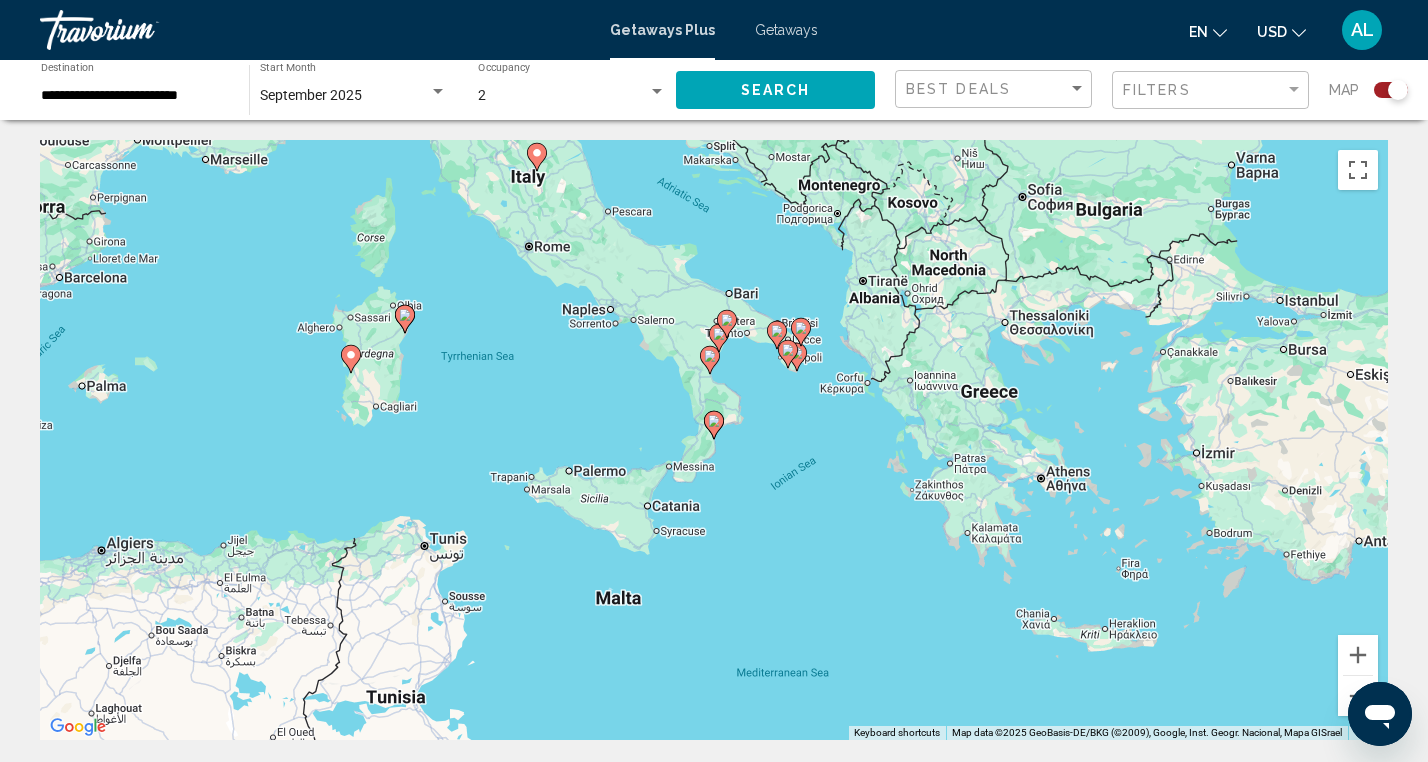 click 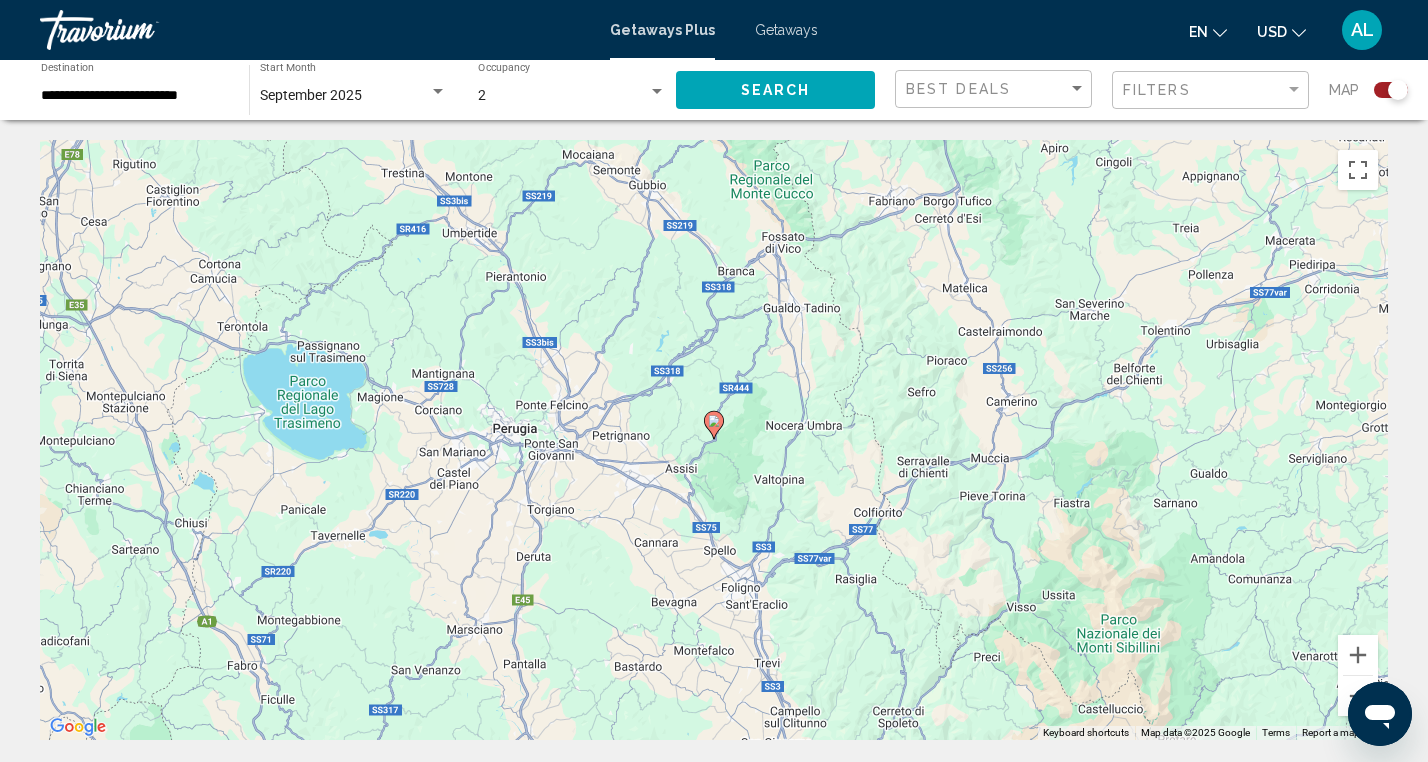 click 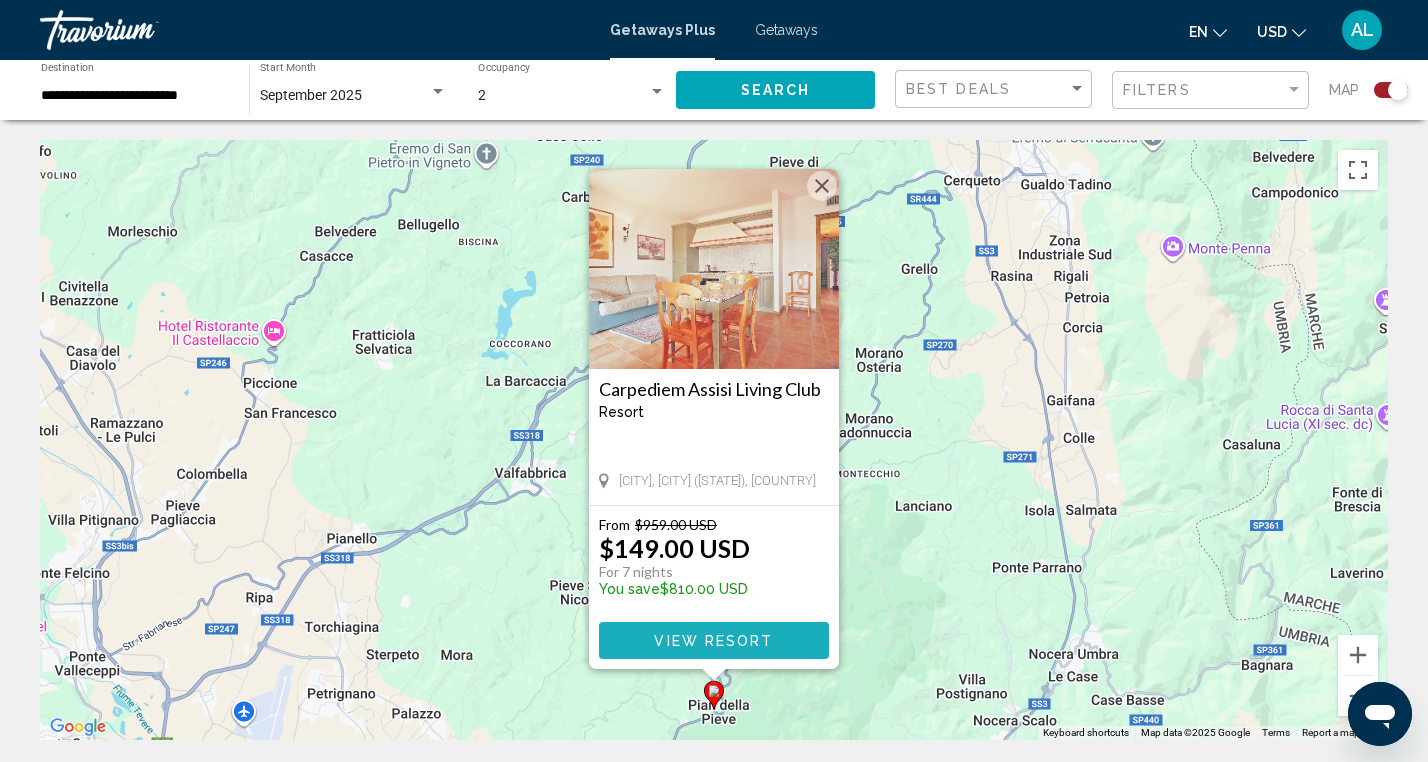 click on "View Resort" at bounding box center (713, 641) 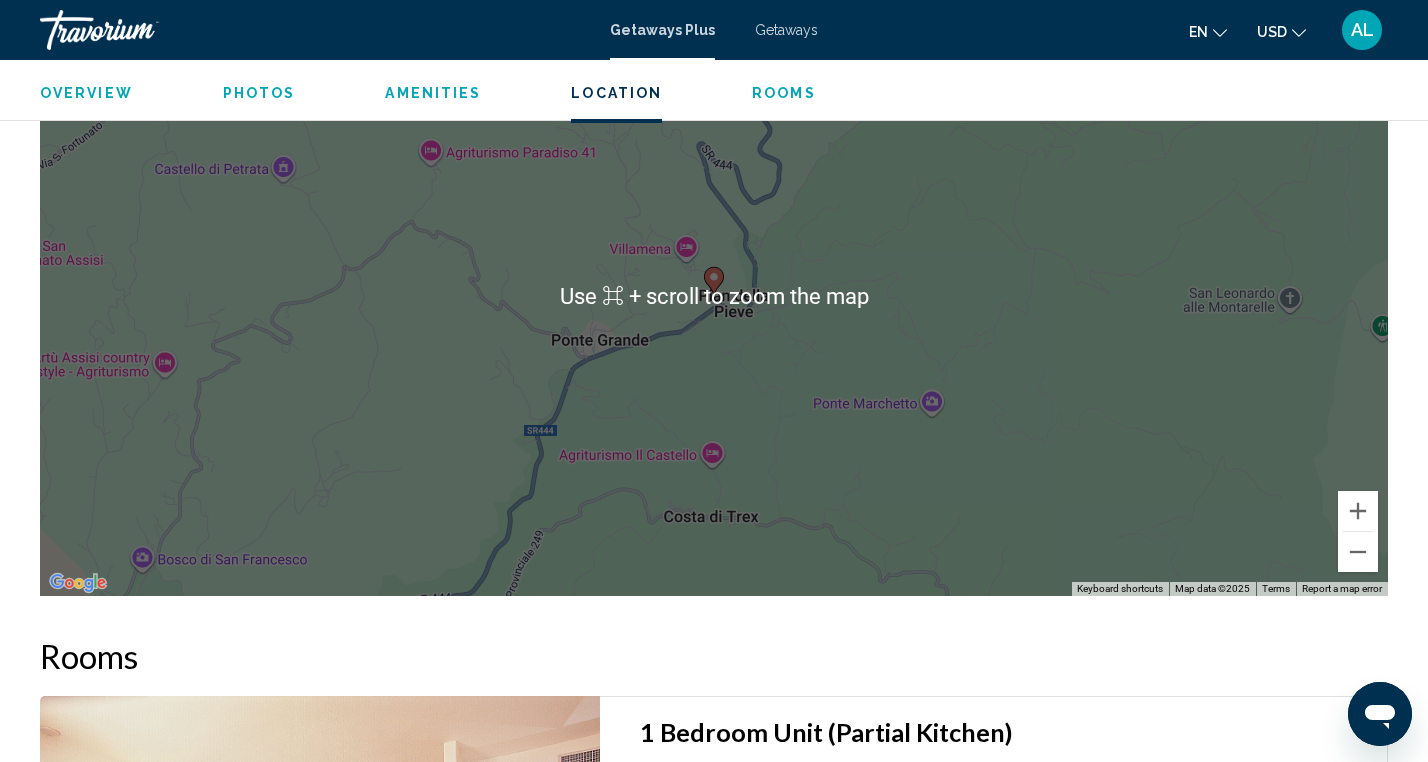 scroll, scrollTop: 3423, scrollLeft: 0, axis: vertical 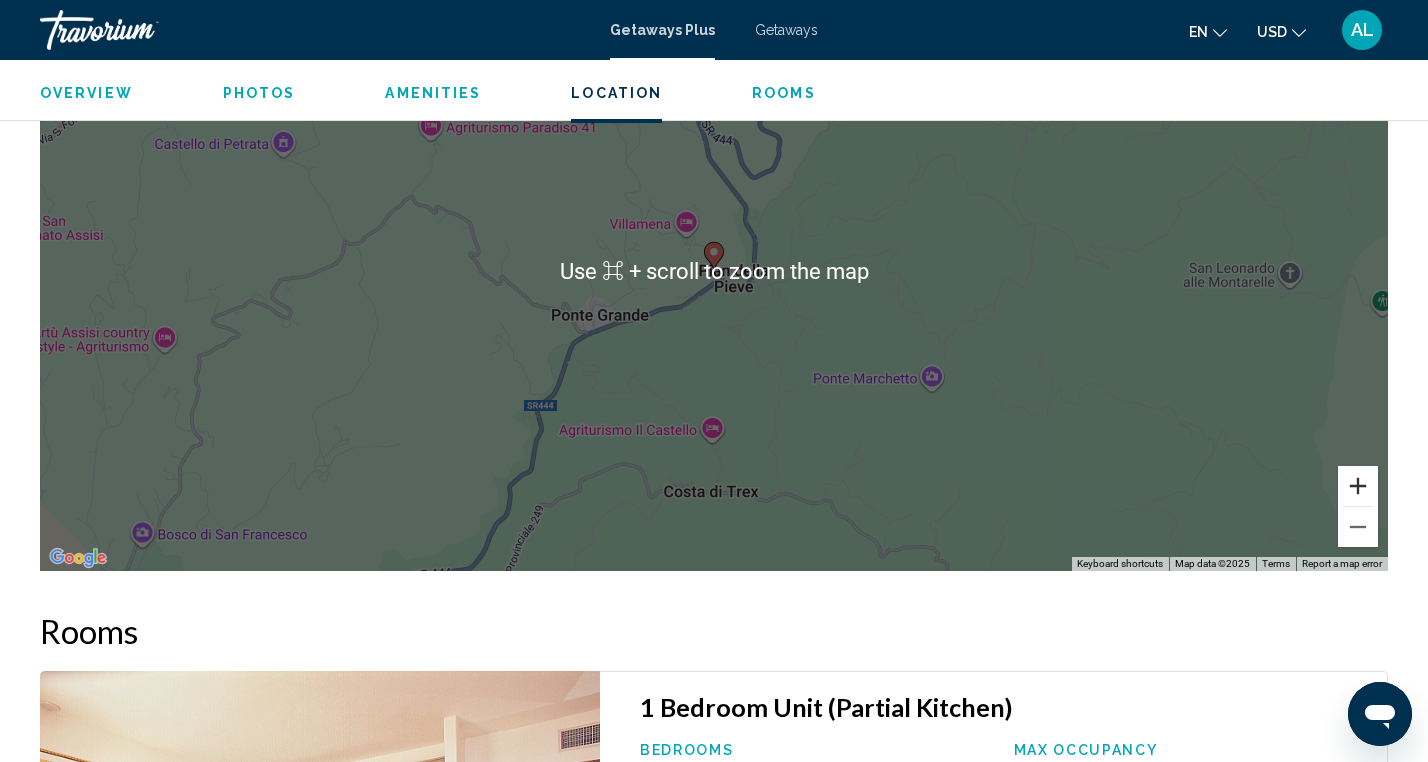 click at bounding box center [1358, 486] 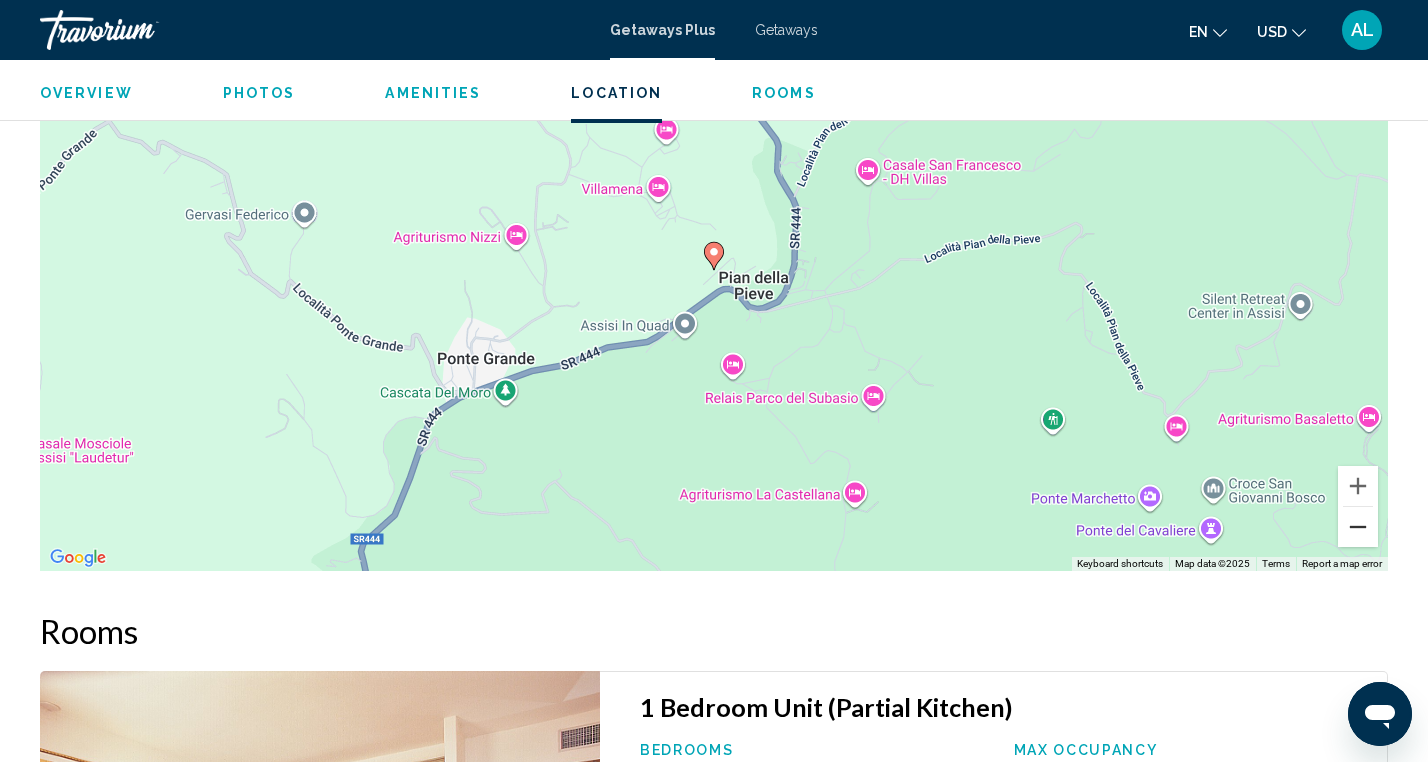 click at bounding box center (1358, 527) 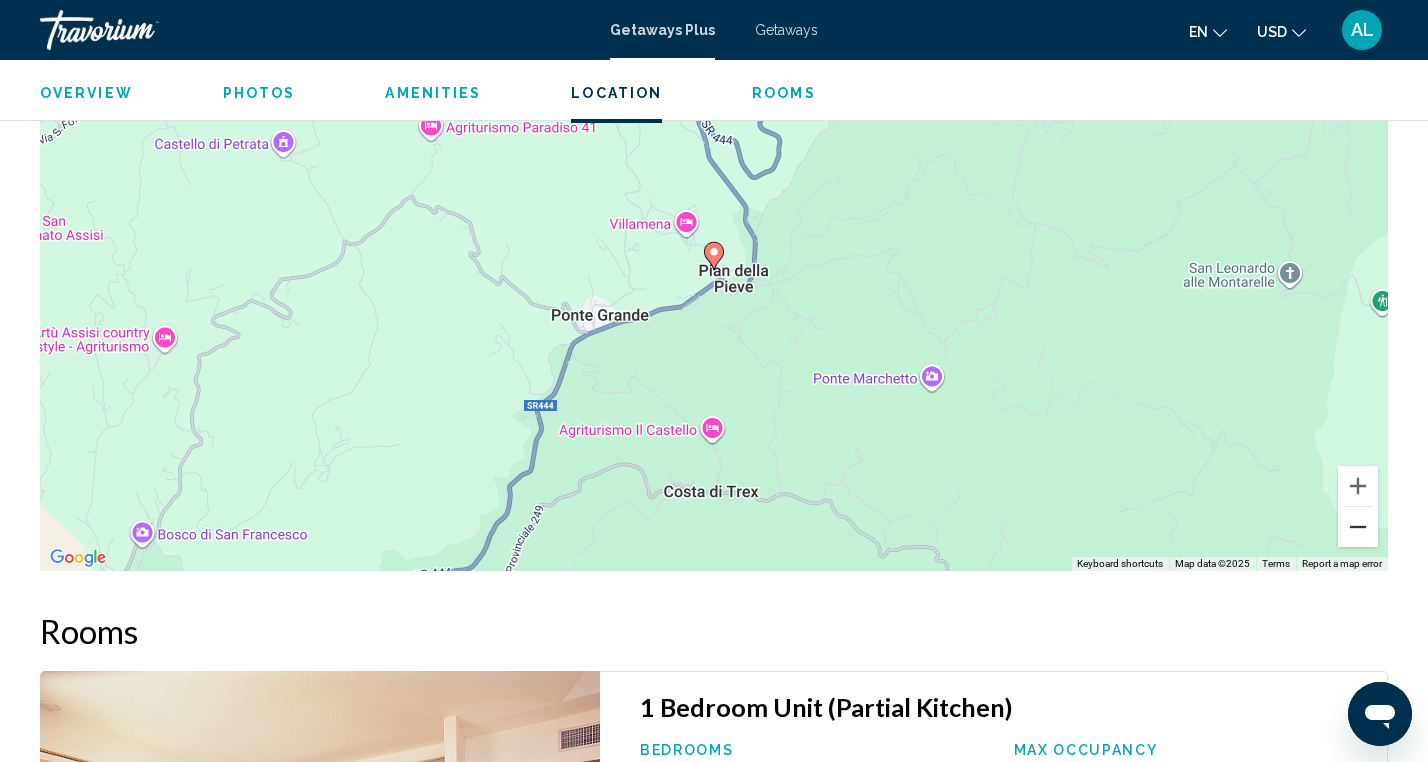 click at bounding box center [1358, 527] 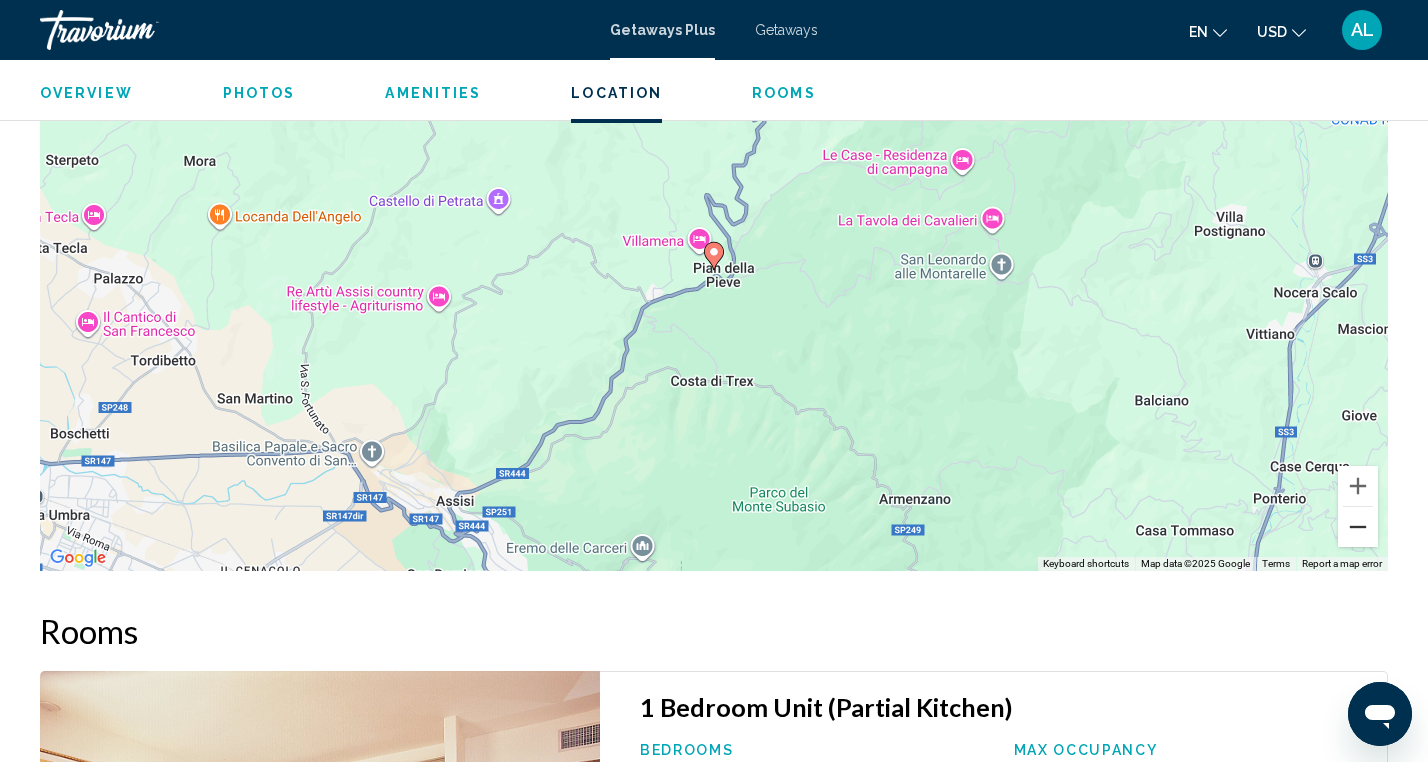 click at bounding box center [1358, 527] 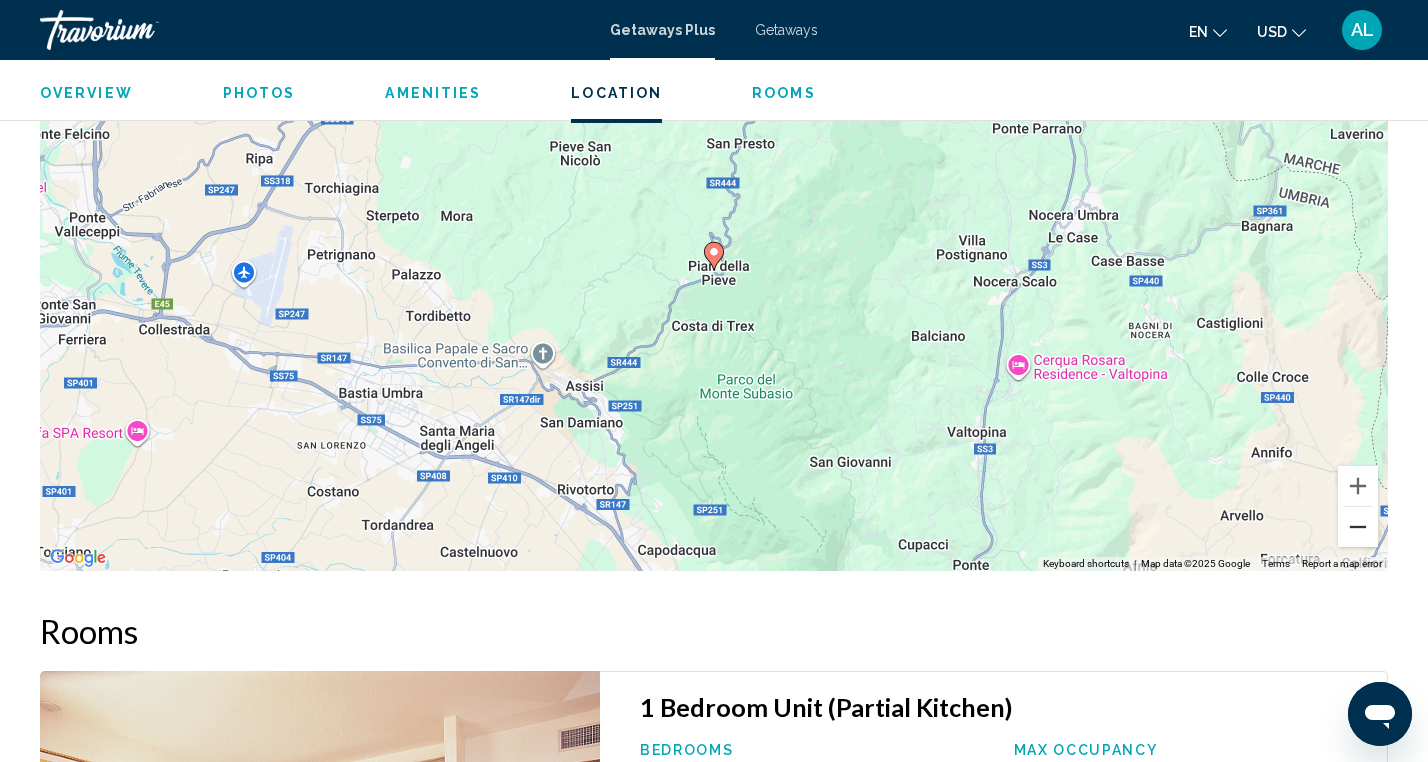 click at bounding box center (1358, 527) 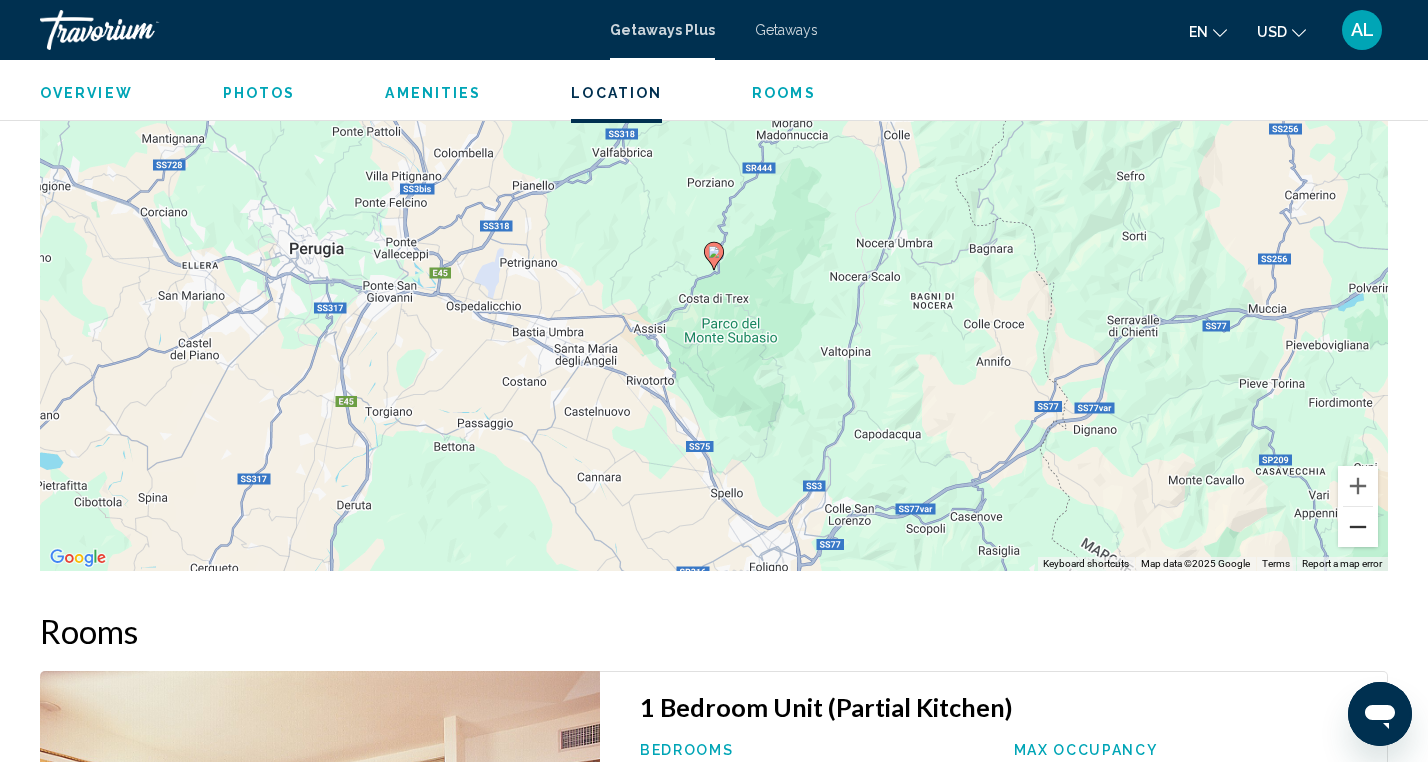click at bounding box center (1358, 527) 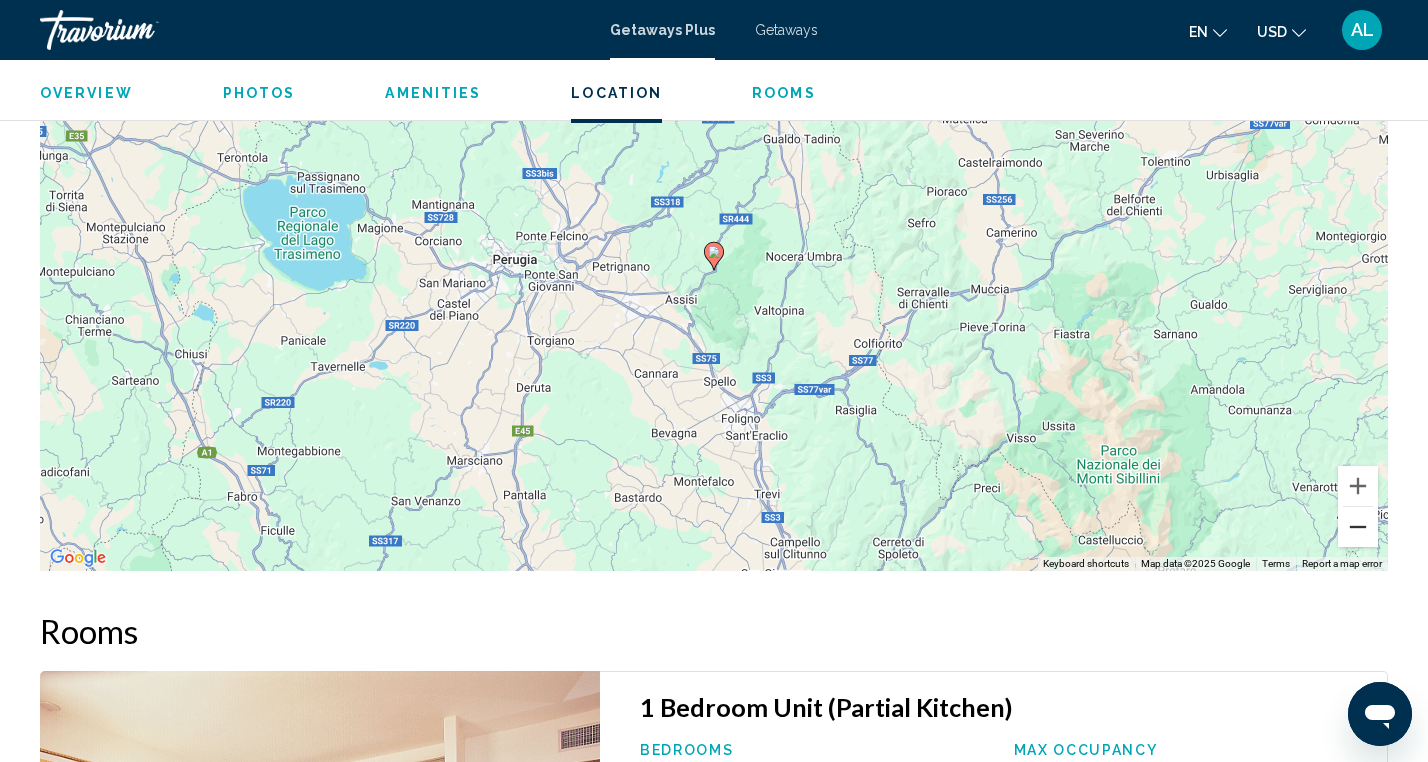 click at bounding box center [1358, 527] 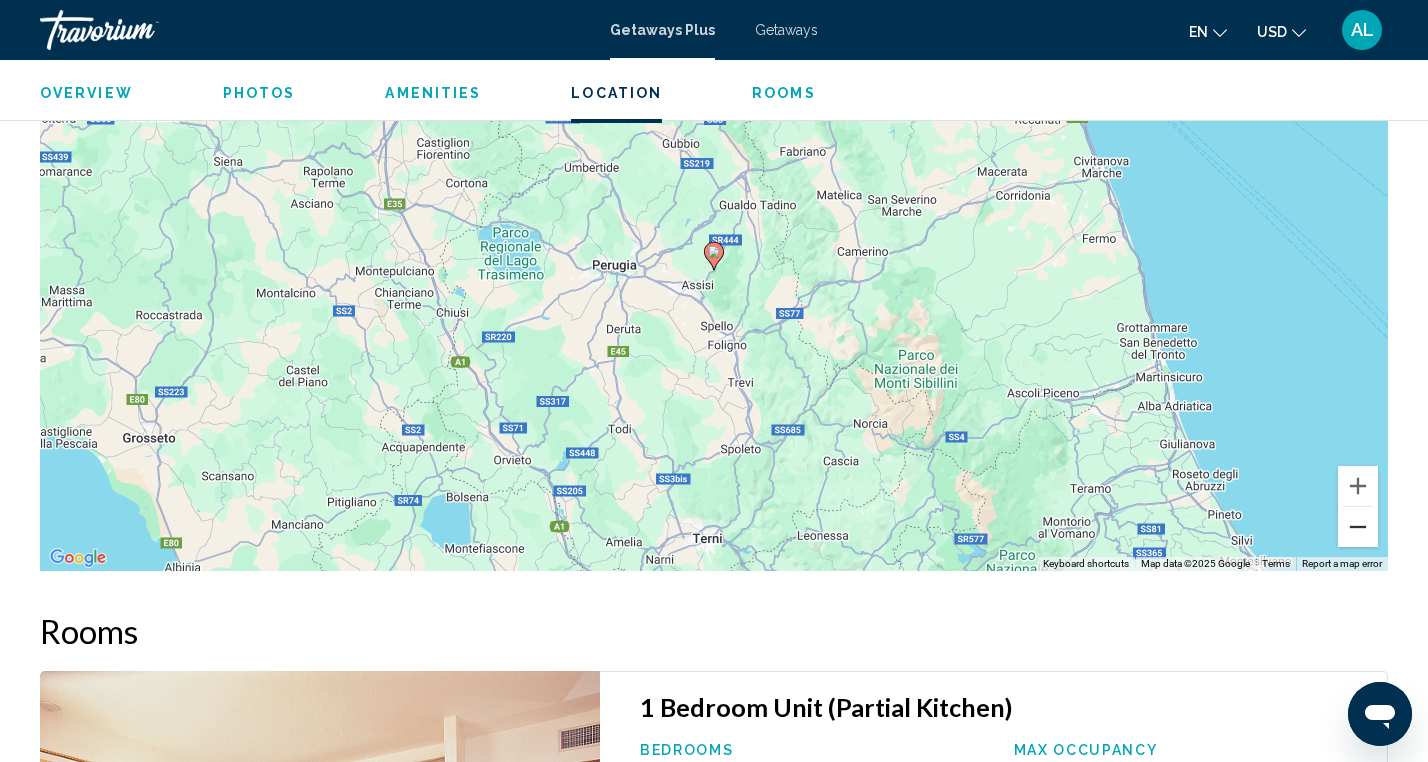 click at bounding box center (1358, 527) 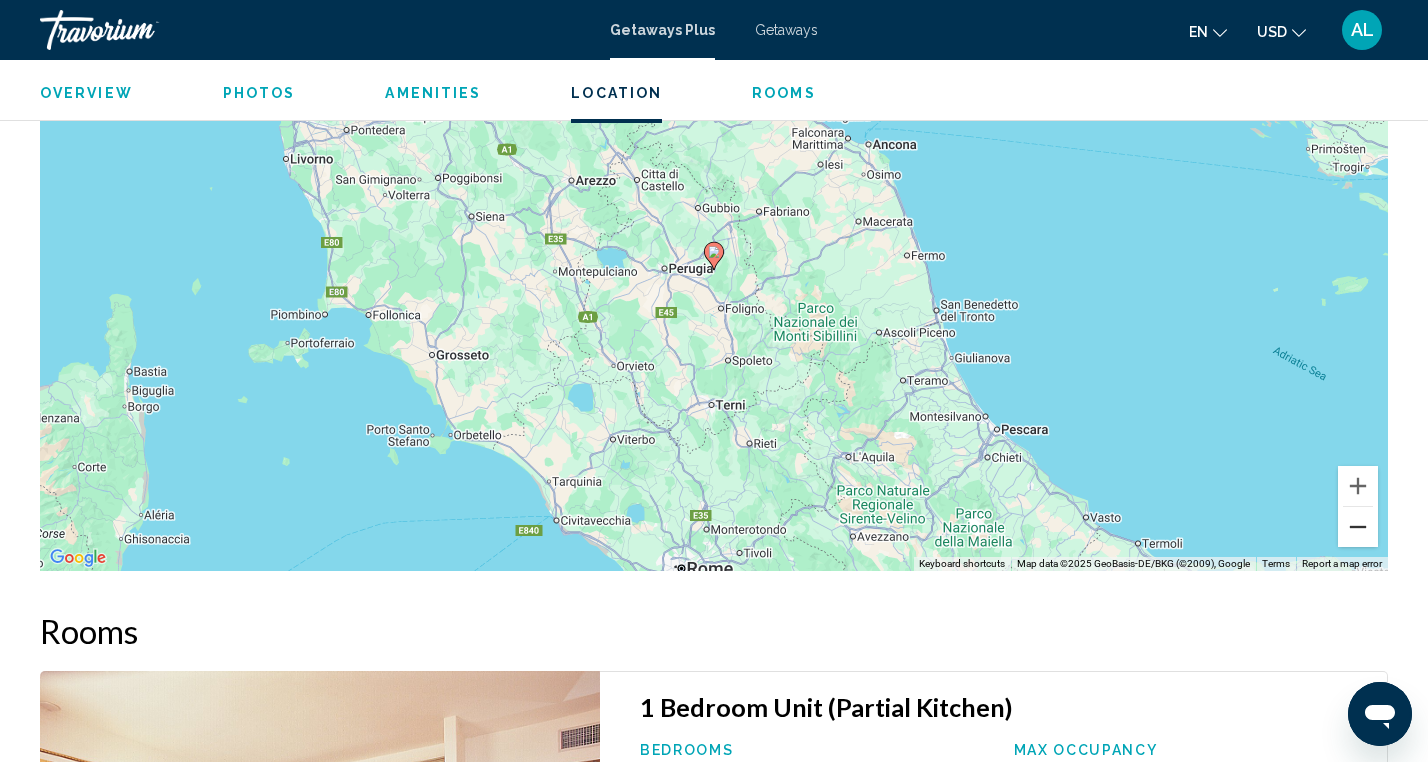 click at bounding box center (1358, 527) 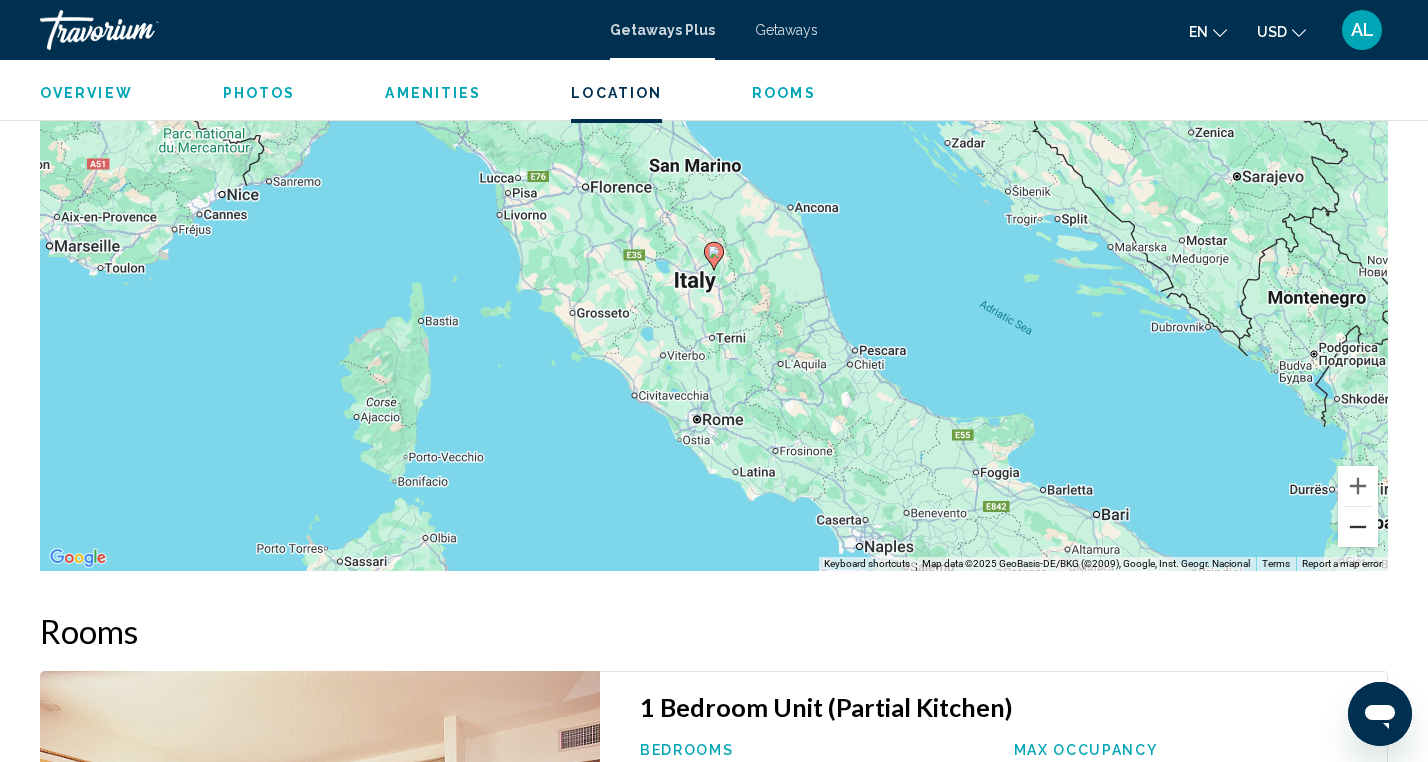 click at bounding box center [1358, 527] 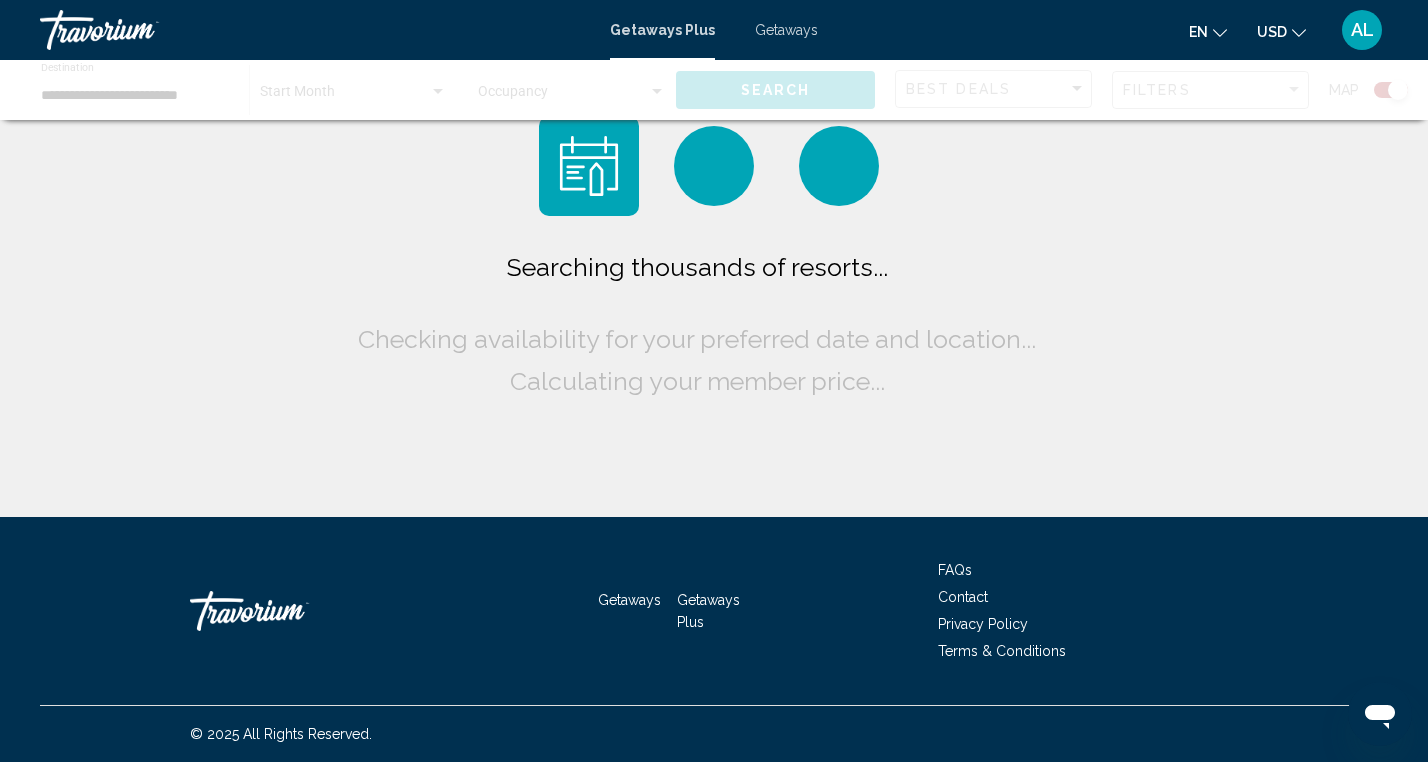 scroll, scrollTop: 0, scrollLeft: 0, axis: both 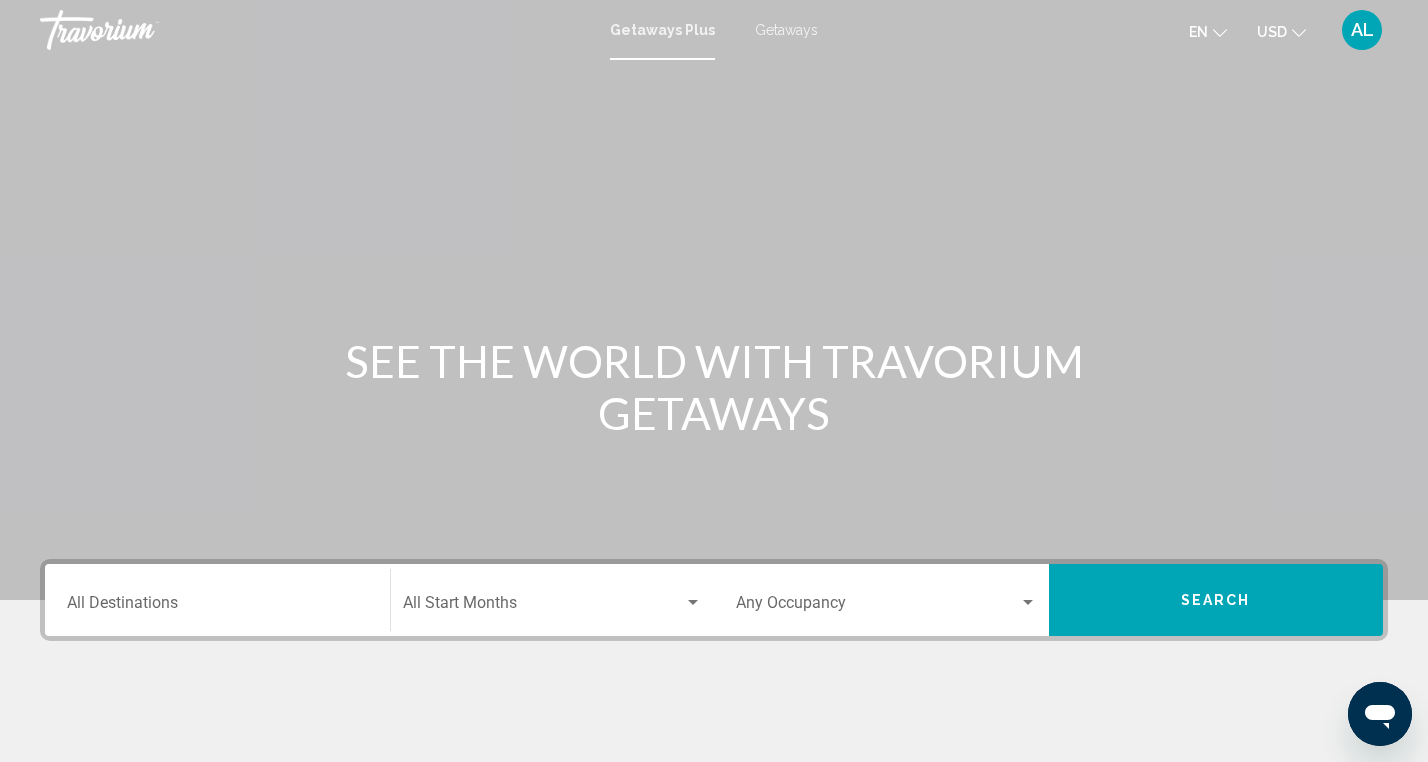 click on "Getaways" at bounding box center (786, 30) 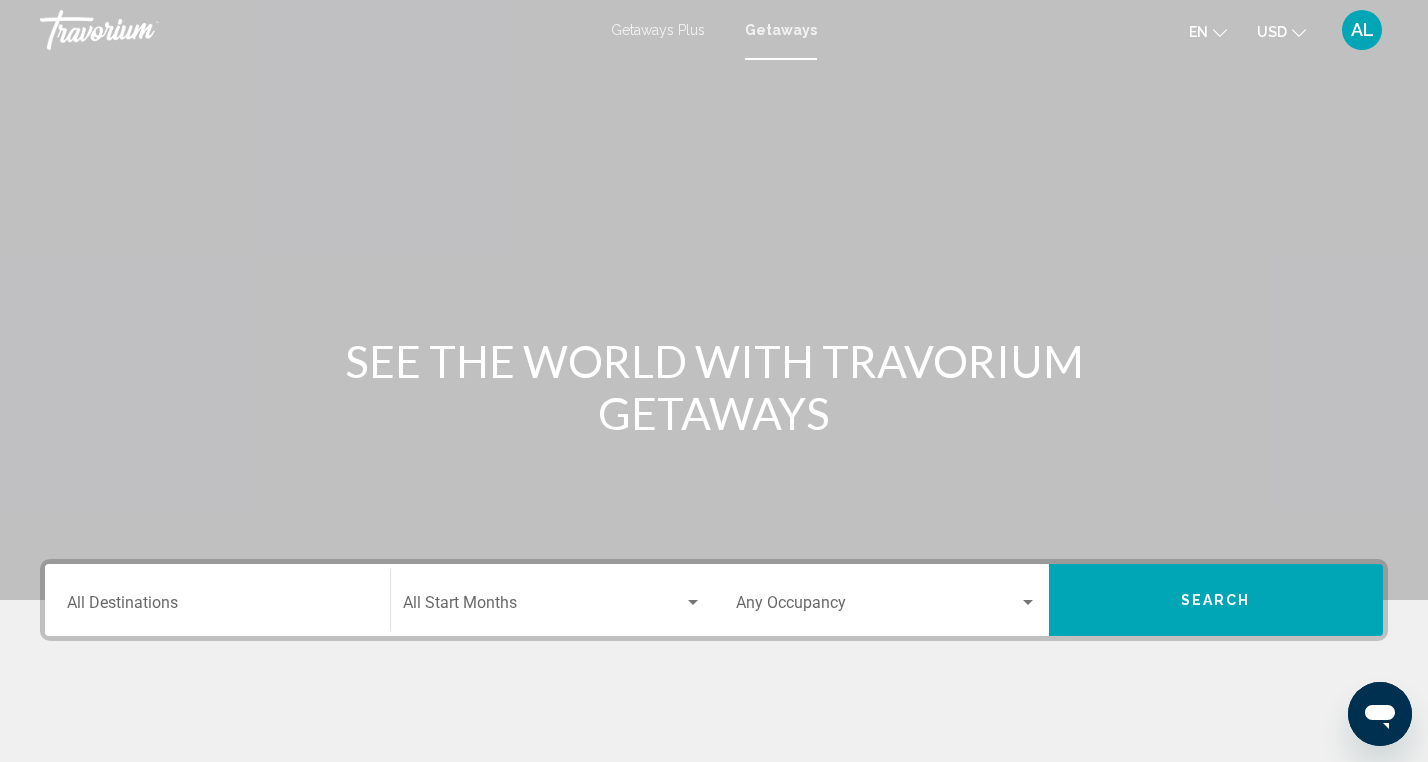 click on "Destination All Destinations" at bounding box center (217, 607) 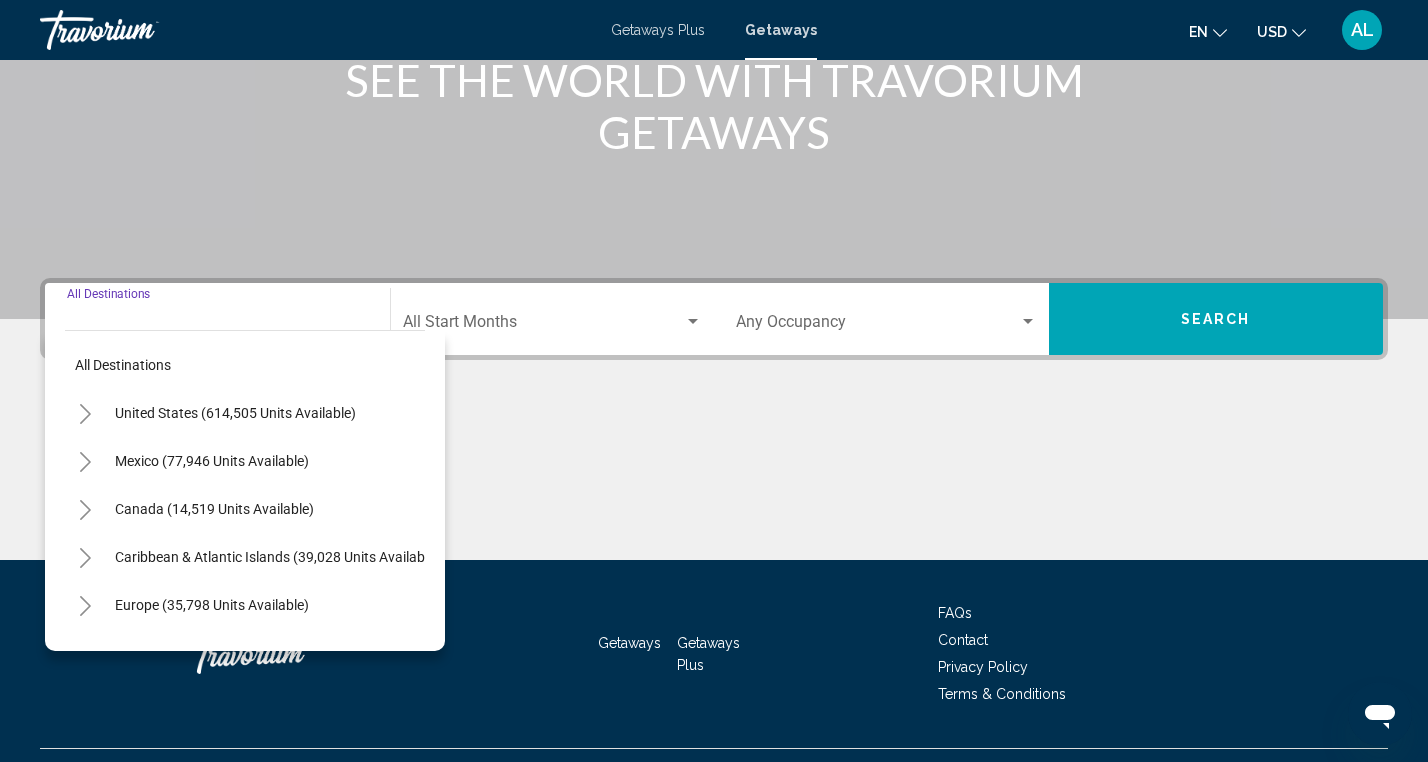 scroll, scrollTop: 324, scrollLeft: 0, axis: vertical 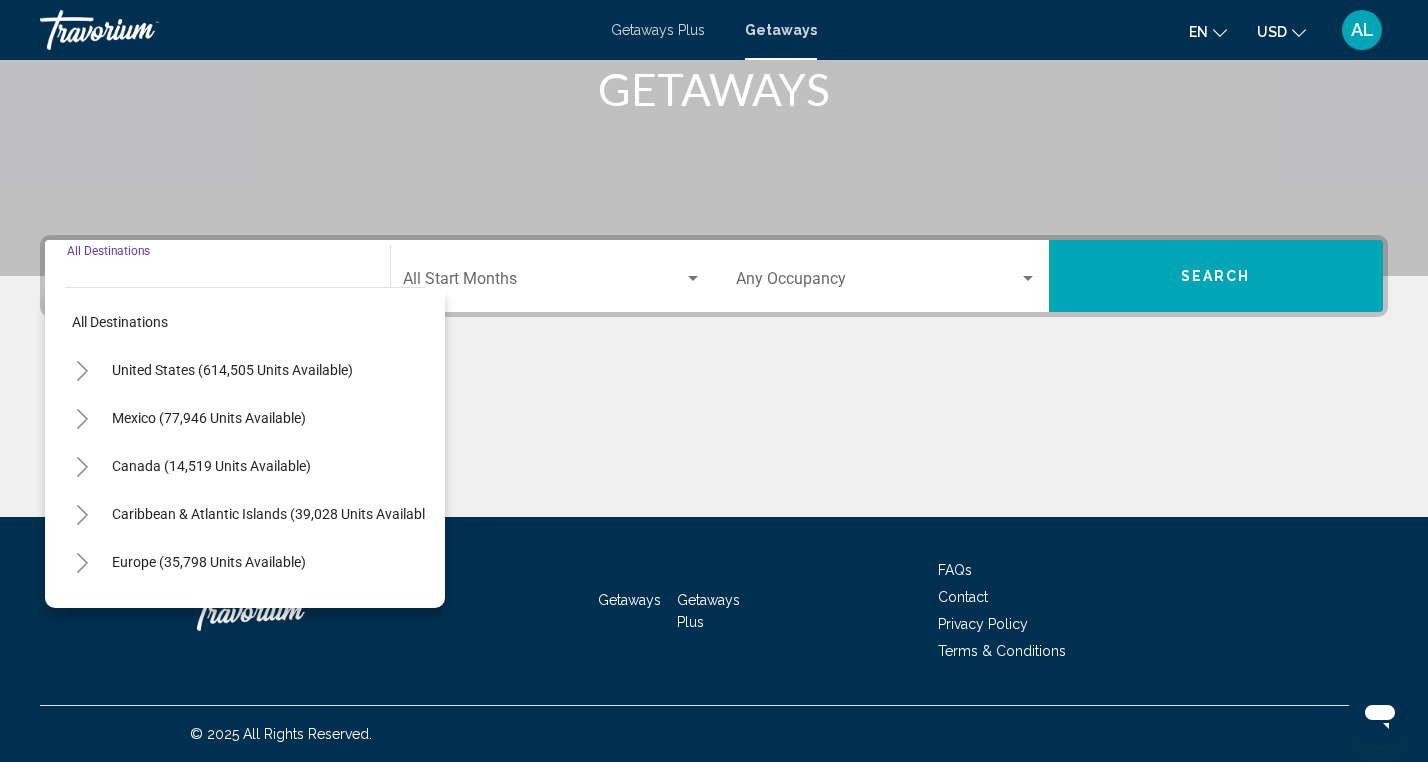 click 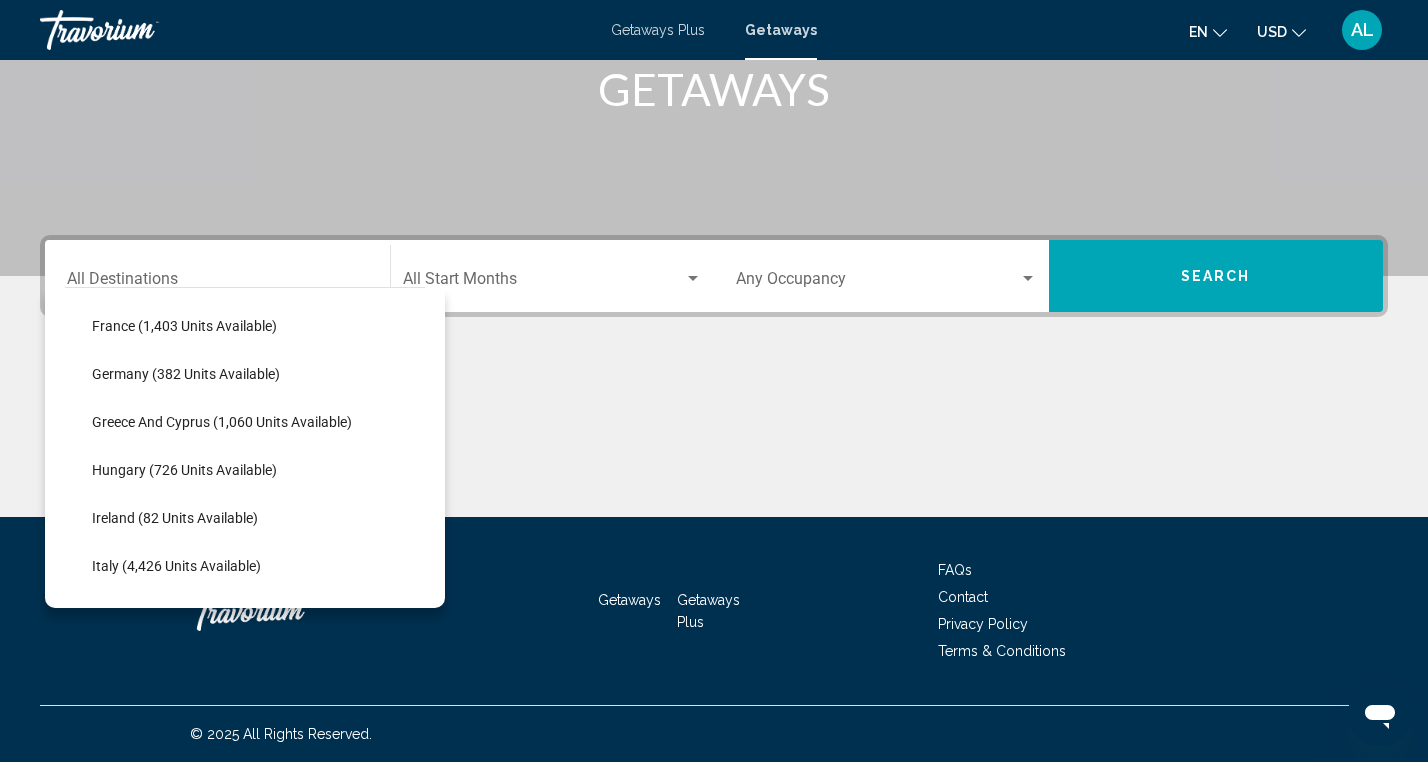 scroll, scrollTop: 578, scrollLeft: 3, axis: both 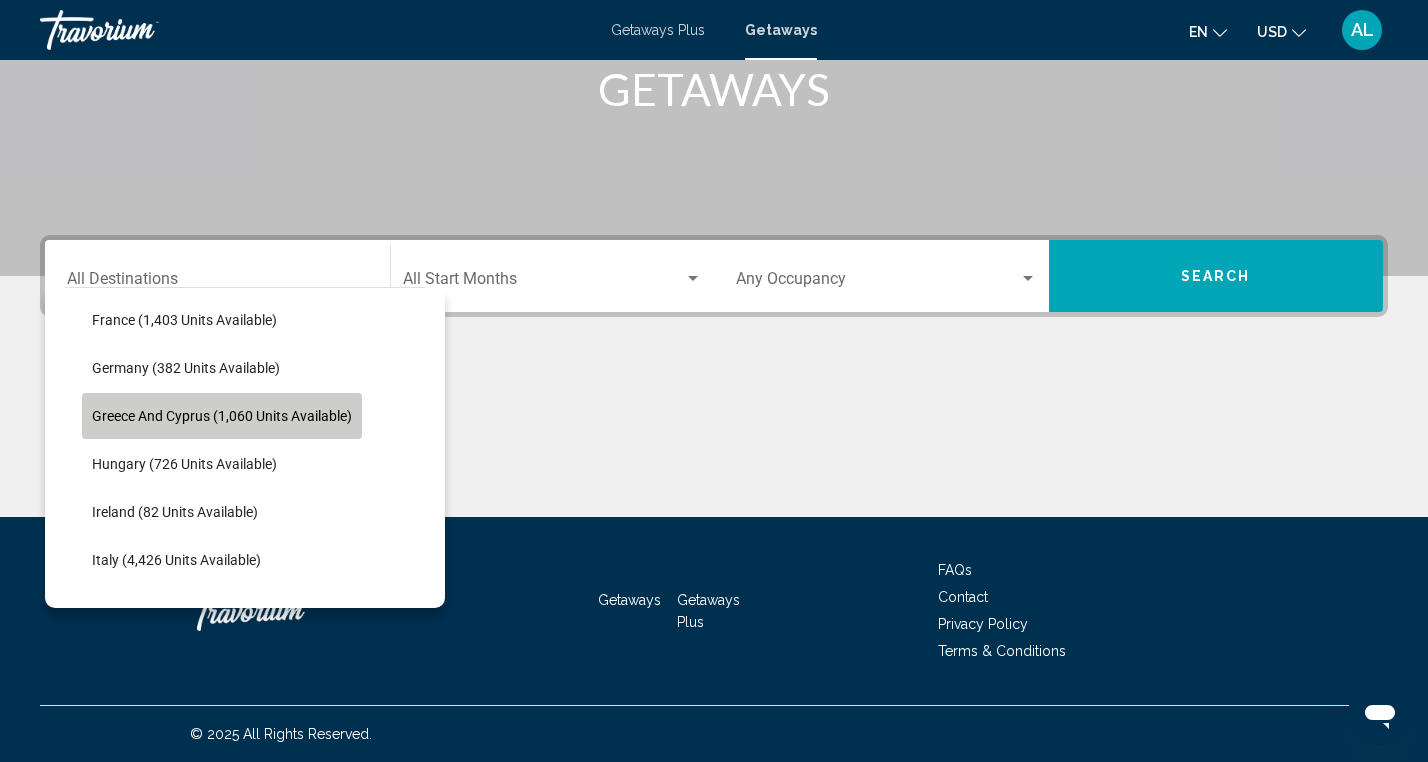 click on "Greece and Cyprus (1,060 units available)" 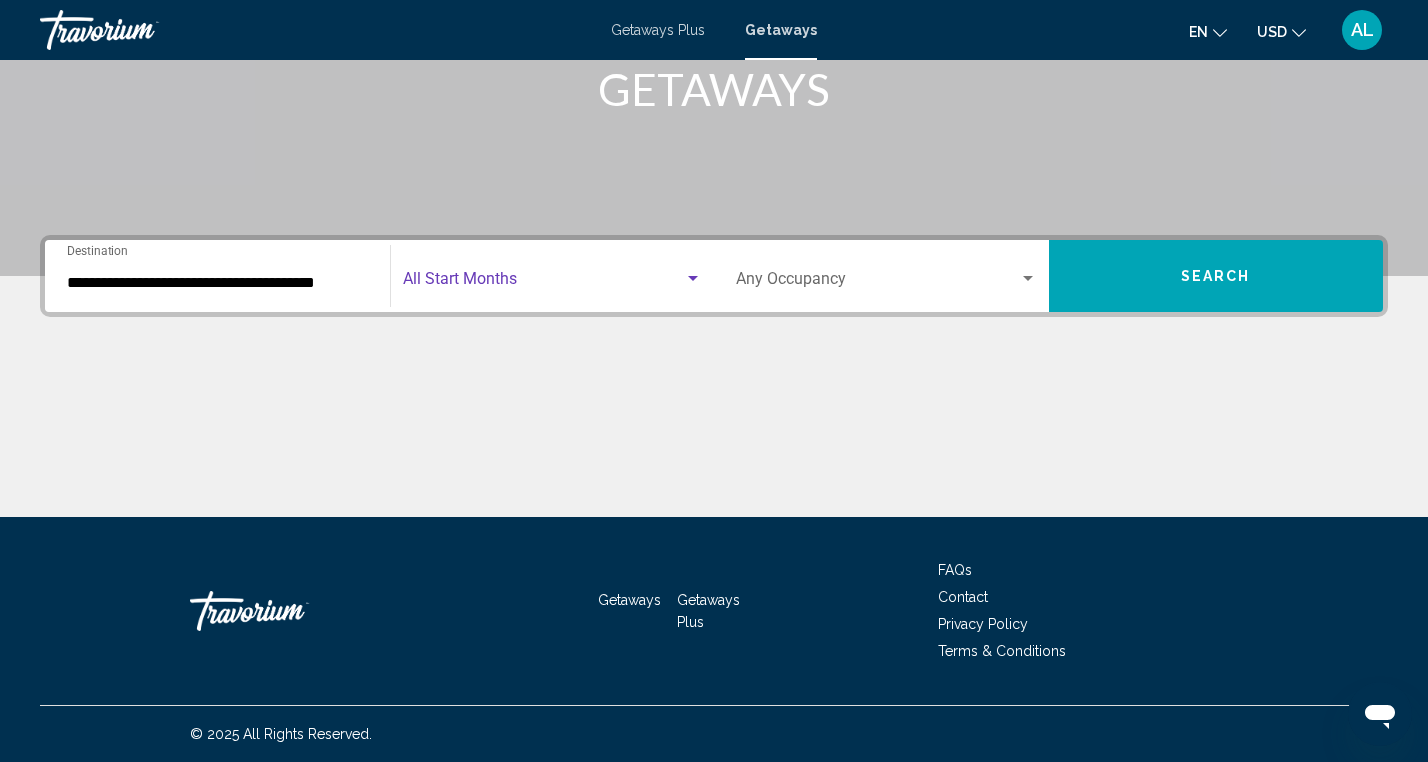 click at bounding box center (693, 279) 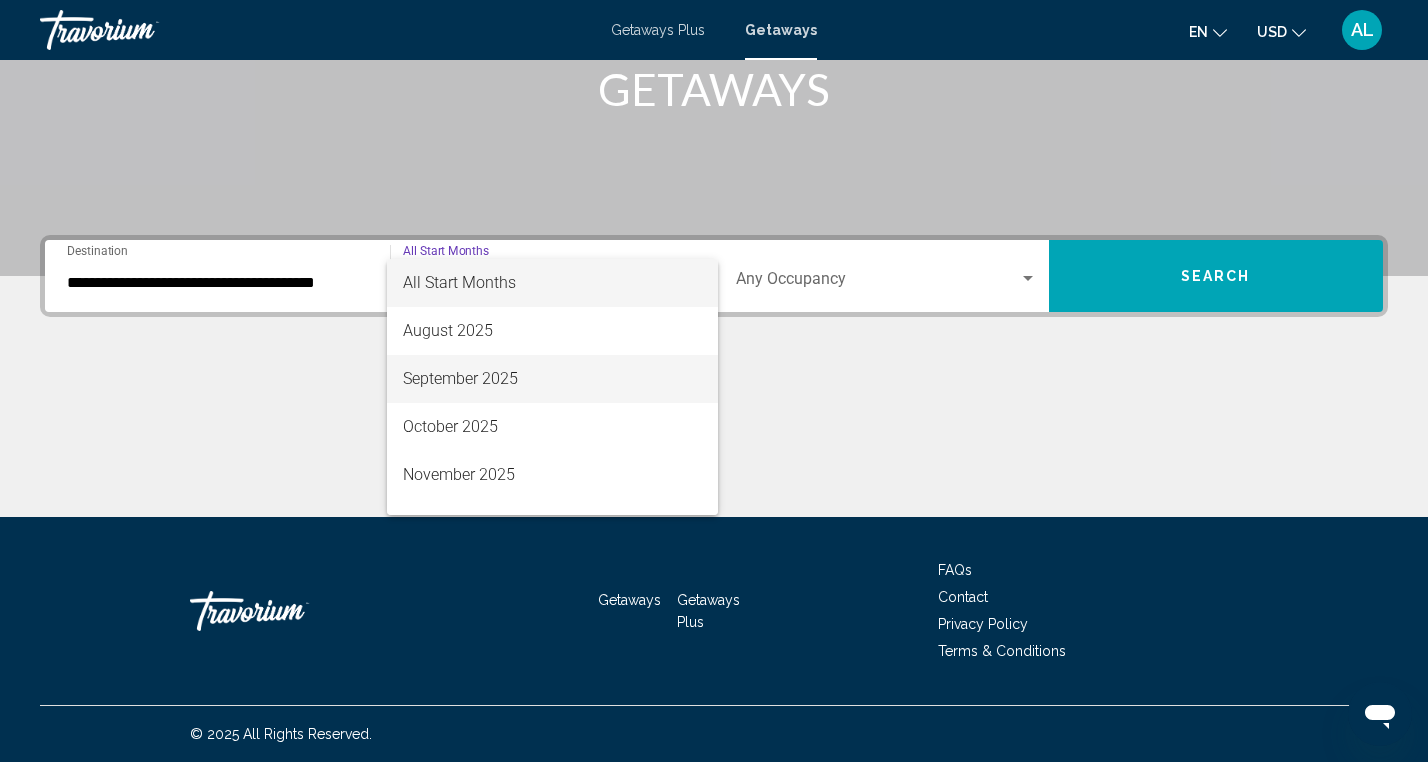 click on "September 2025" at bounding box center (553, 379) 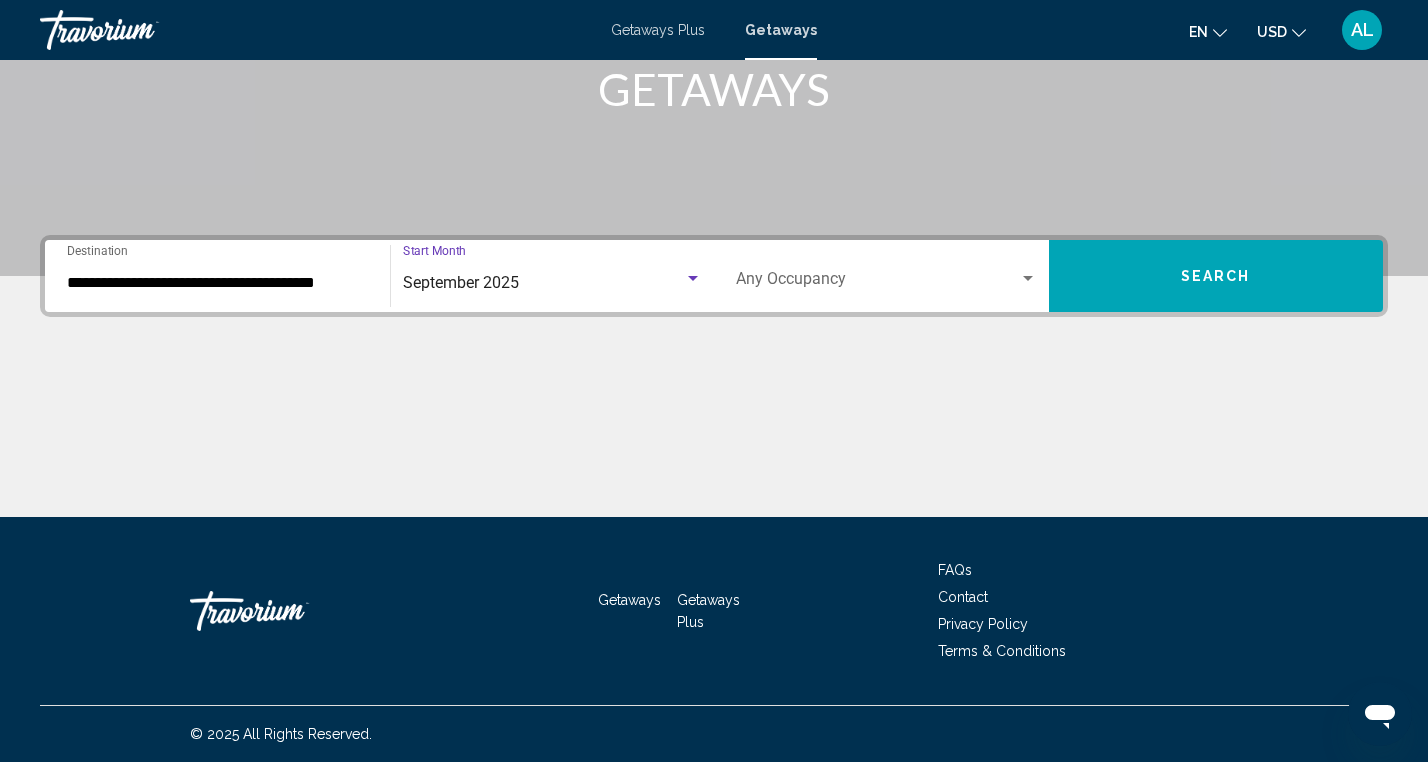 click at bounding box center [1028, 279] 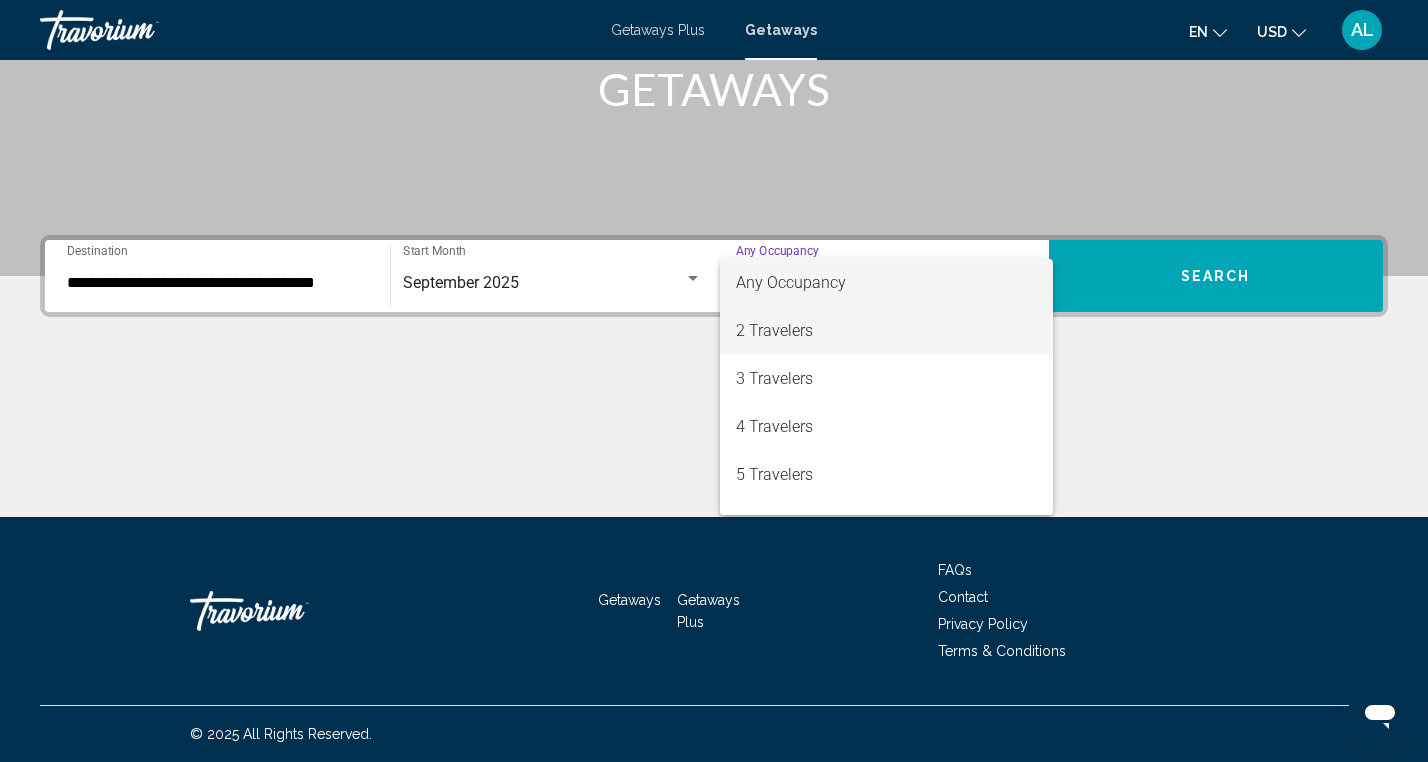 click on "2 Travelers" at bounding box center [886, 331] 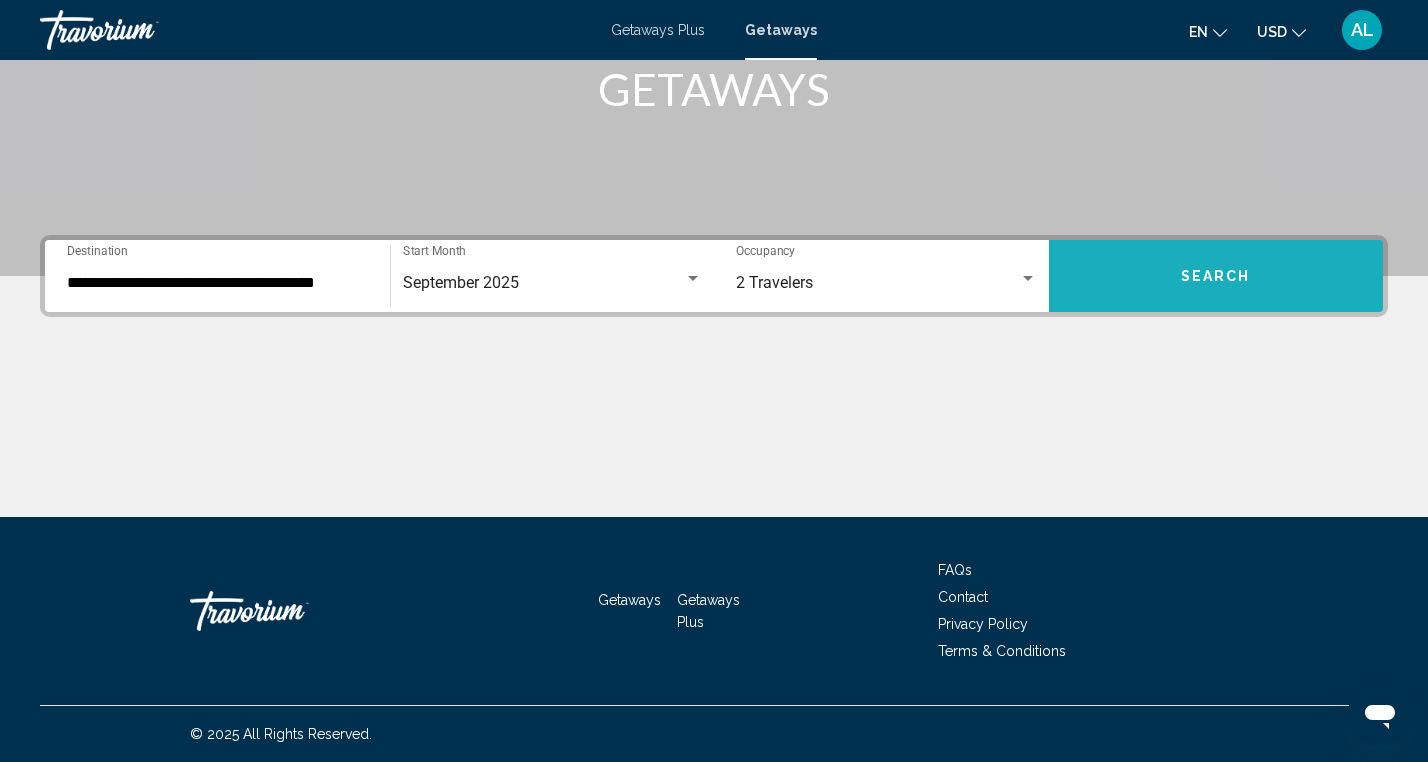 click on "Search" at bounding box center [1216, 277] 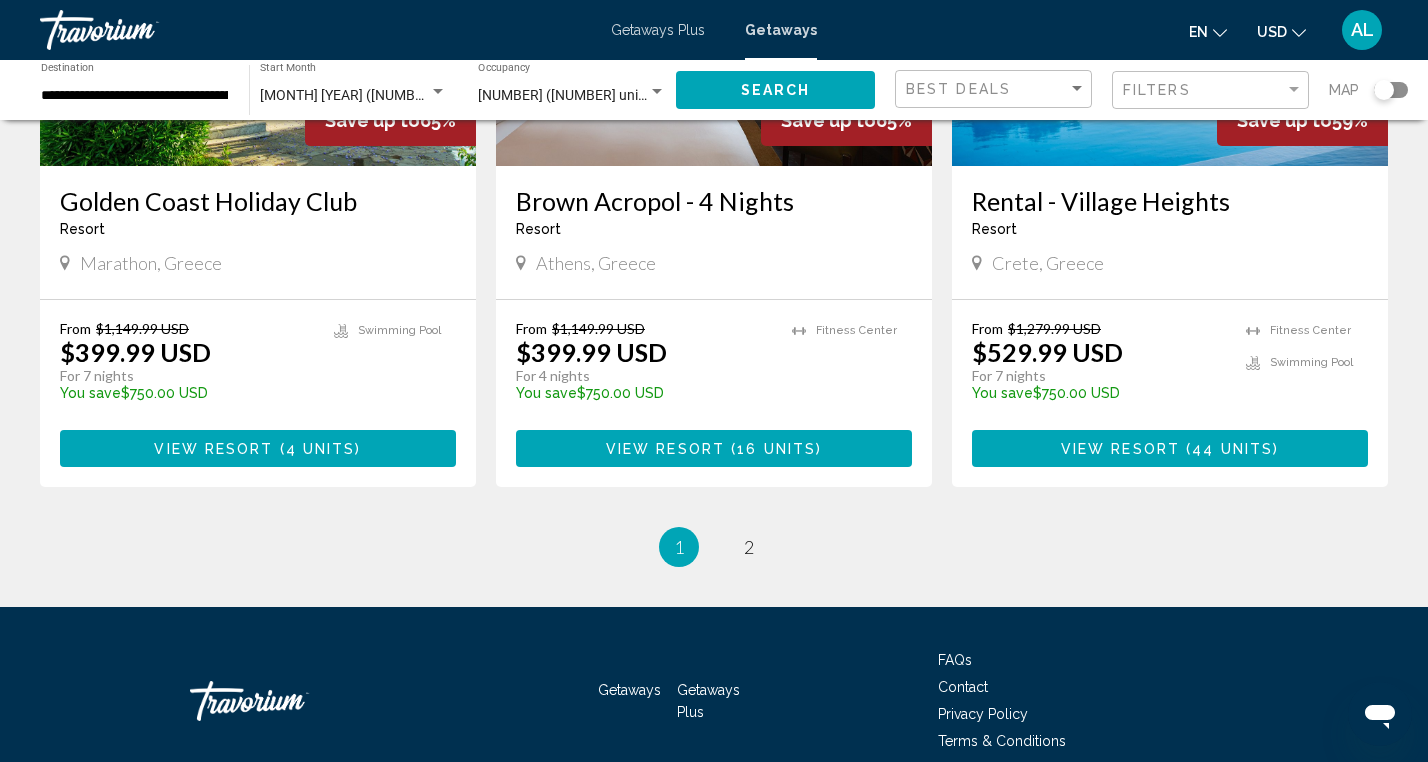 scroll, scrollTop: 2496, scrollLeft: 0, axis: vertical 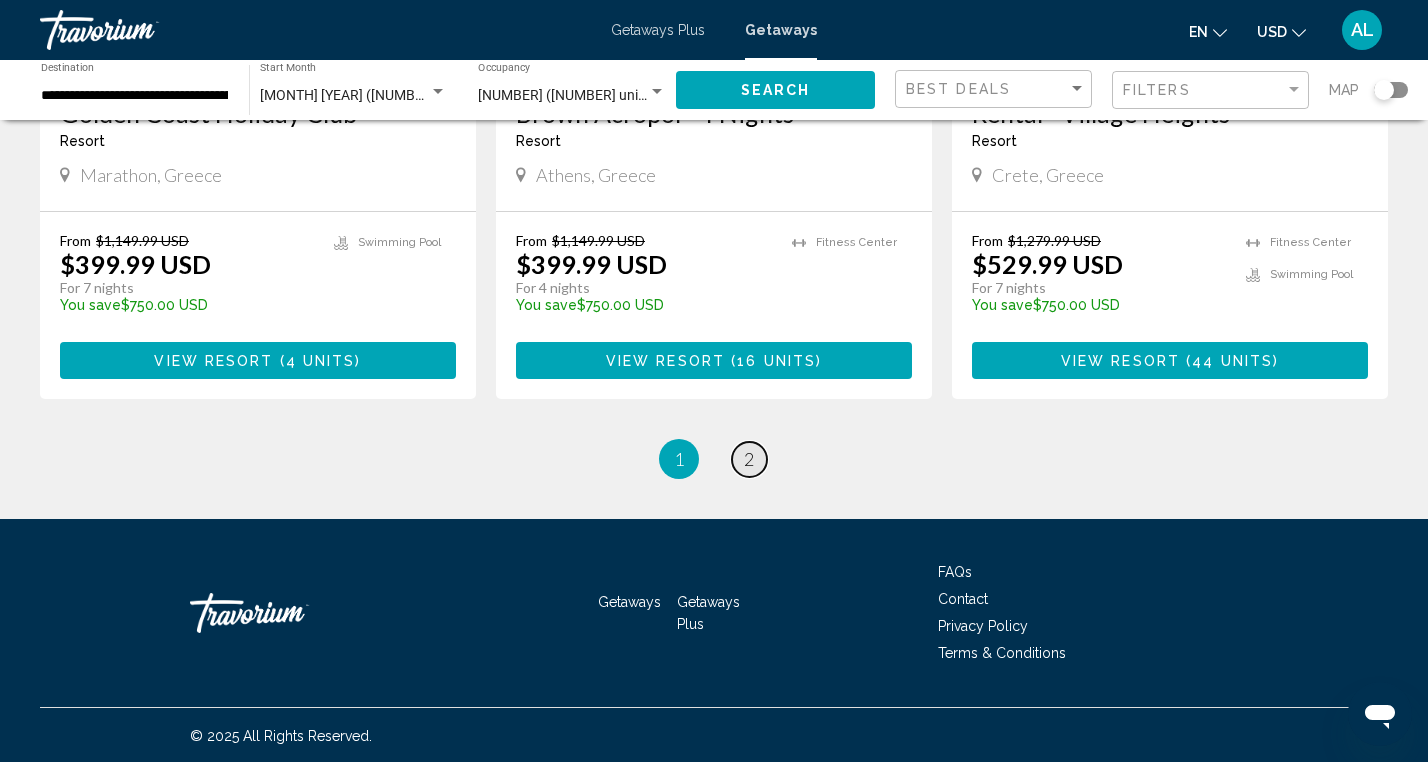 click on "page  2" at bounding box center (749, 459) 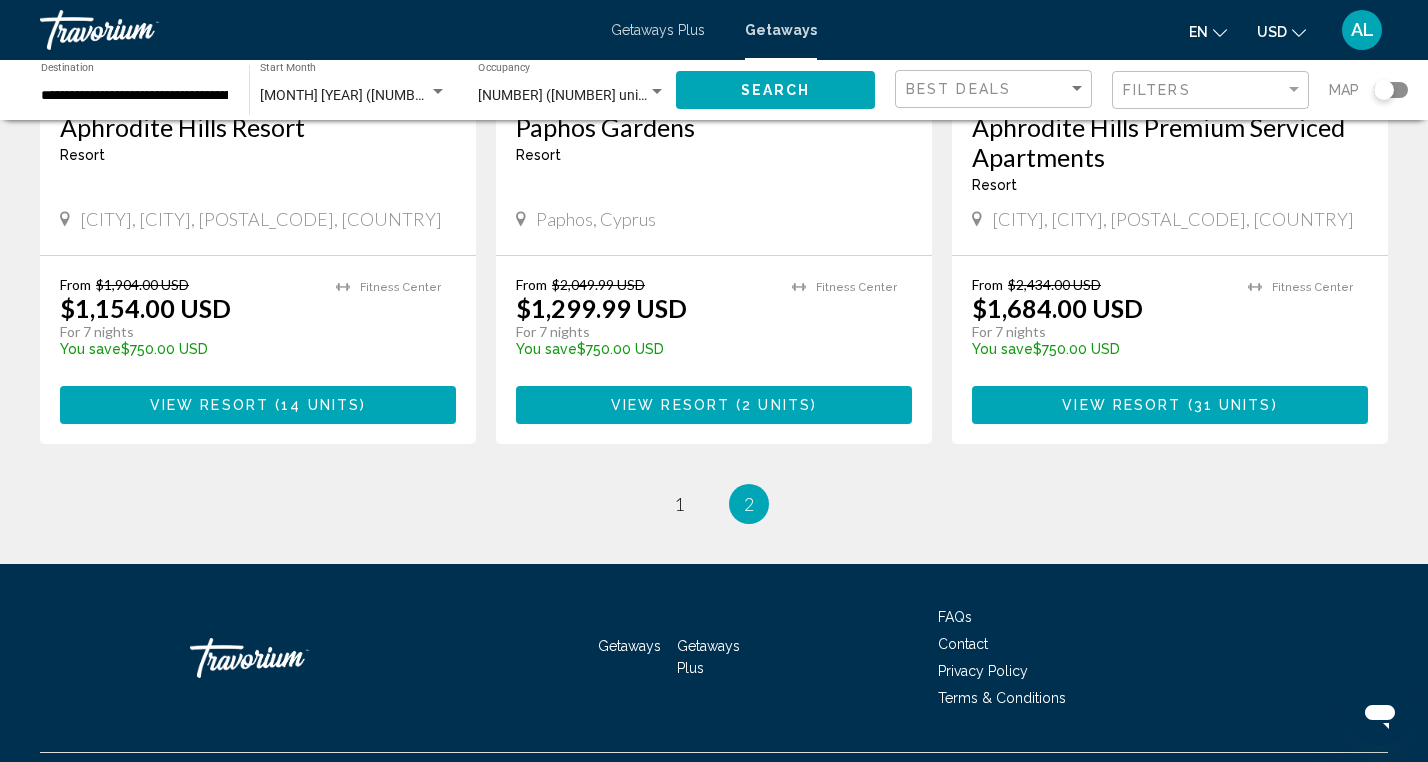 scroll, scrollTop: 1164, scrollLeft: 0, axis: vertical 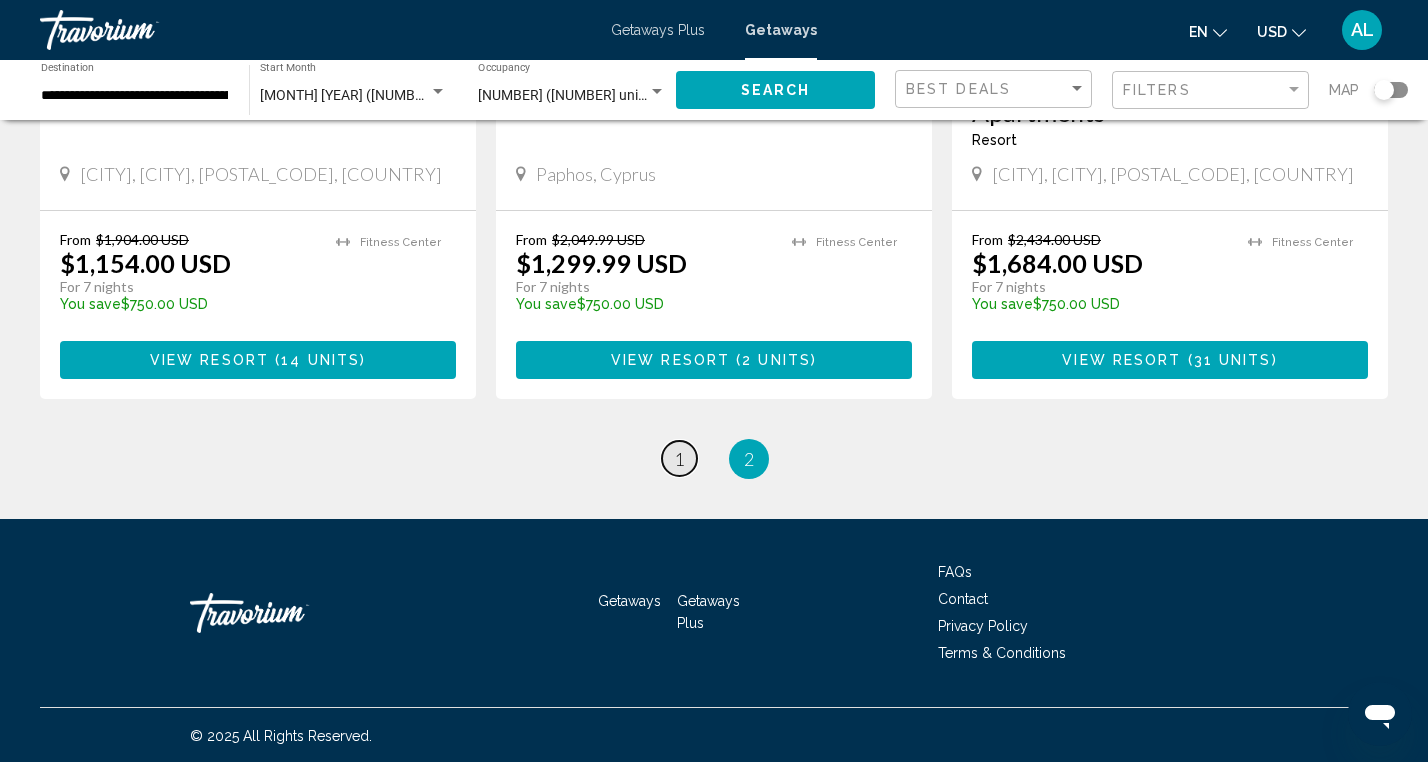 click on "1" at bounding box center (679, 459) 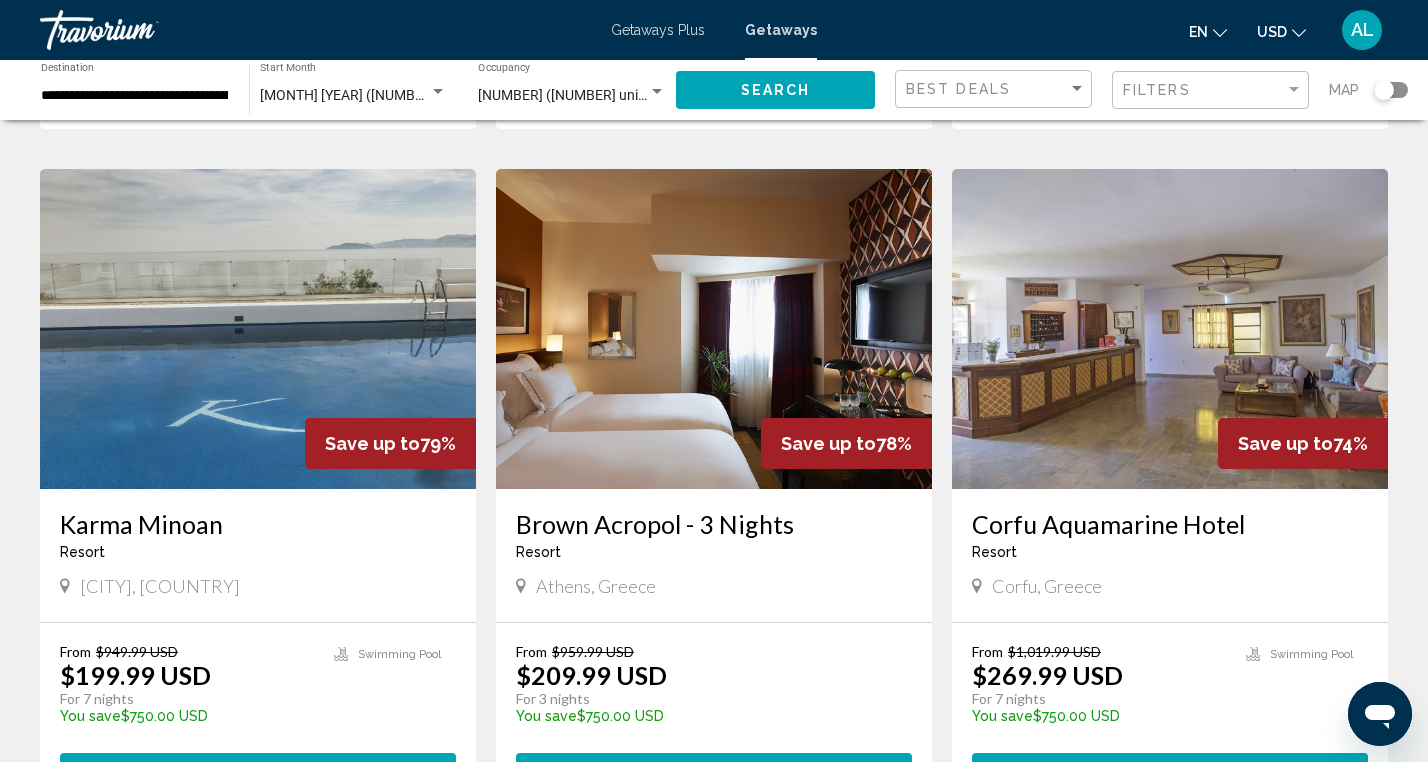 scroll, scrollTop: 726, scrollLeft: 0, axis: vertical 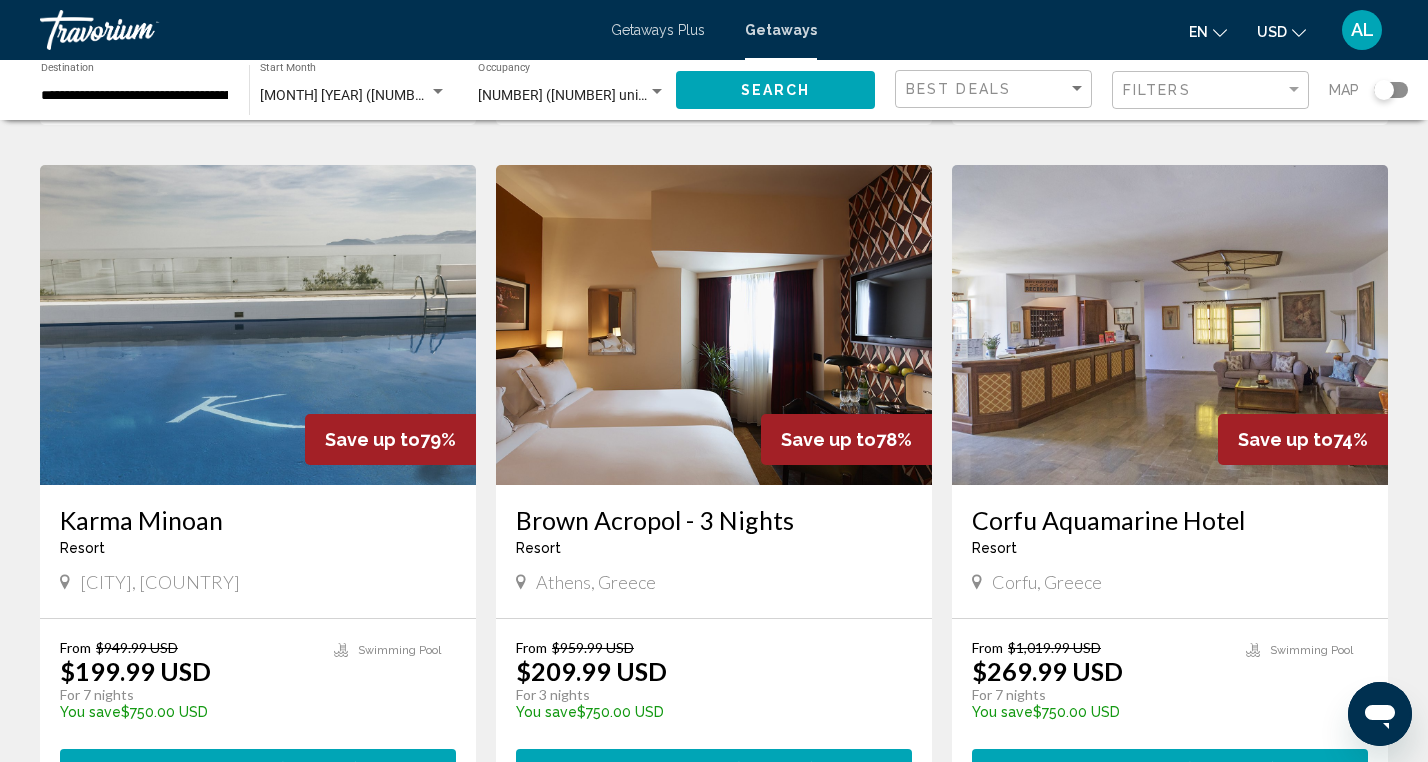 click at bounding box center [1170, 325] 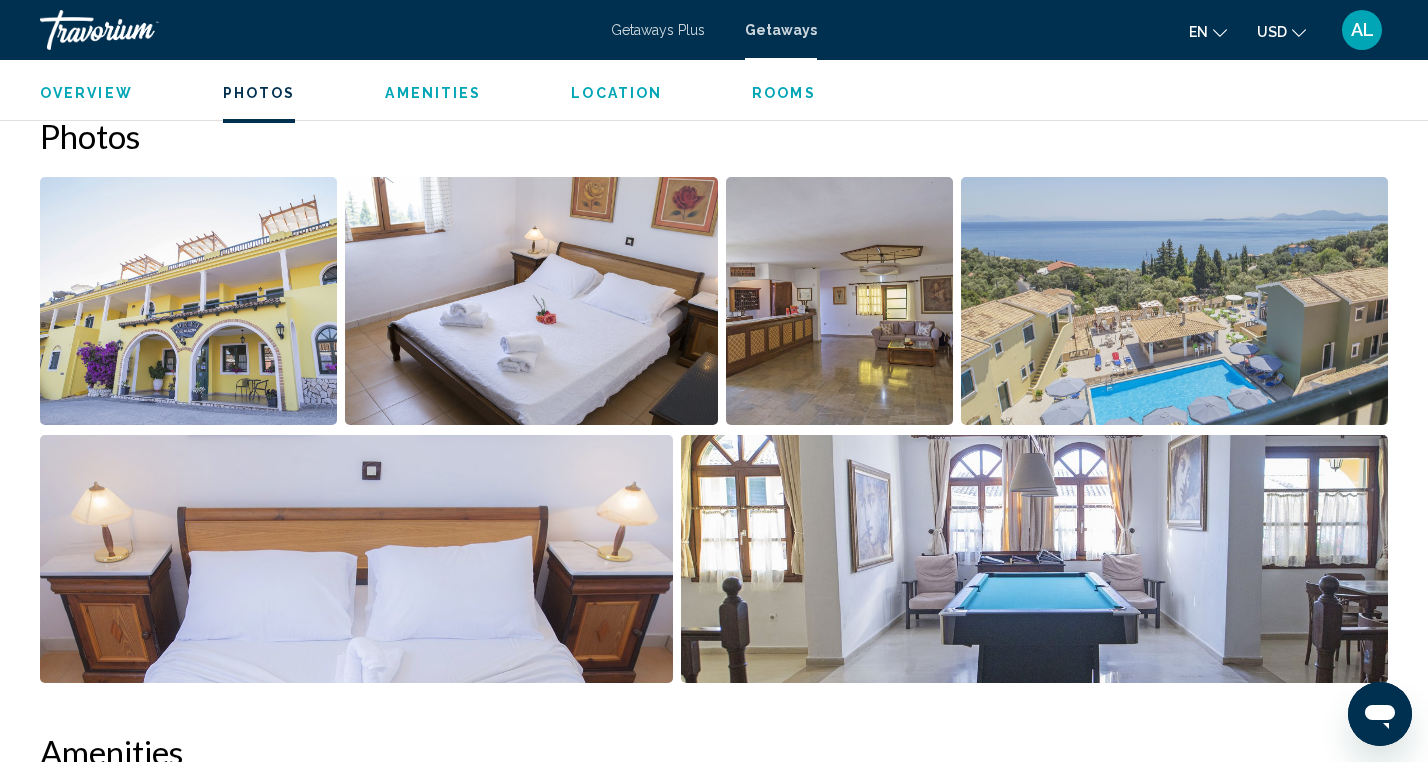 scroll, scrollTop: 867, scrollLeft: 0, axis: vertical 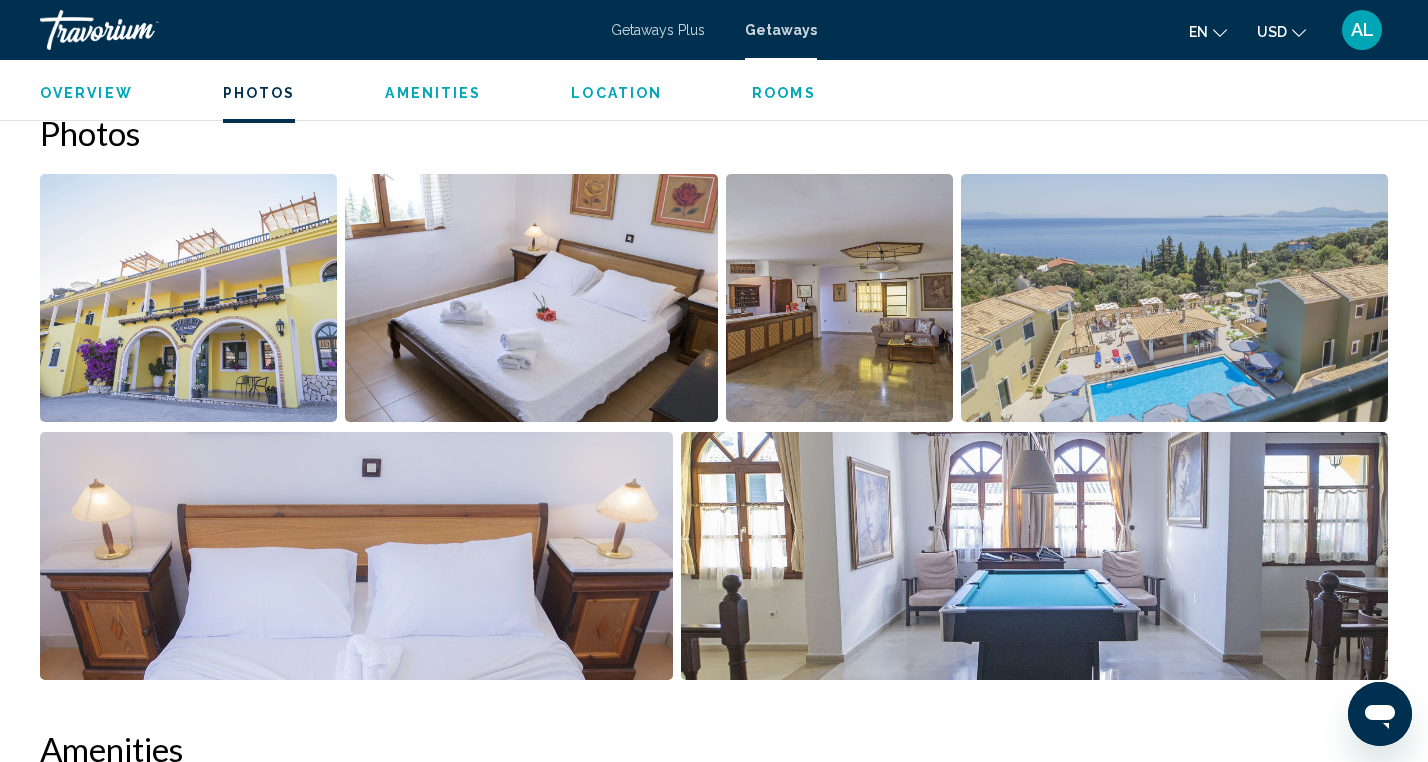 click at bounding box center (1174, 298) 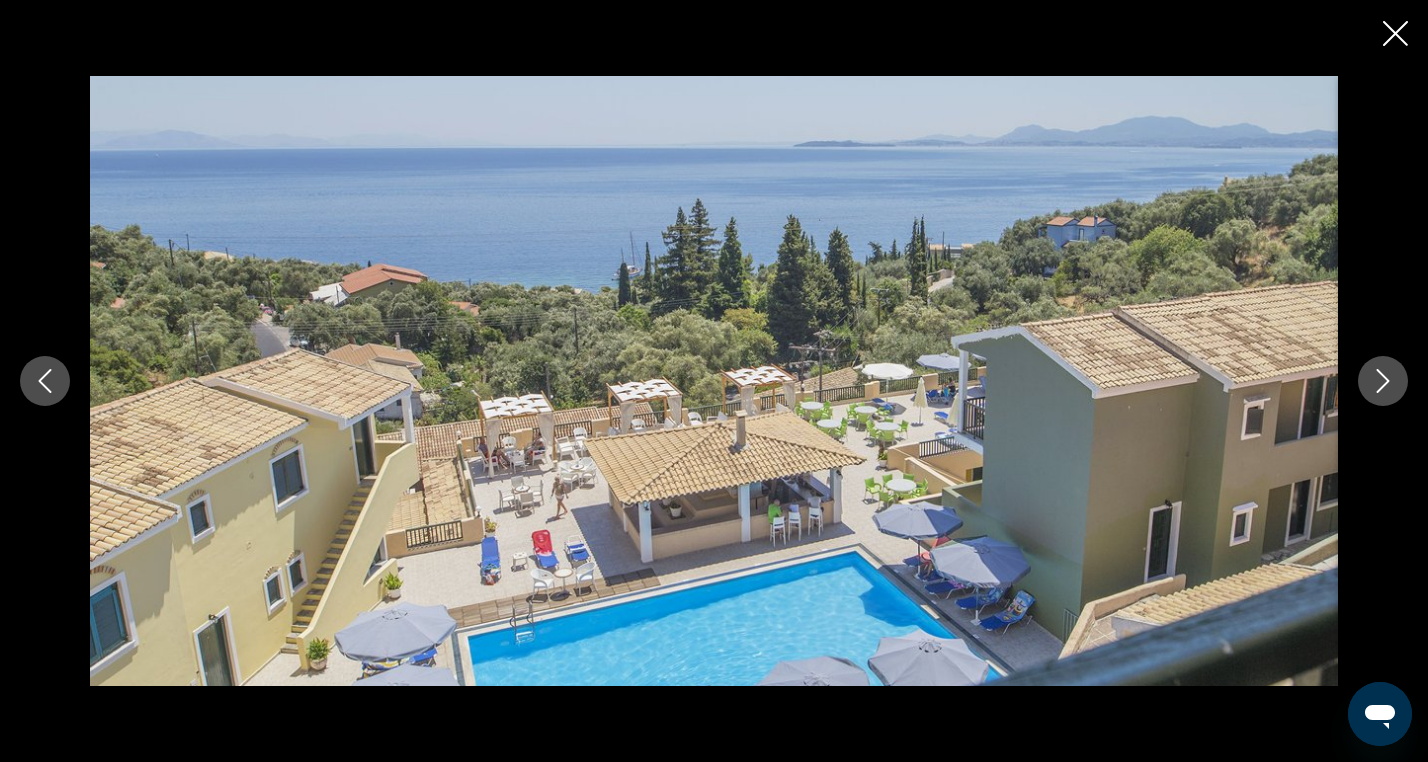 click 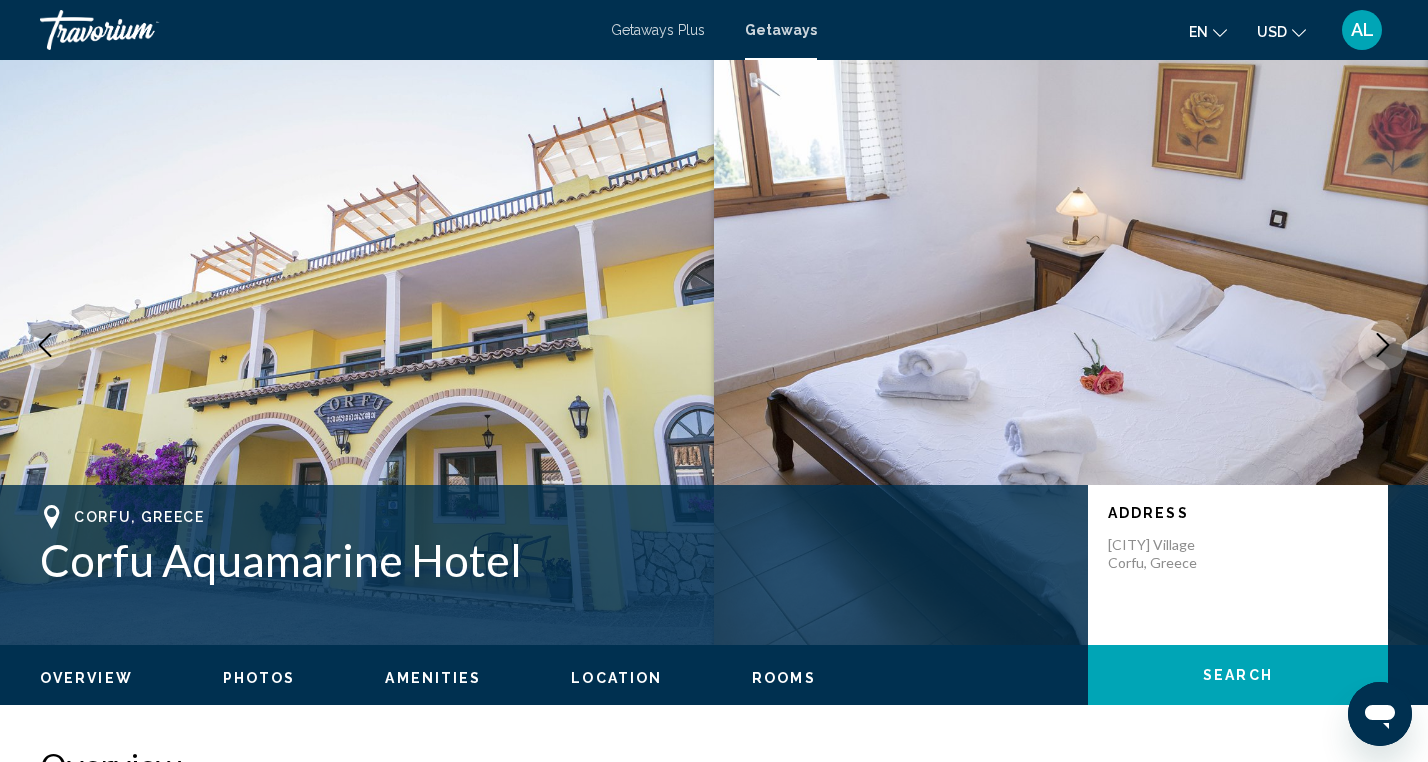 scroll, scrollTop: 0, scrollLeft: 0, axis: both 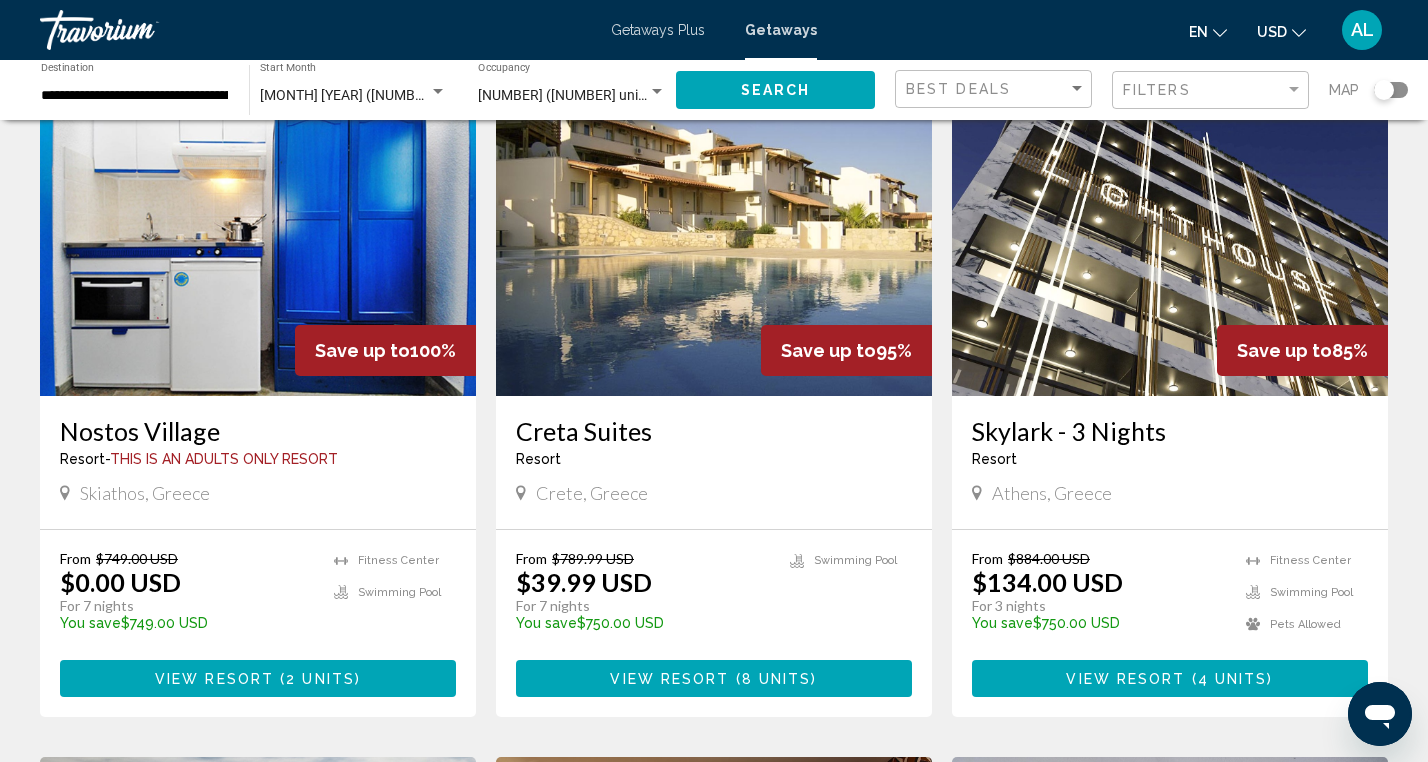 click at bounding box center (1170, 236) 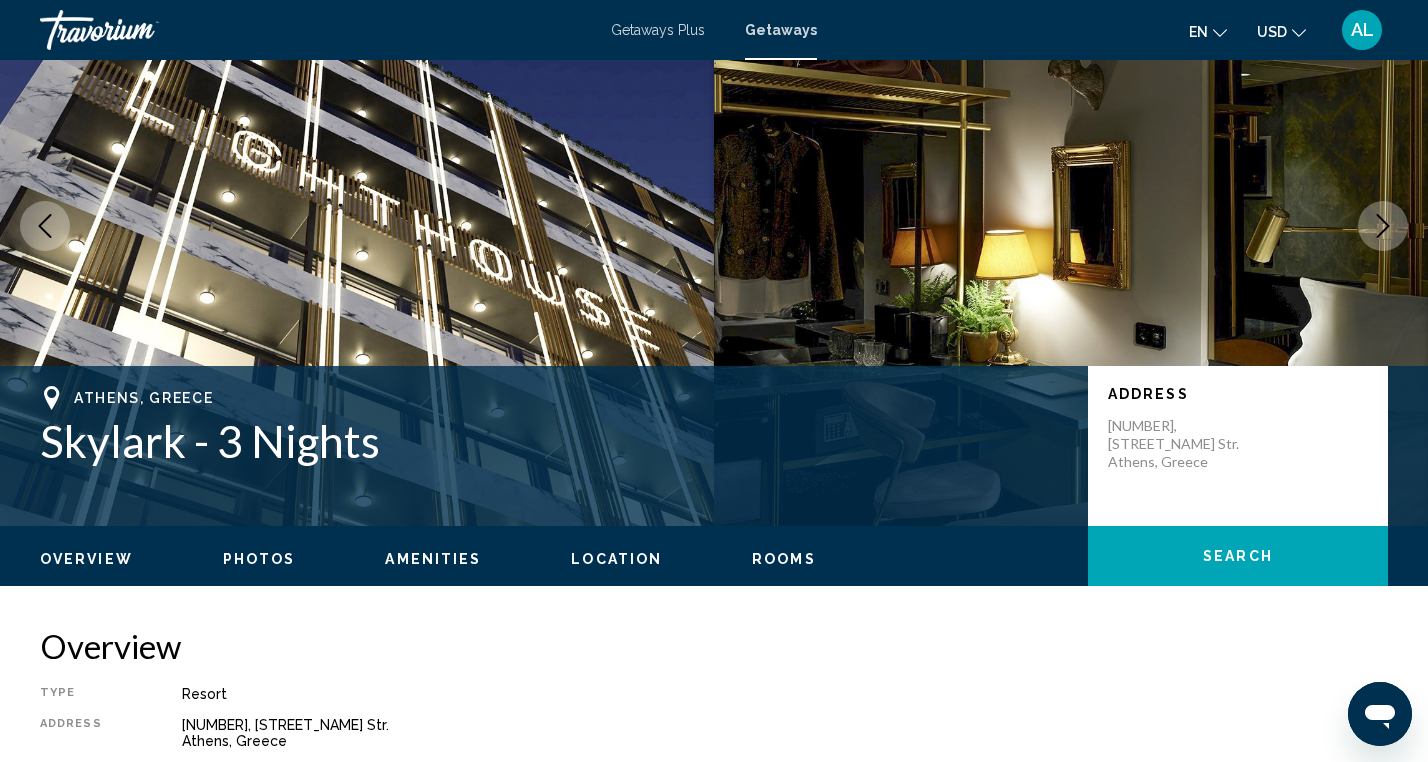 scroll, scrollTop: 0, scrollLeft: 0, axis: both 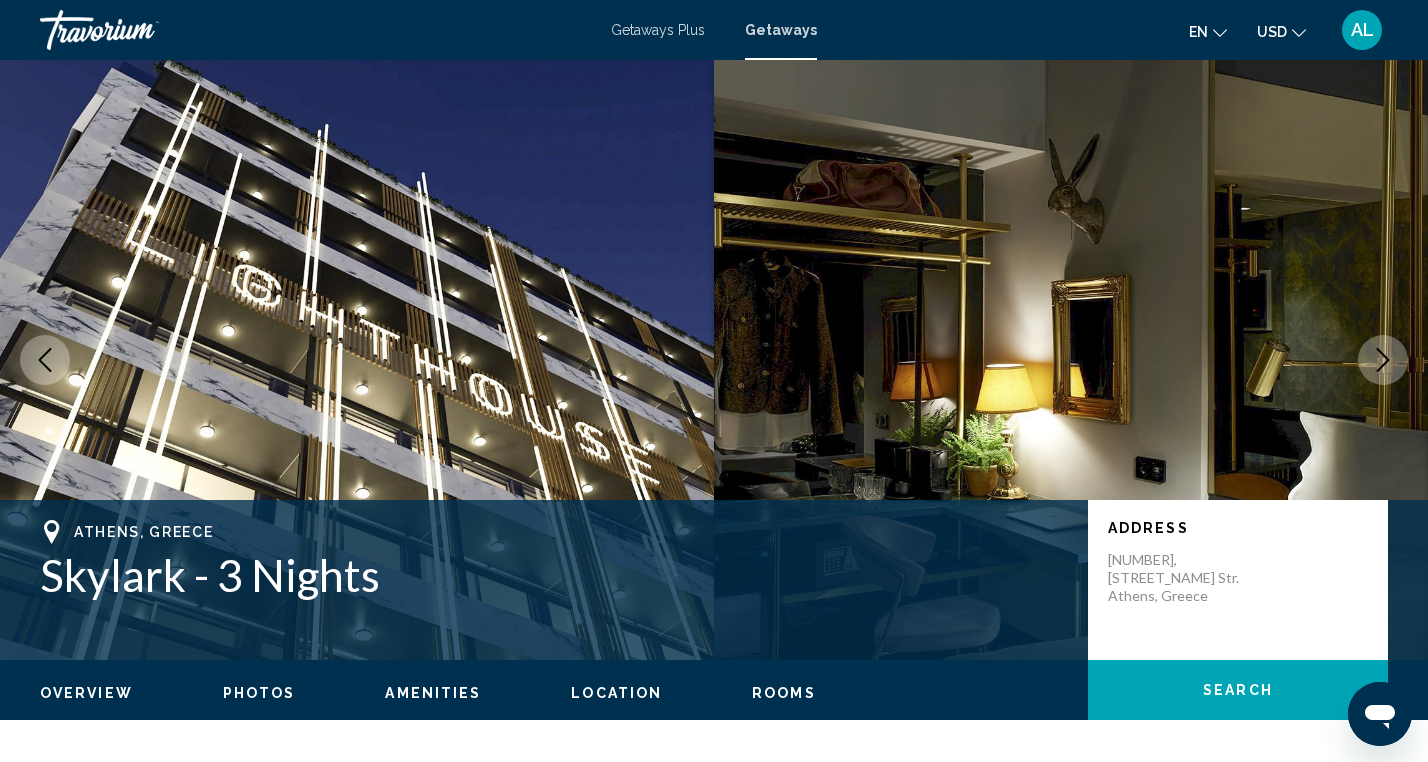 click on "Search" 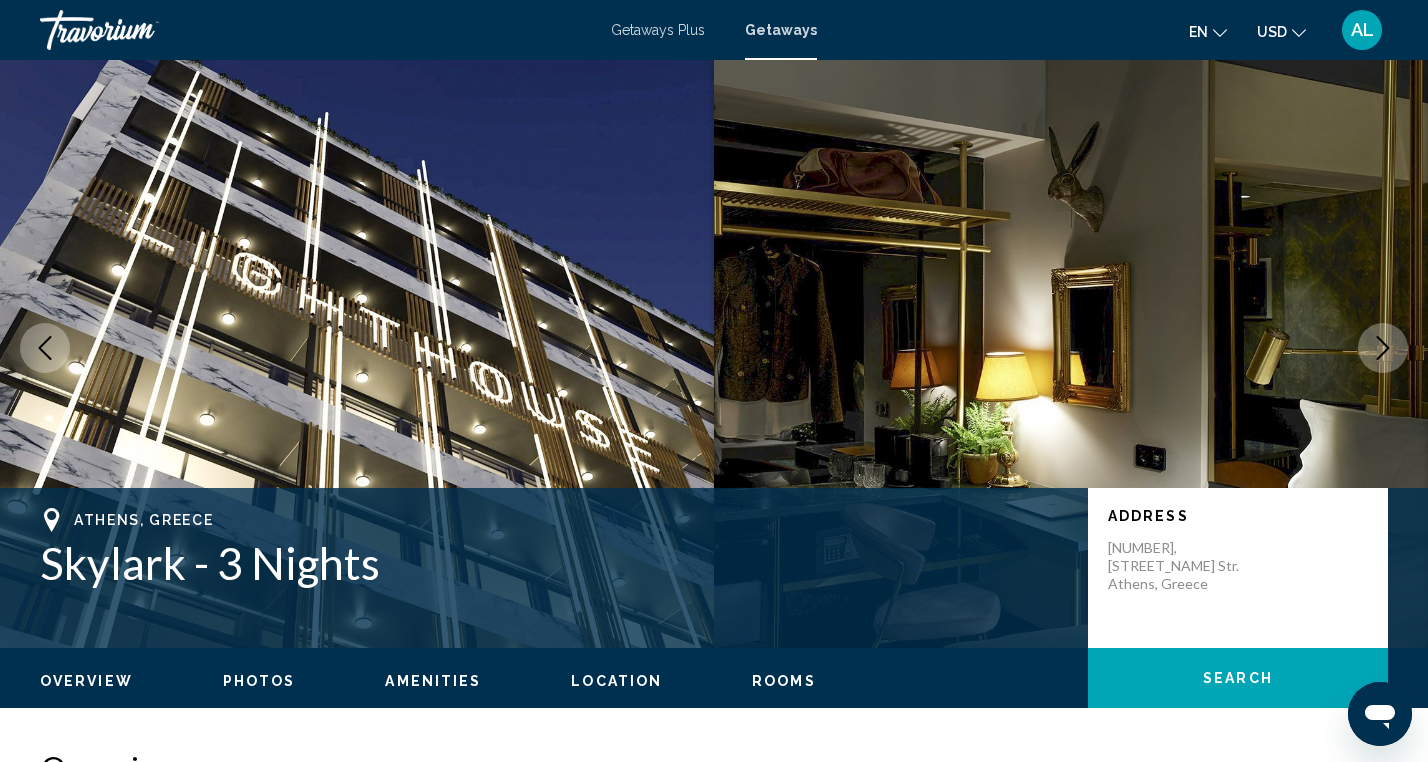scroll, scrollTop: 0, scrollLeft: 0, axis: both 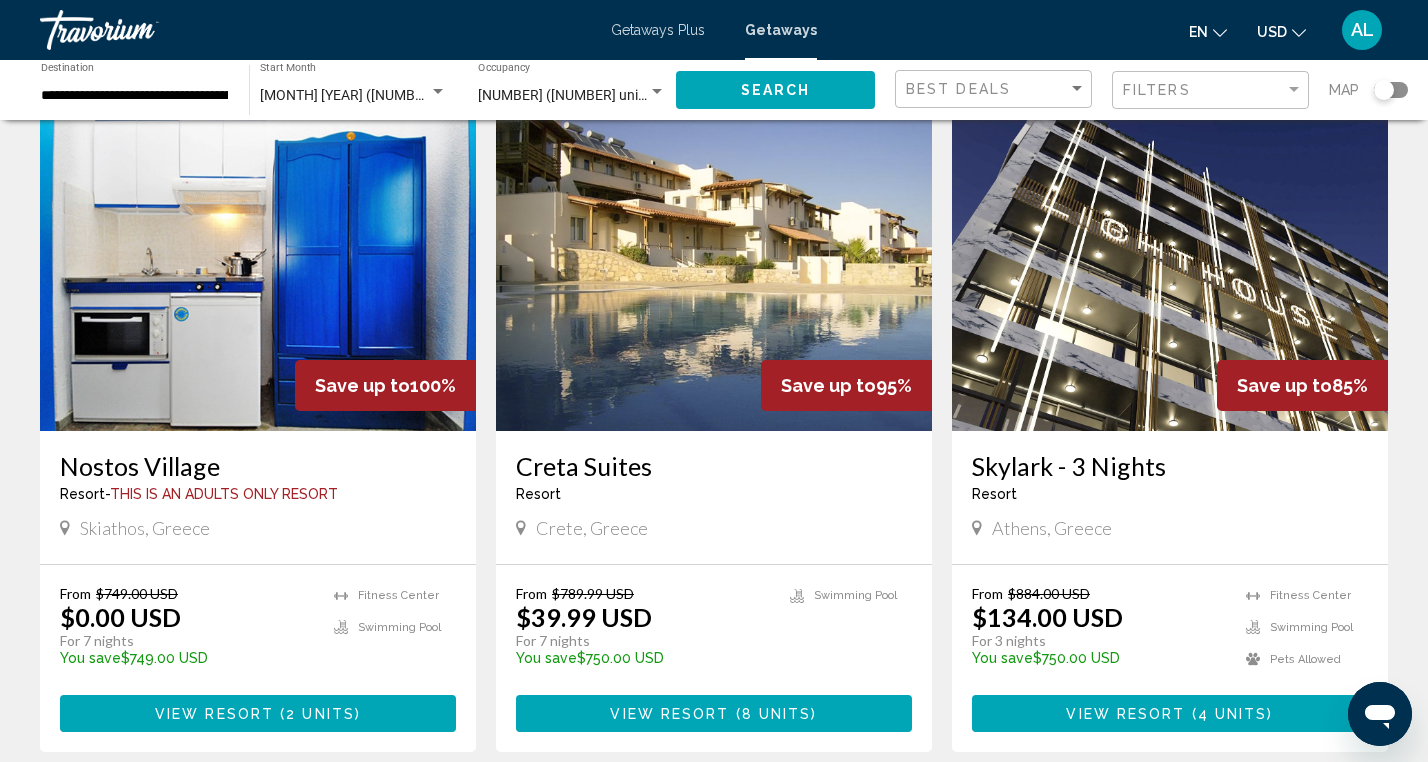 click at bounding box center [714, 271] 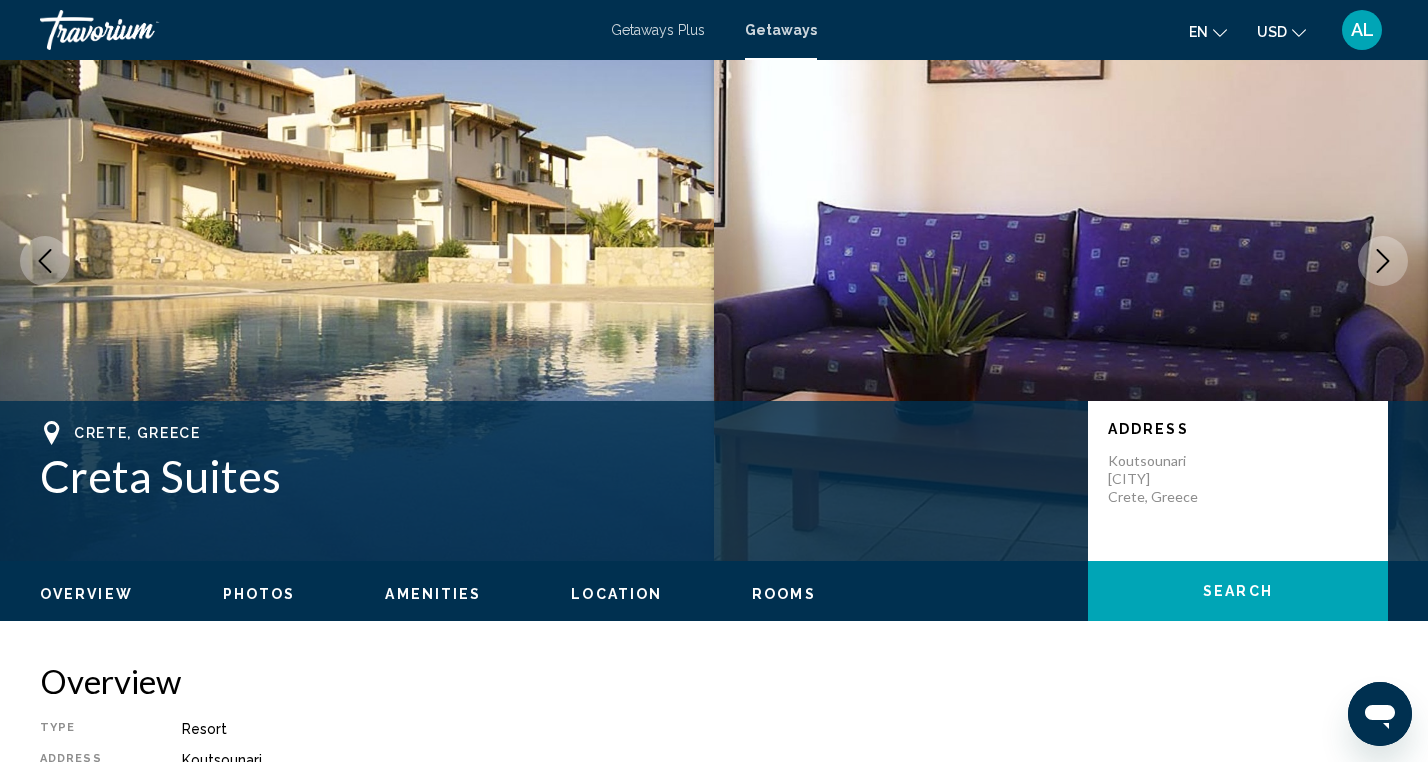 scroll, scrollTop: 0, scrollLeft: 0, axis: both 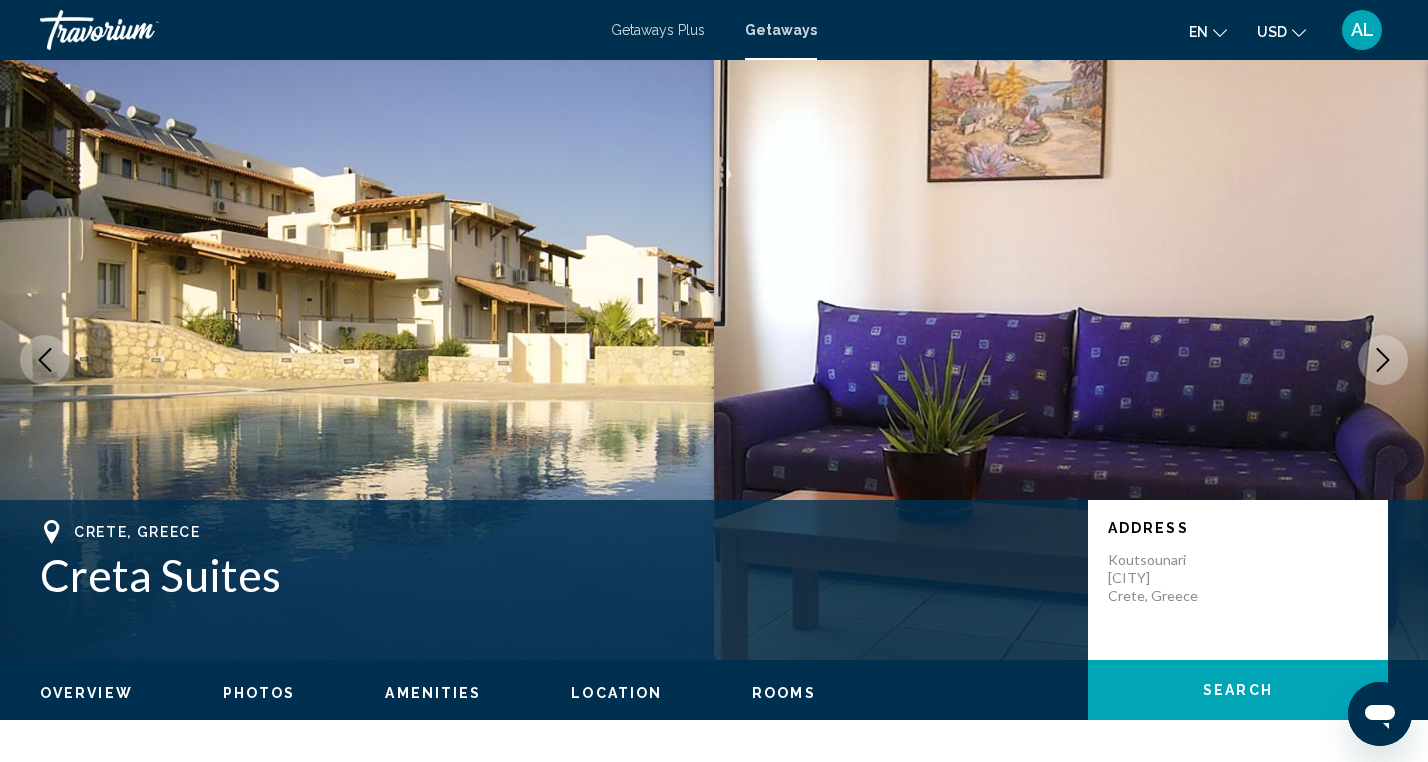 click on "Search" 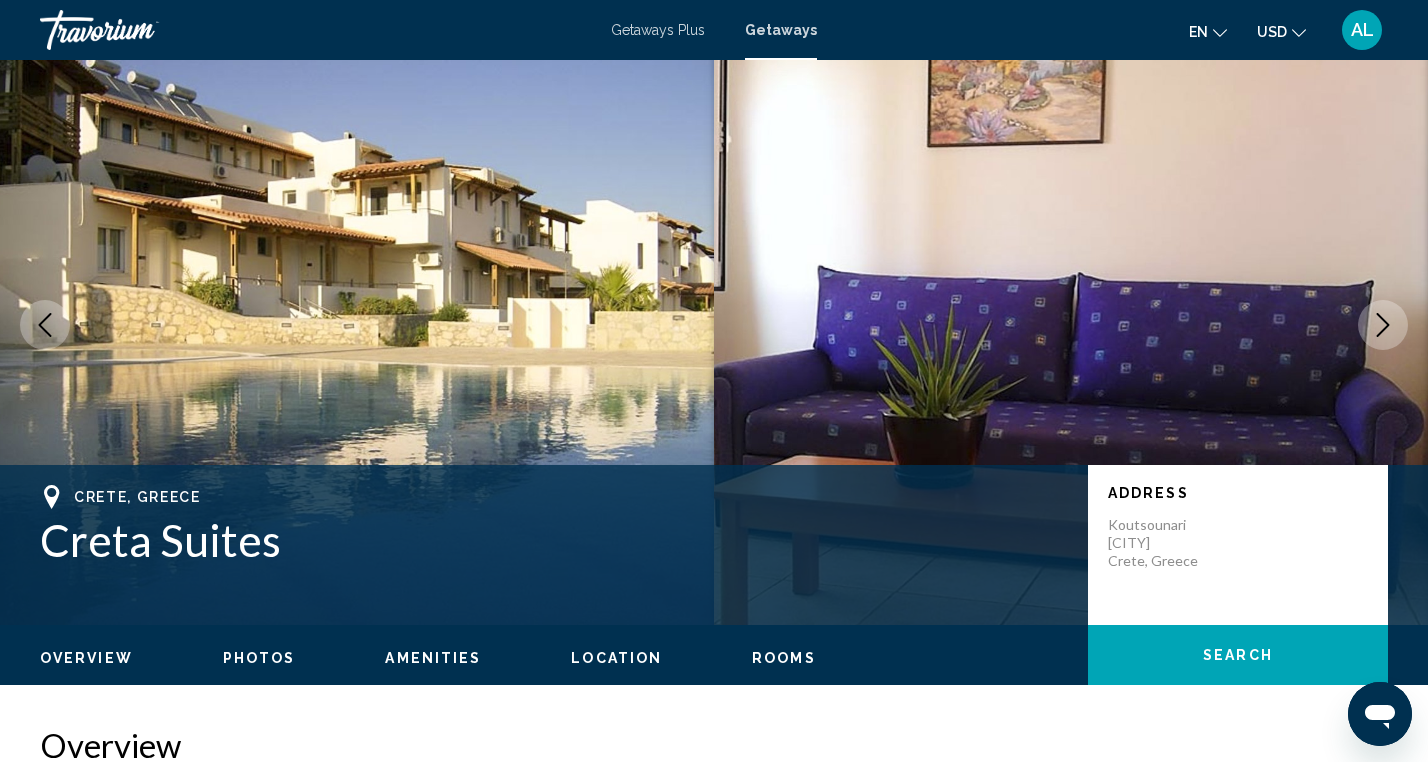scroll, scrollTop: 0, scrollLeft: 0, axis: both 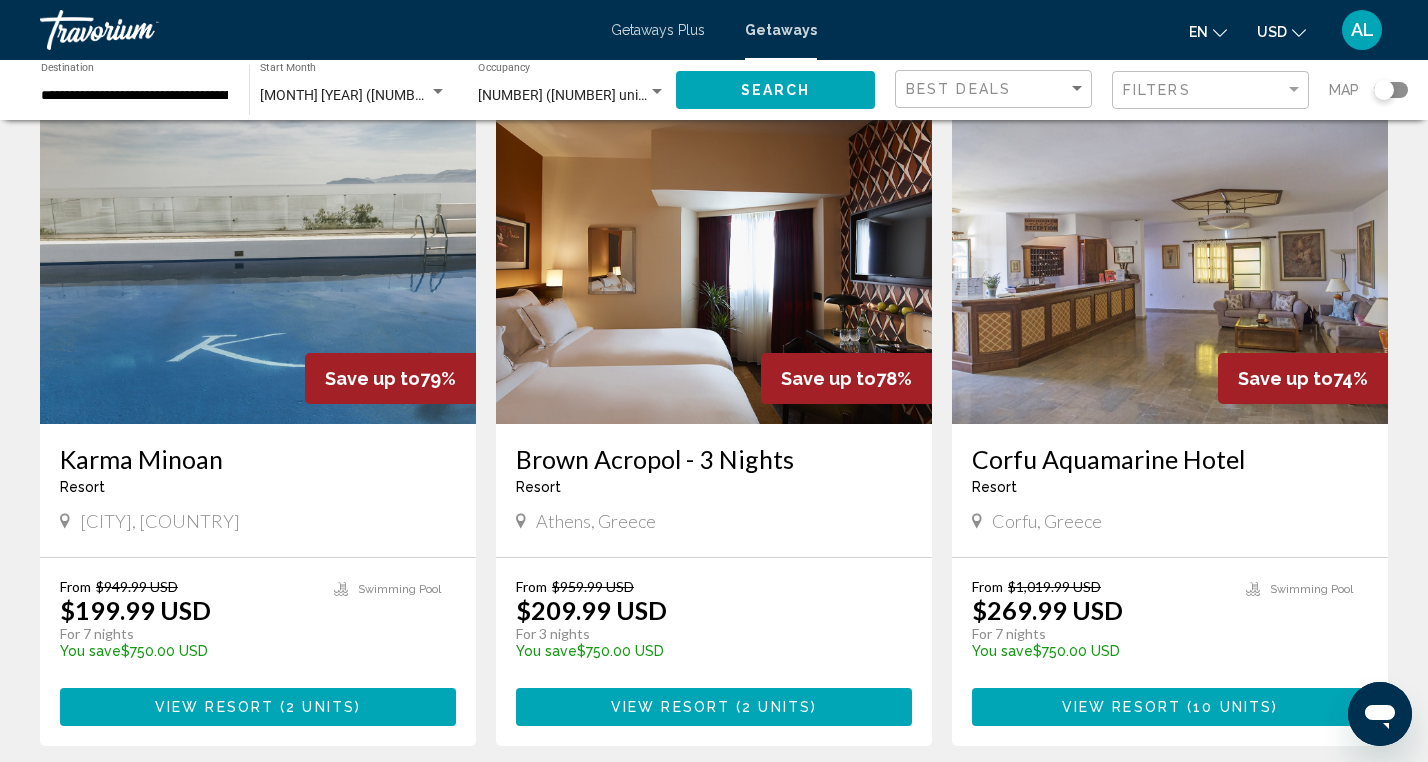 click at bounding box center (714, 264) 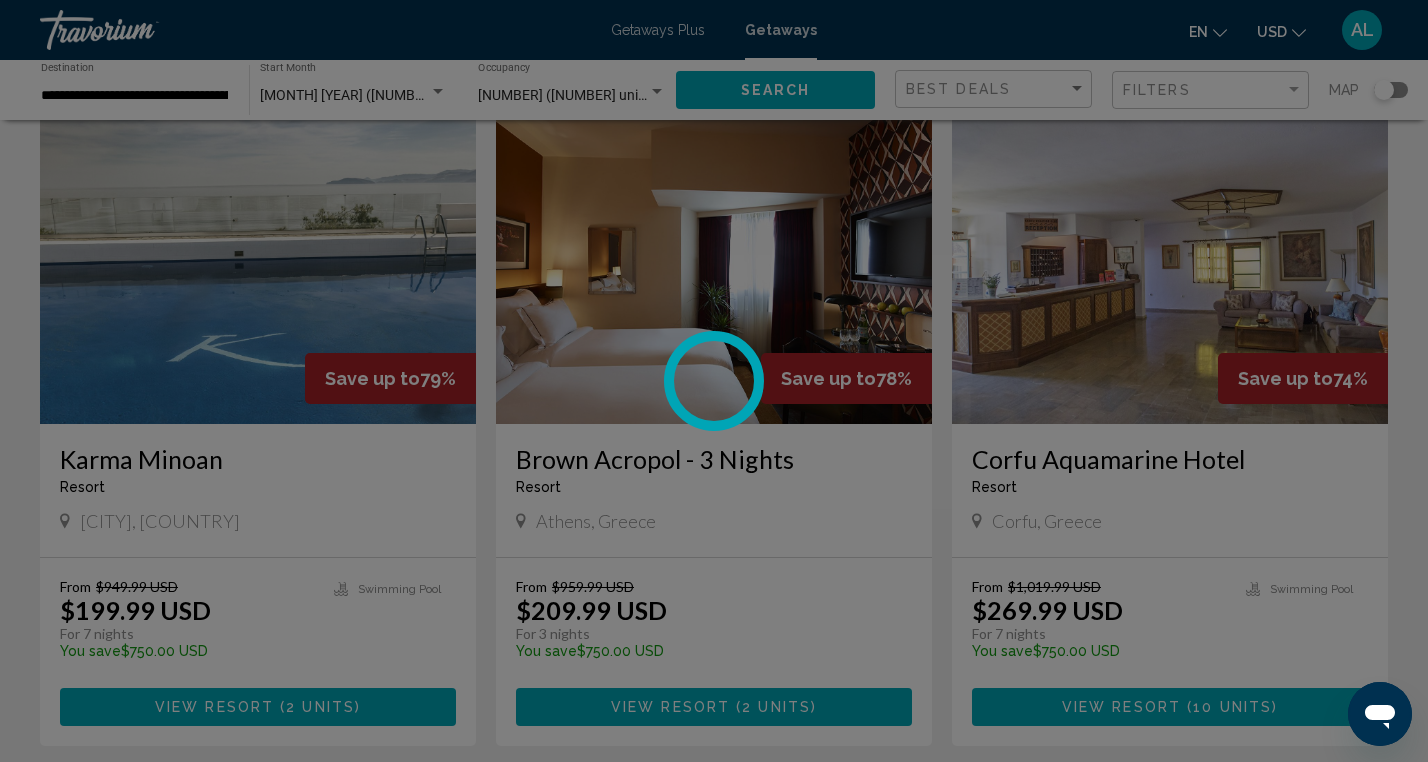 scroll, scrollTop: 0, scrollLeft: 0, axis: both 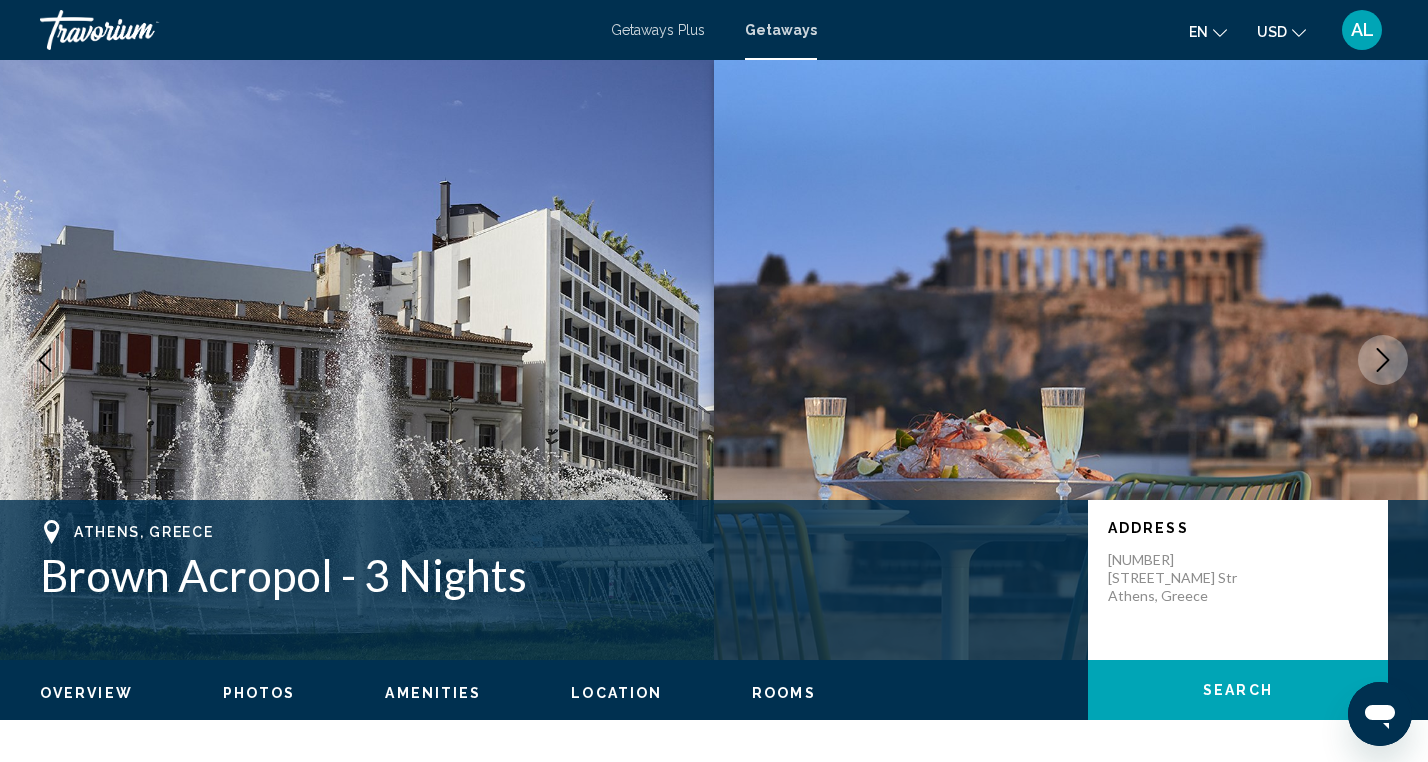 click on "Search" 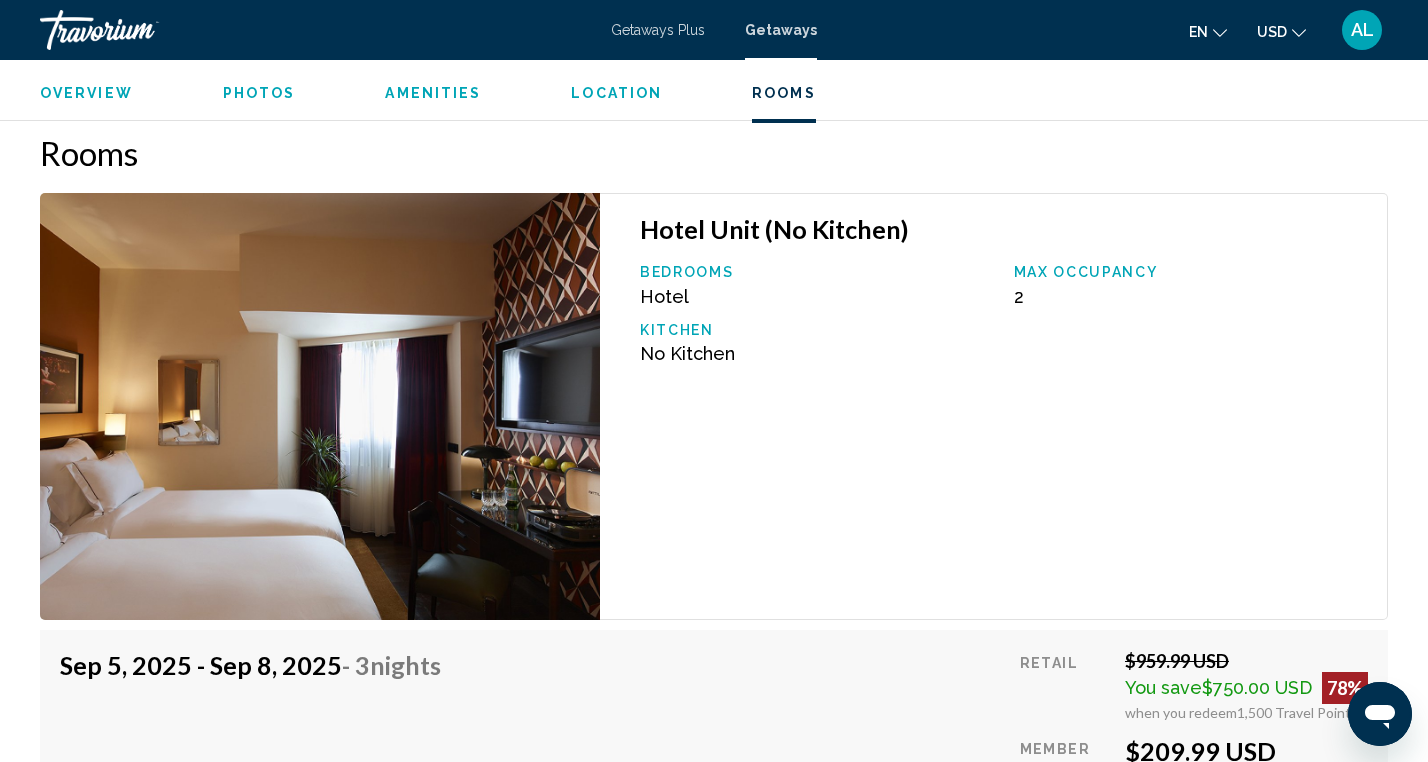 scroll, scrollTop: 2773, scrollLeft: 0, axis: vertical 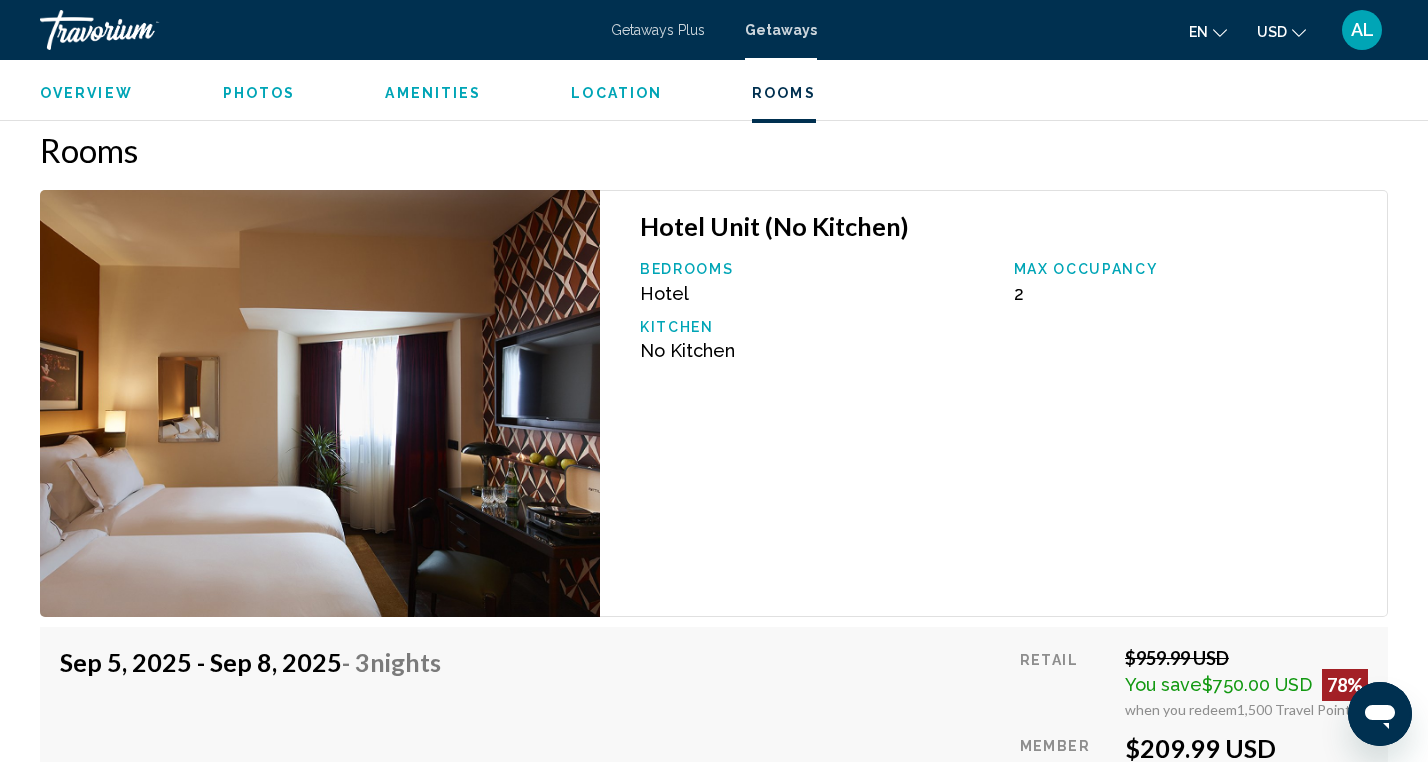 click at bounding box center (320, 403) 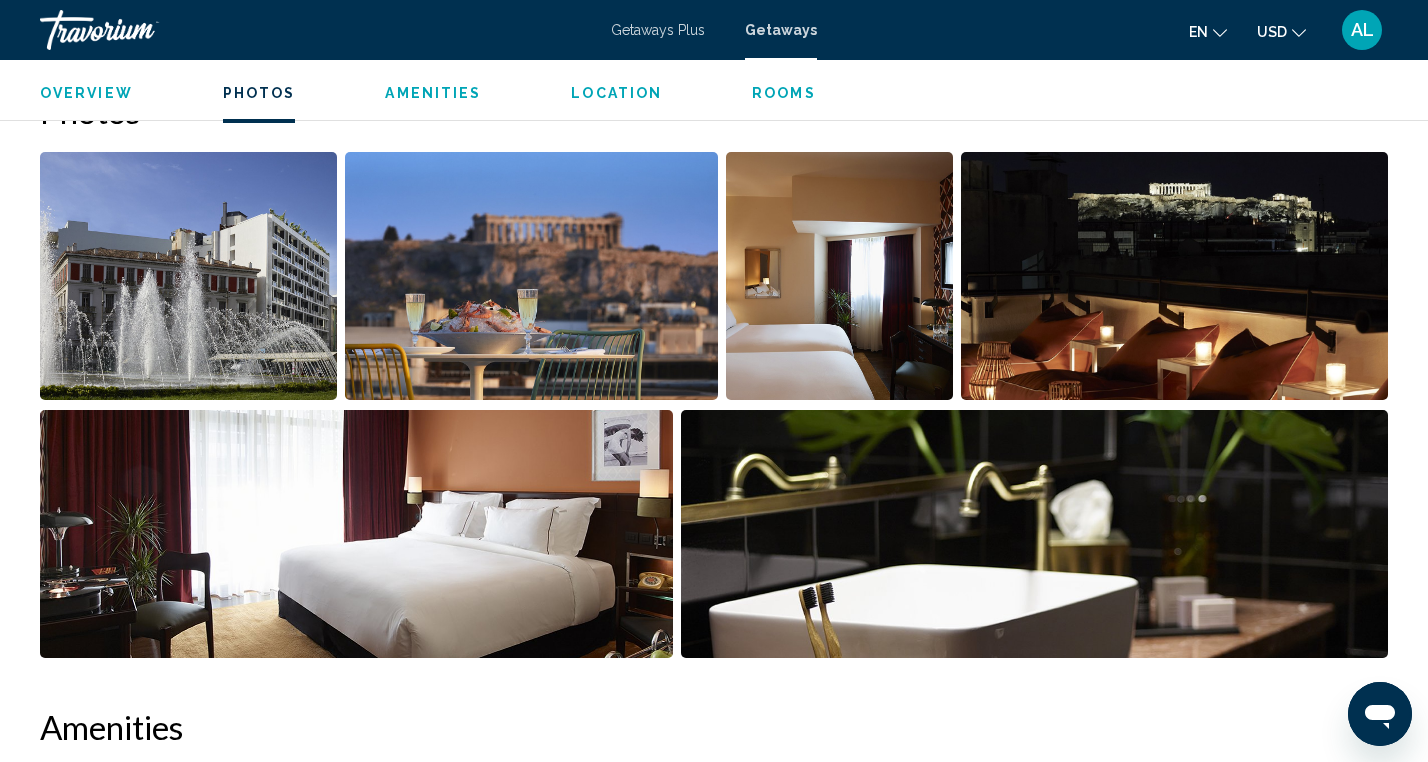 scroll, scrollTop: 916, scrollLeft: 0, axis: vertical 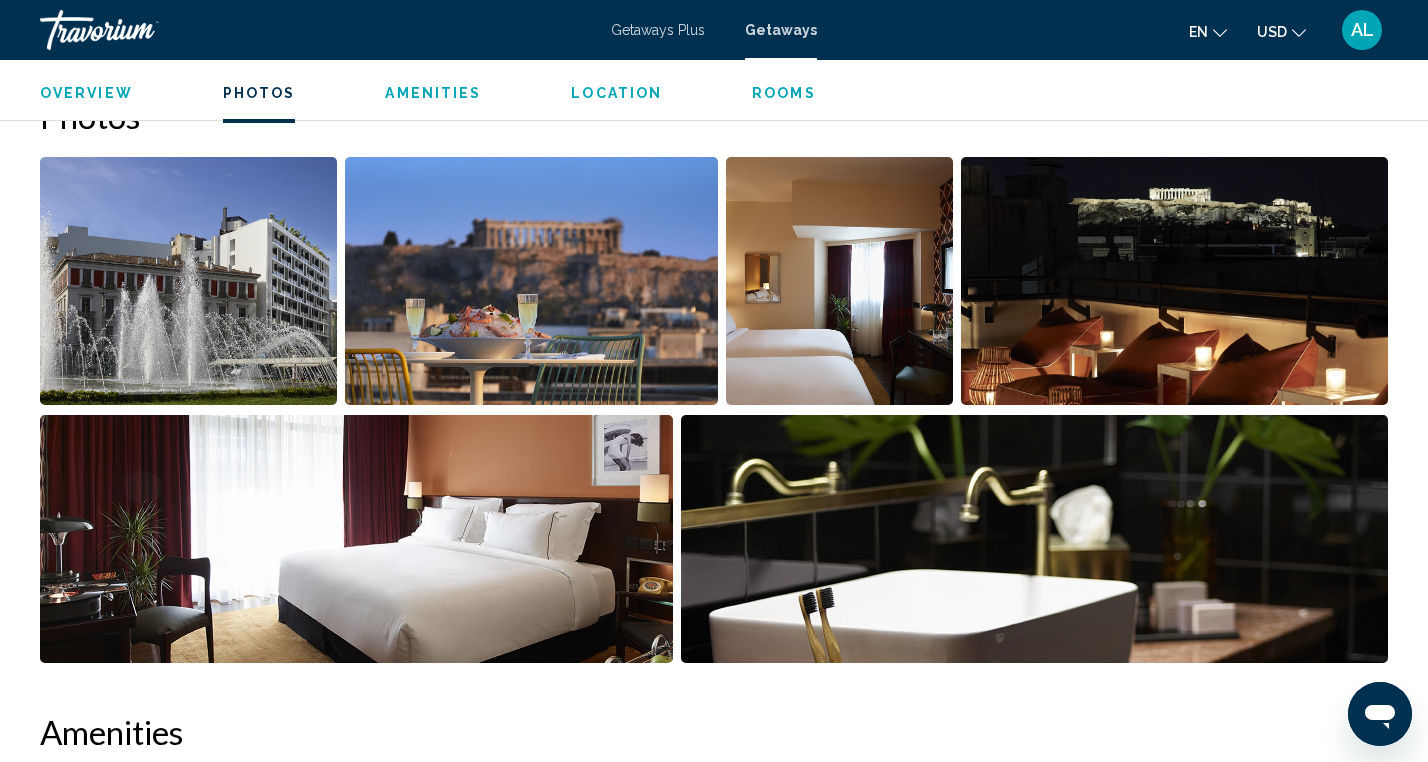 click at bounding box center [531, 281] 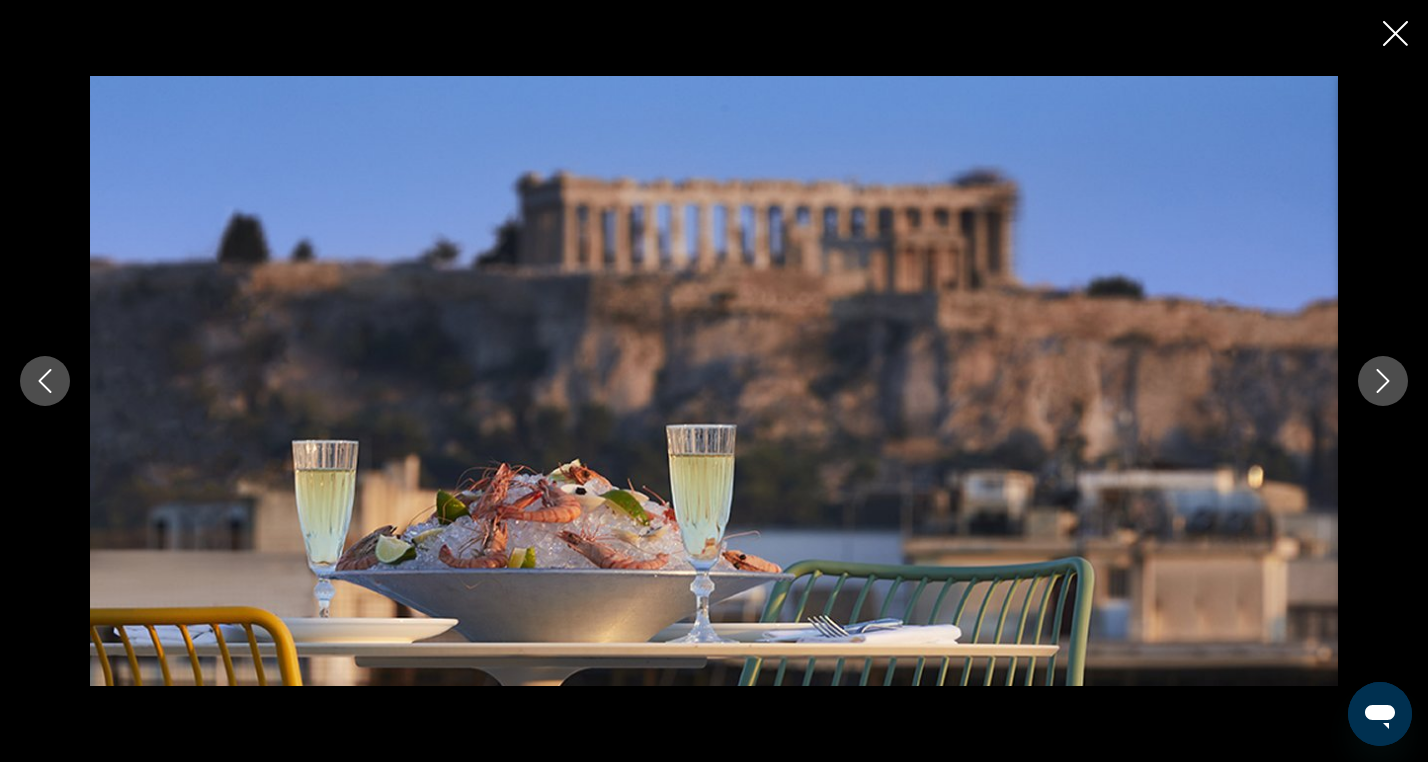 click 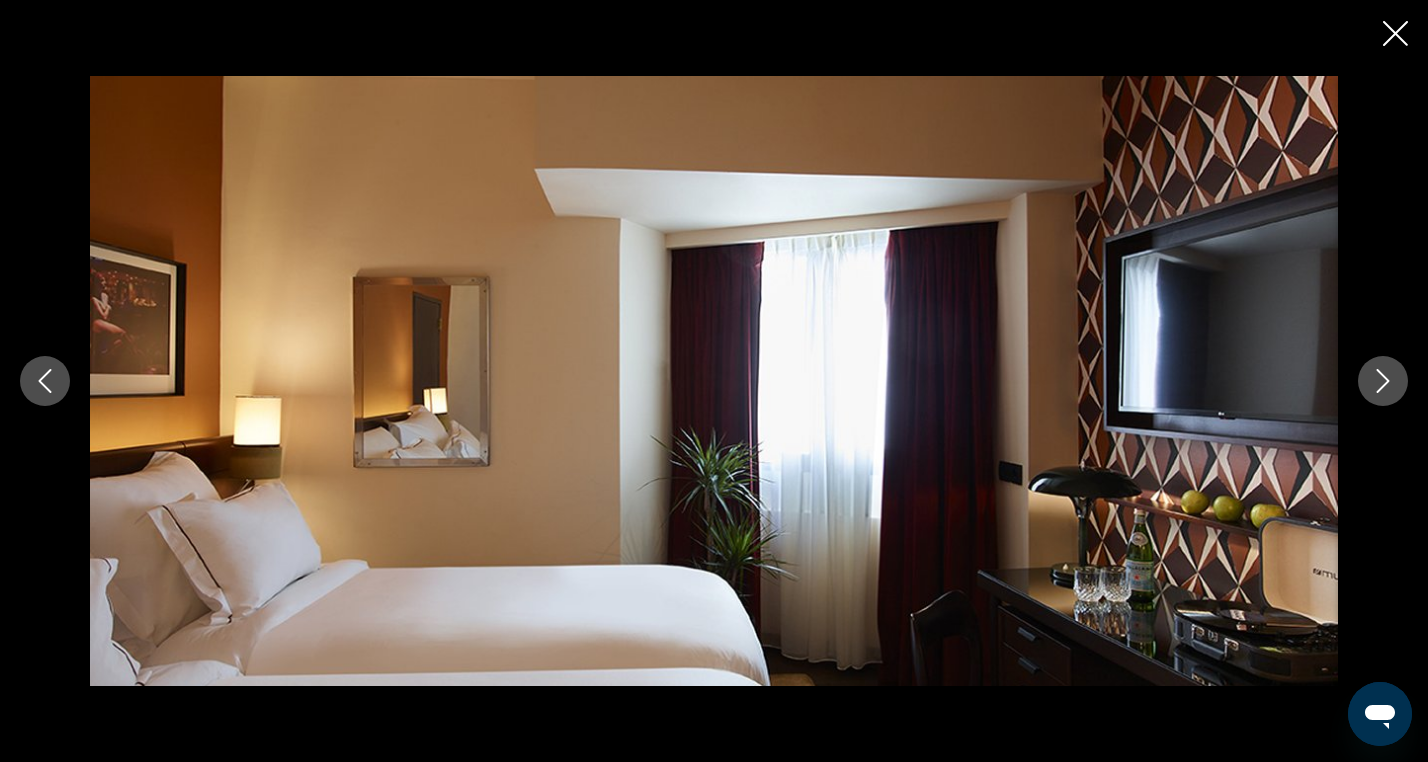 click 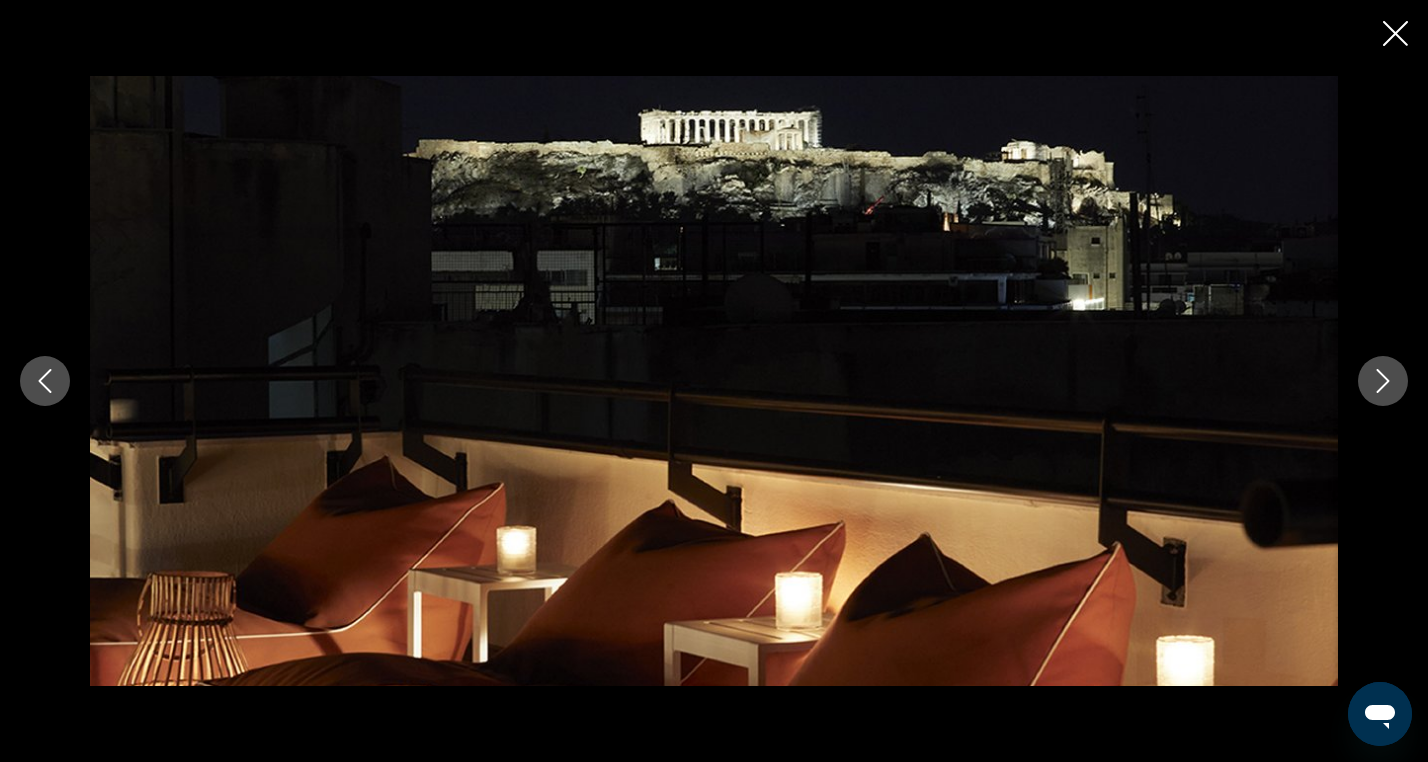 click 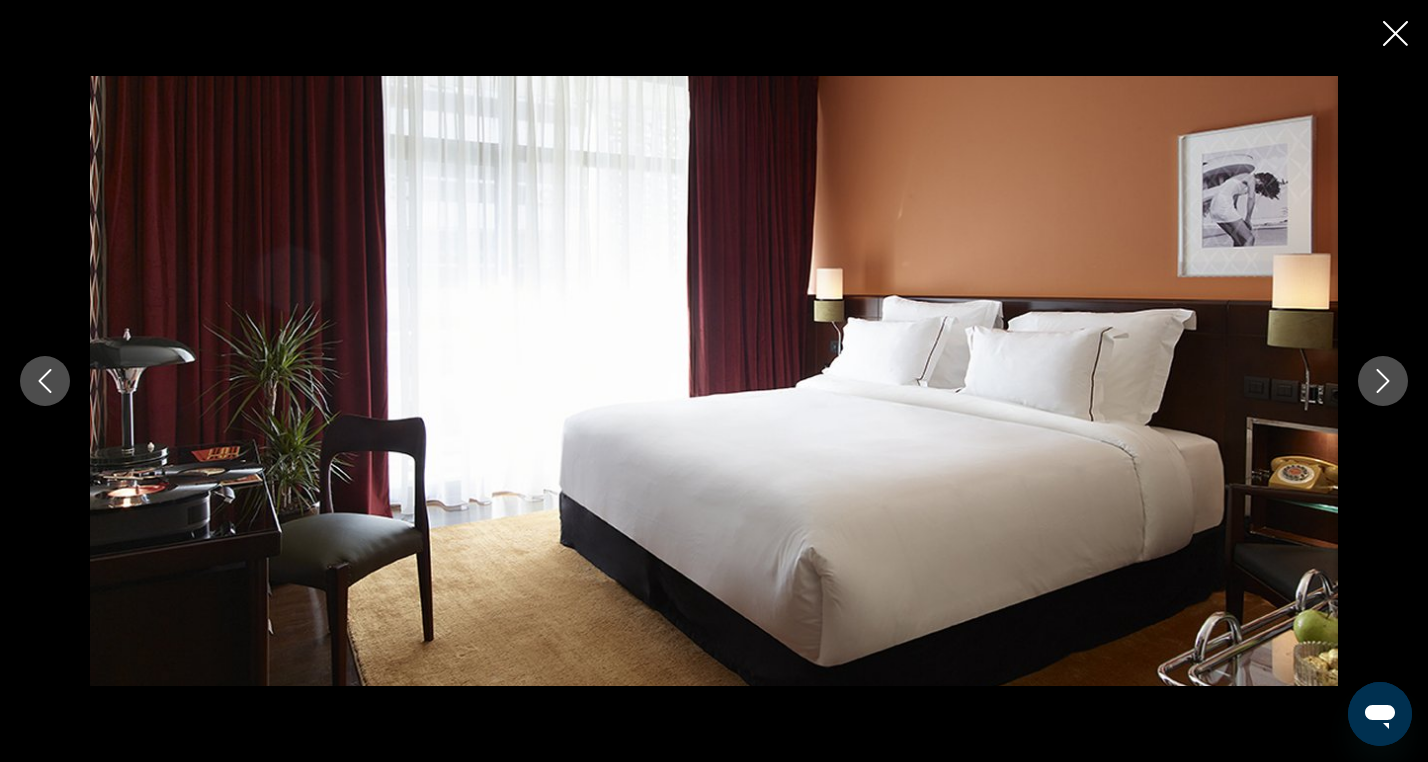 click 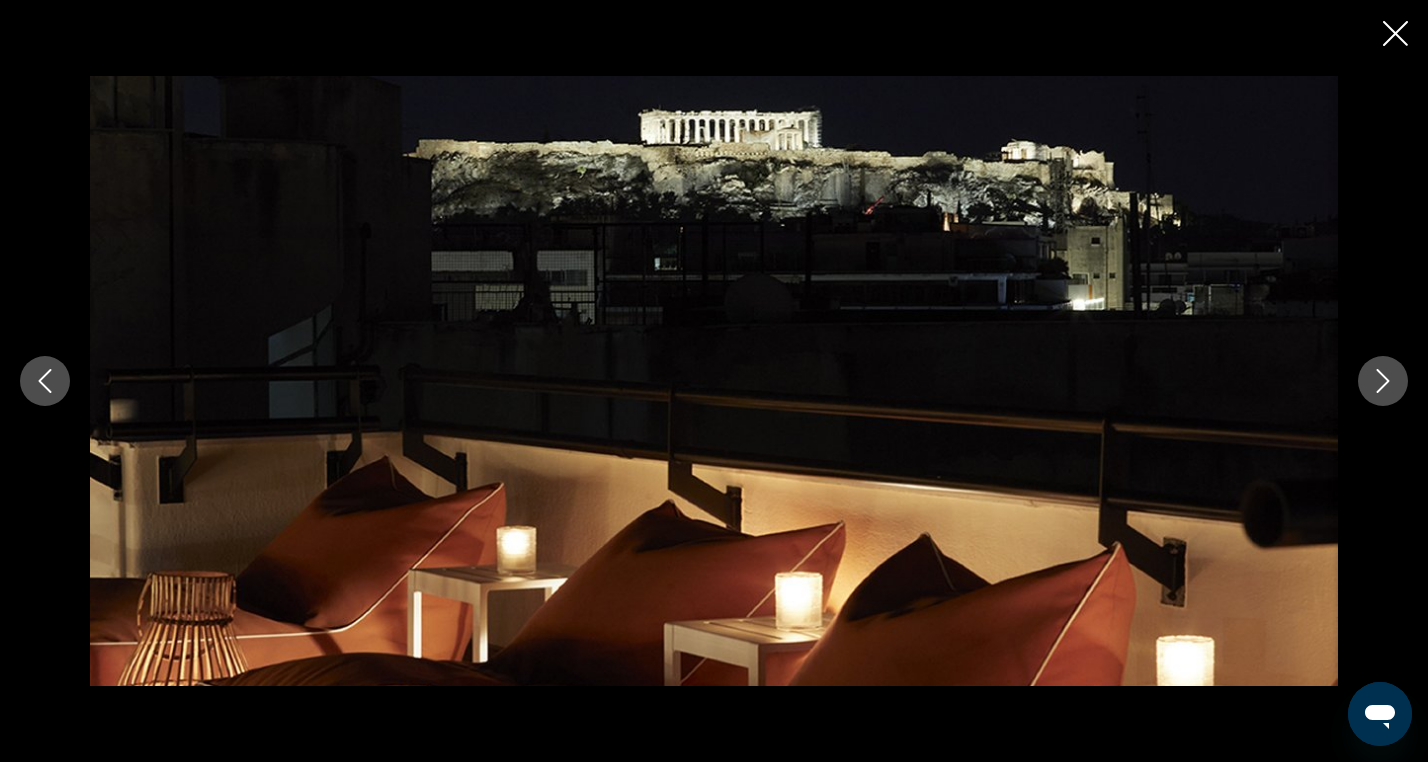 click 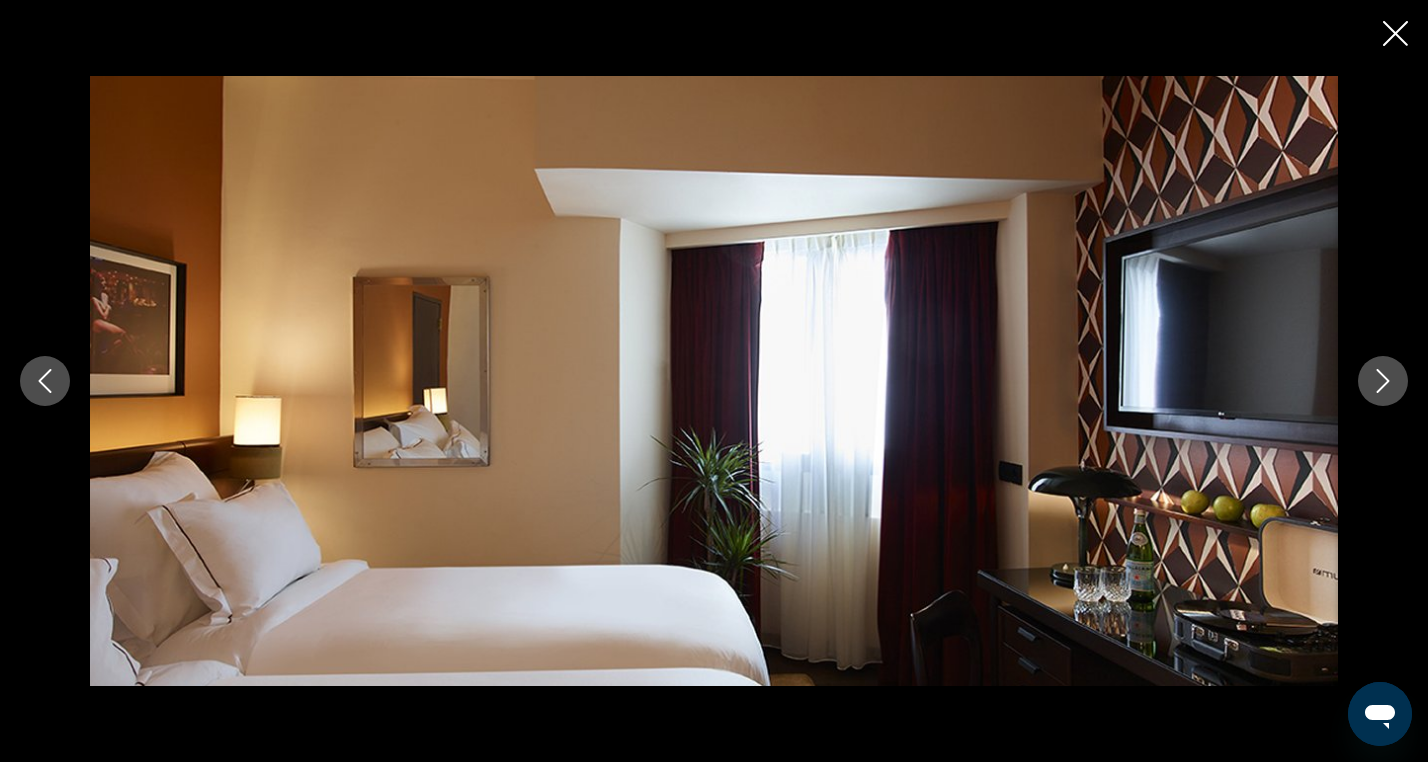 click 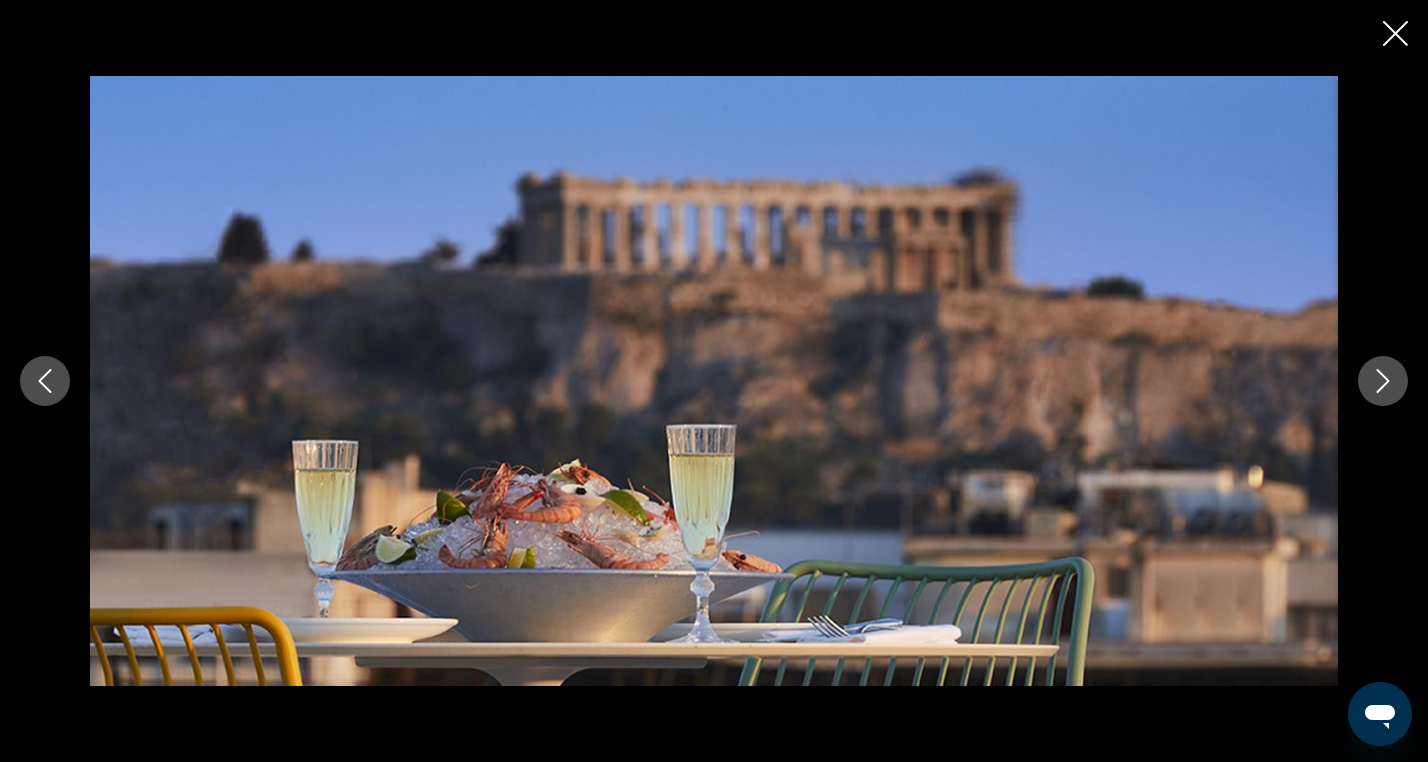 click 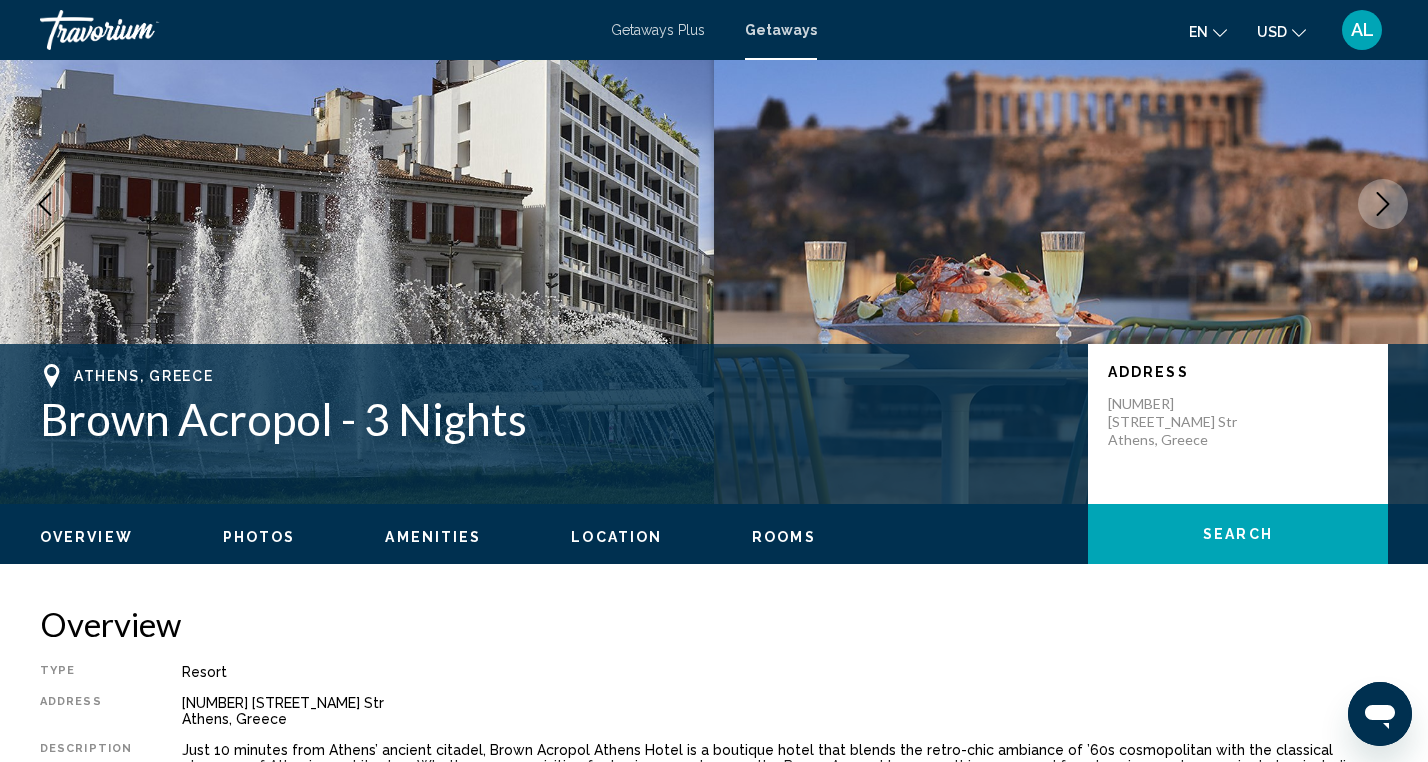 scroll, scrollTop: 121, scrollLeft: 0, axis: vertical 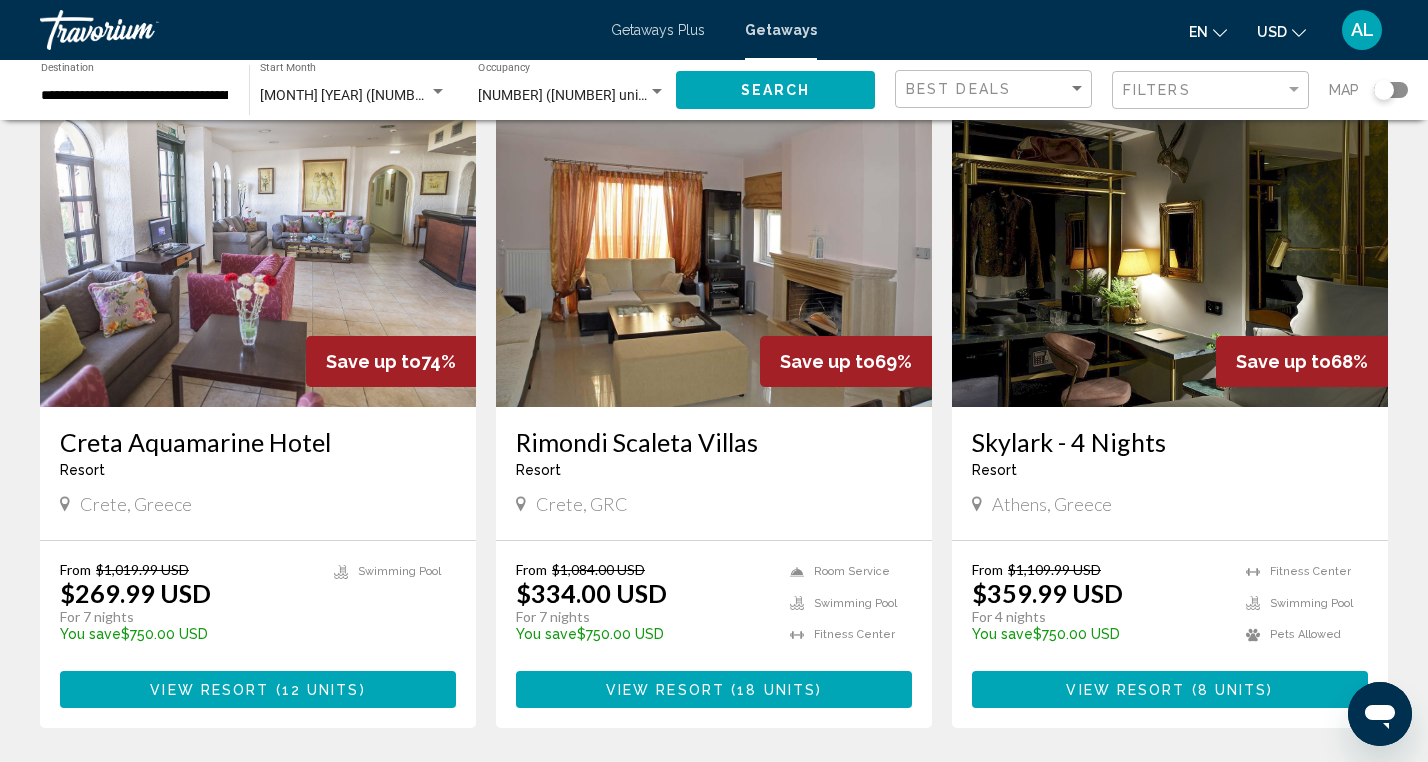 click at bounding box center (1170, 247) 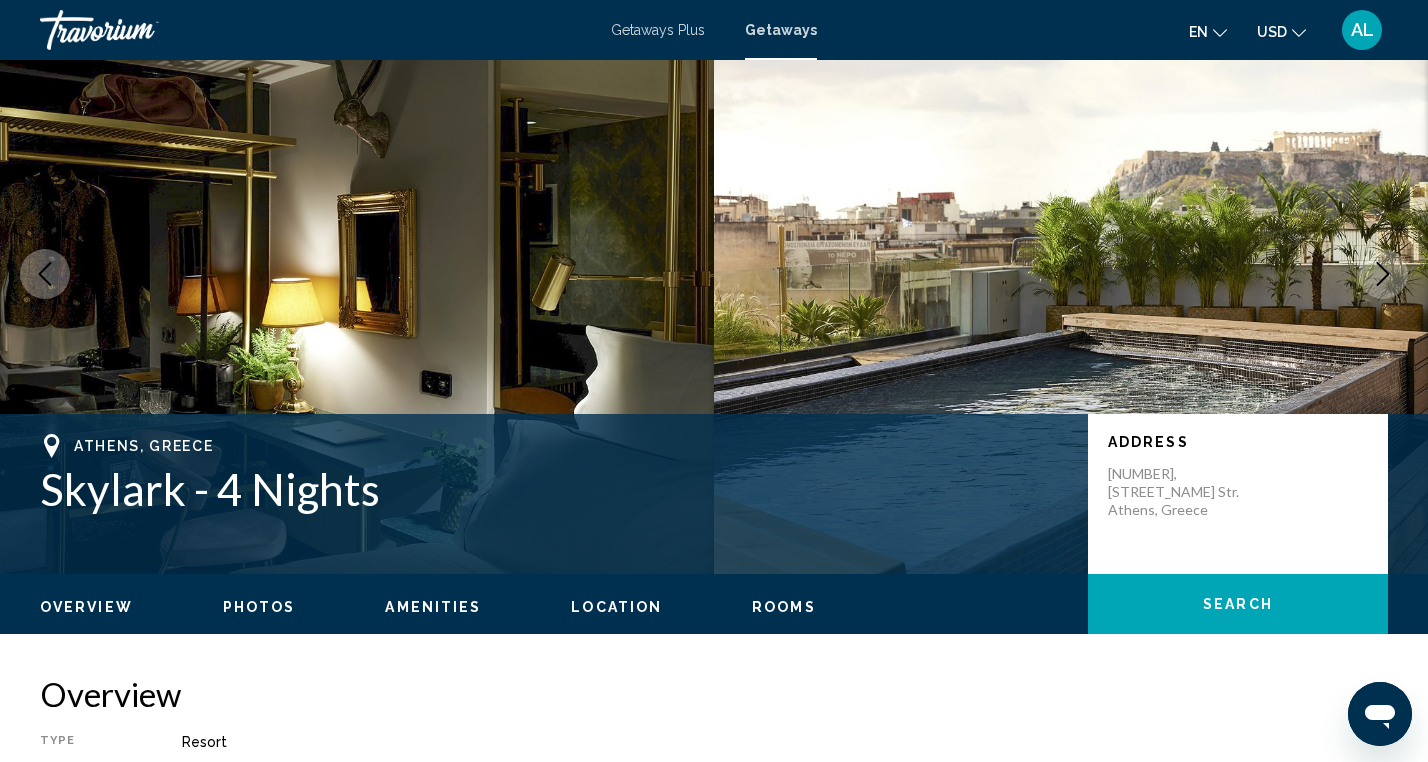 scroll, scrollTop: 0, scrollLeft: 0, axis: both 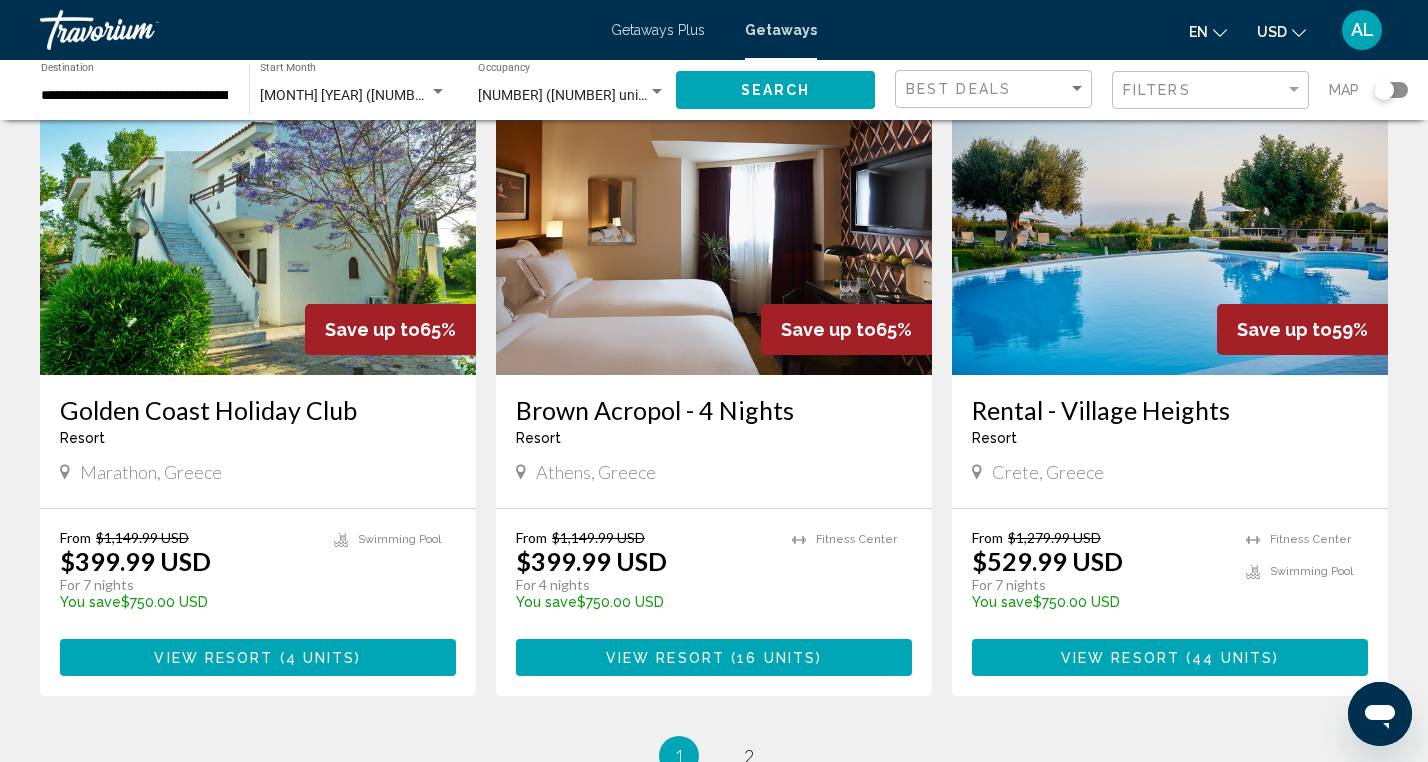 click at bounding box center (714, 215) 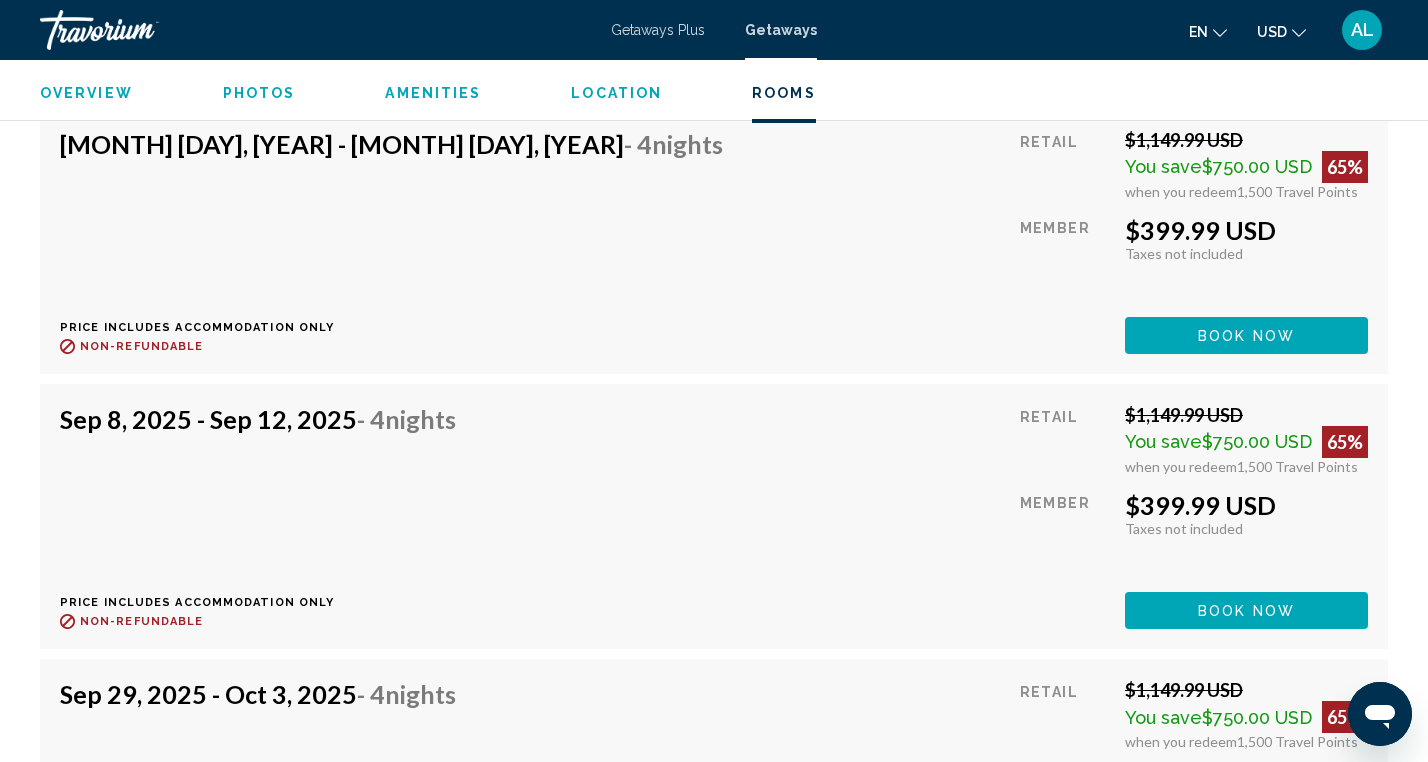 scroll, scrollTop: 3425, scrollLeft: 0, axis: vertical 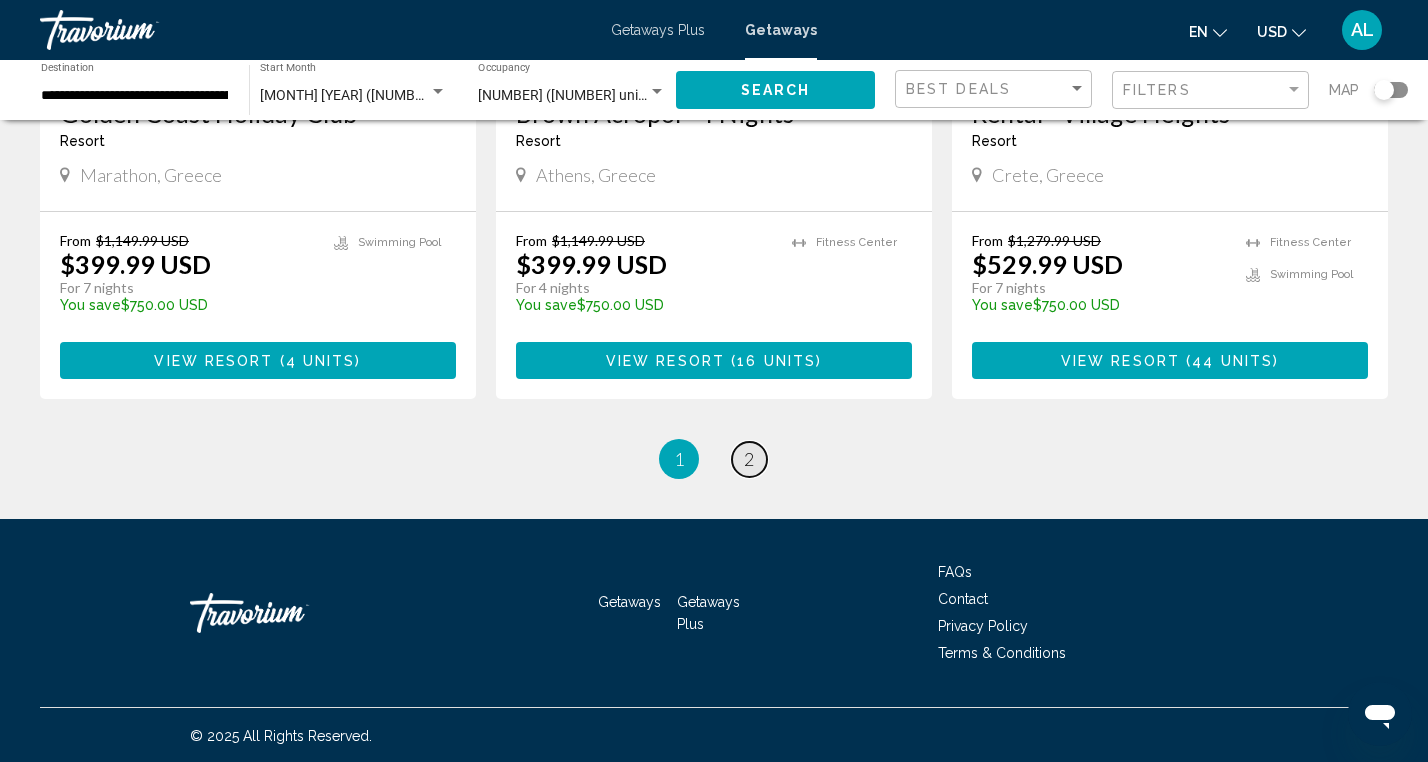 click on "2" at bounding box center (749, 459) 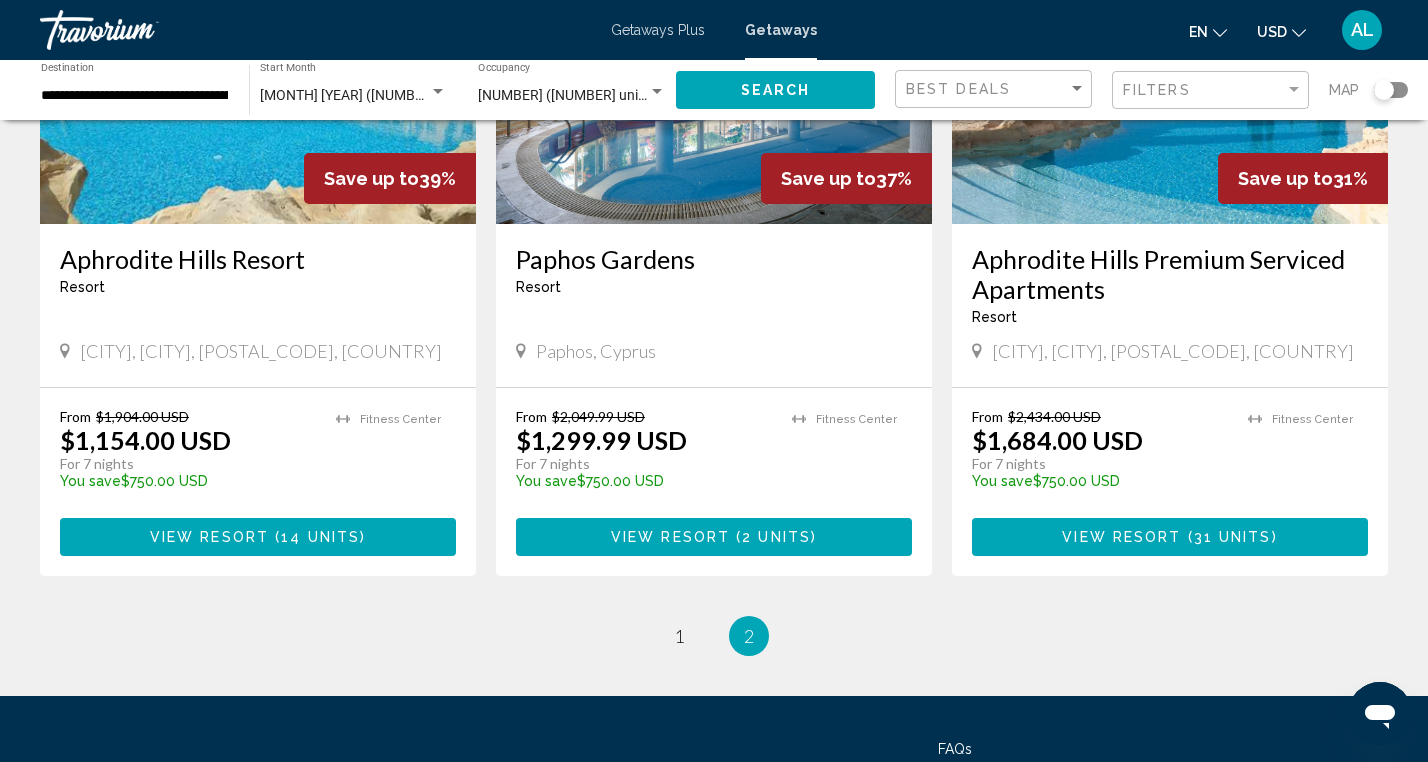 scroll, scrollTop: 991, scrollLeft: 0, axis: vertical 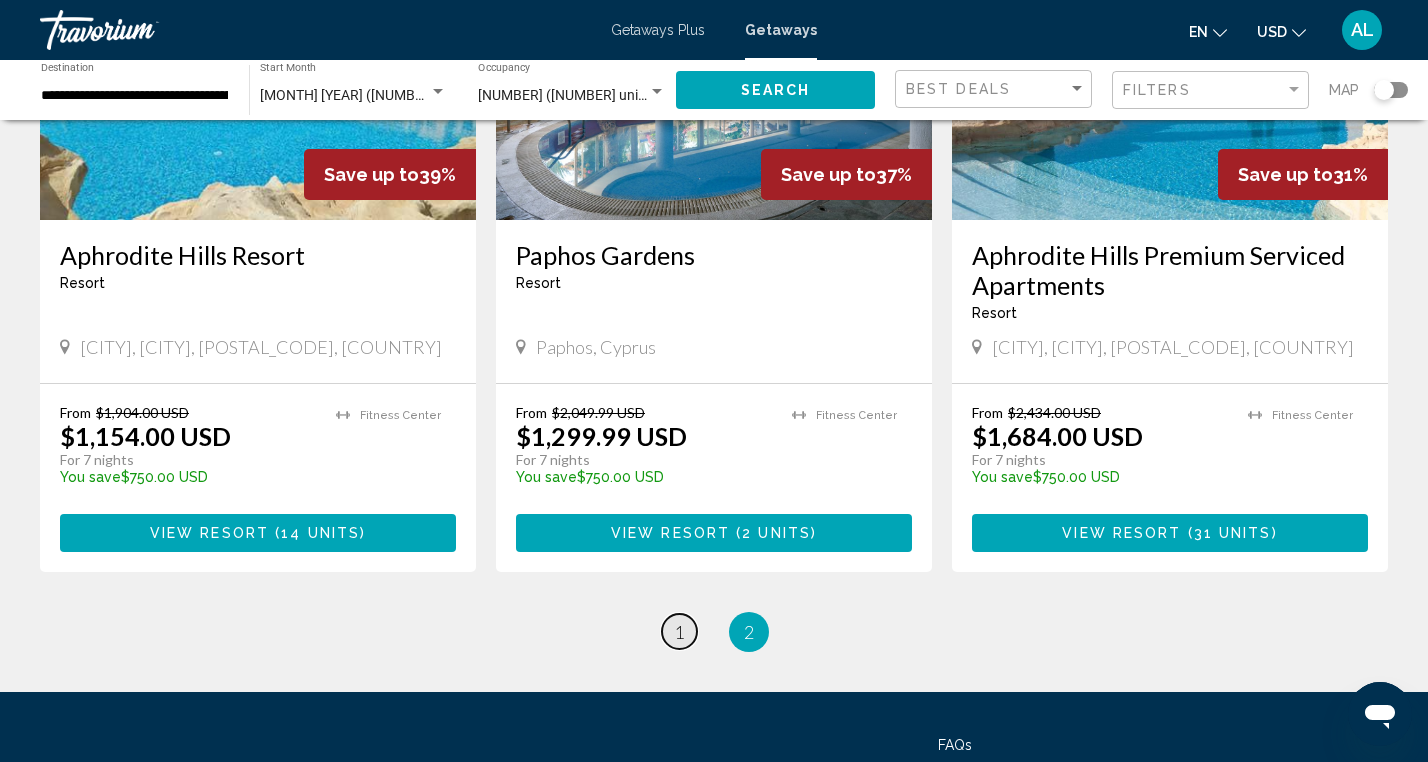 click on "1" at bounding box center (679, 632) 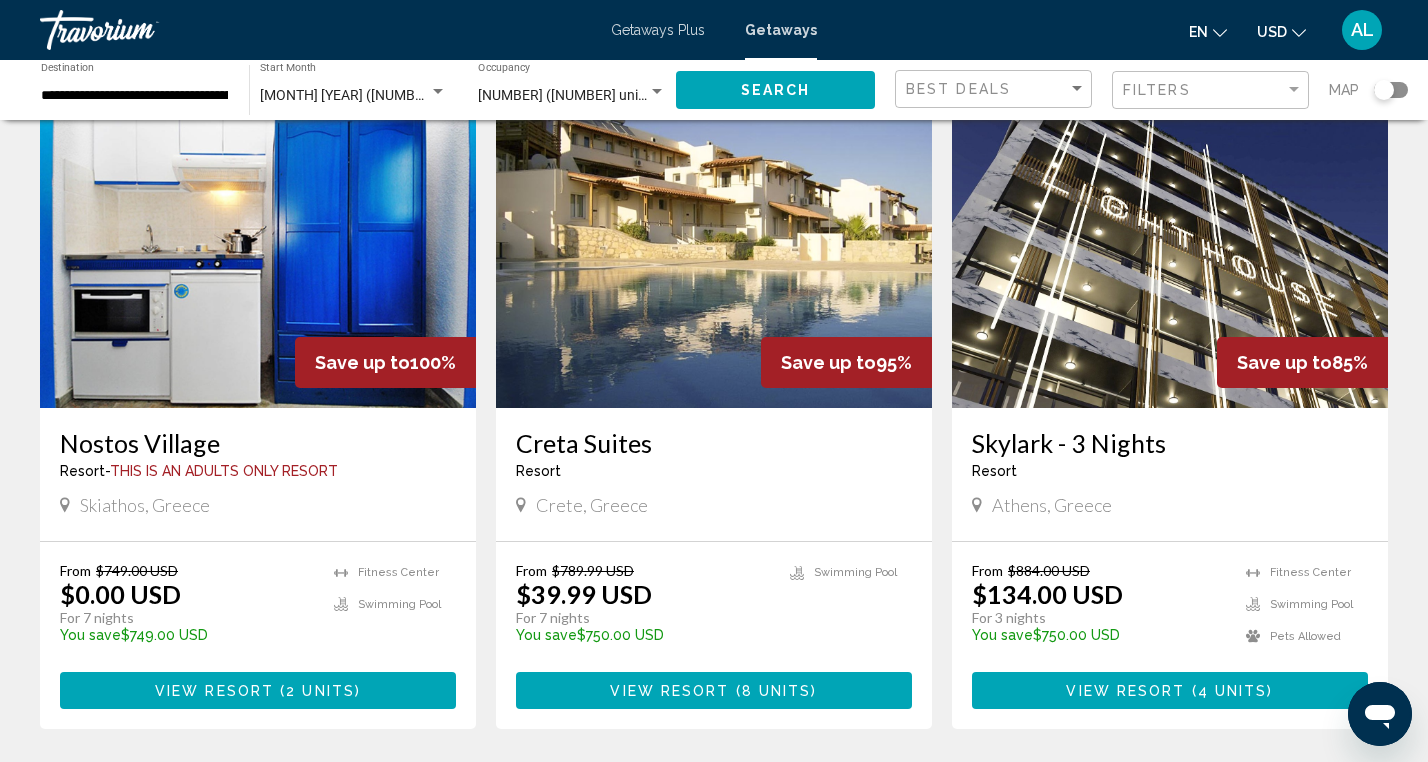 scroll, scrollTop: 0, scrollLeft: 0, axis: both 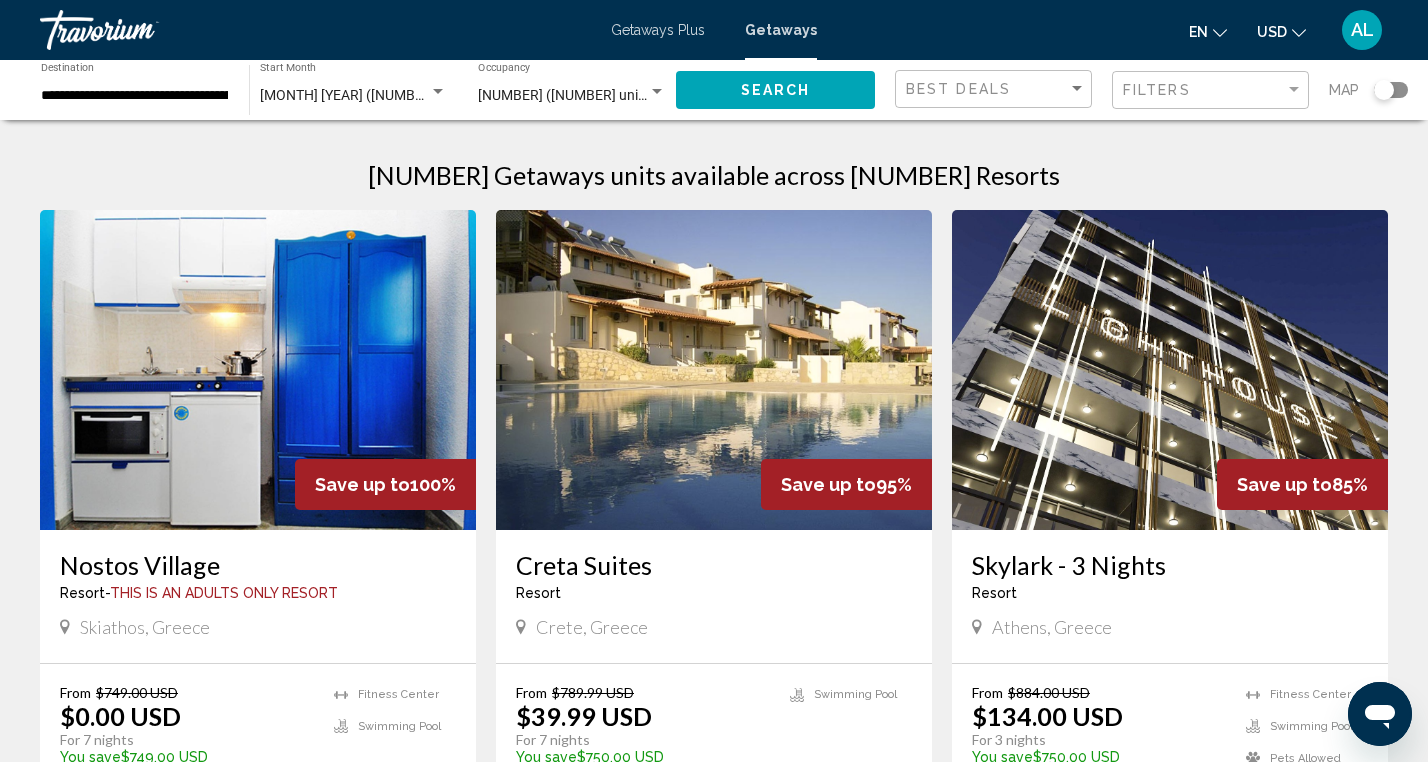 click at bounding box center [1170, 370] 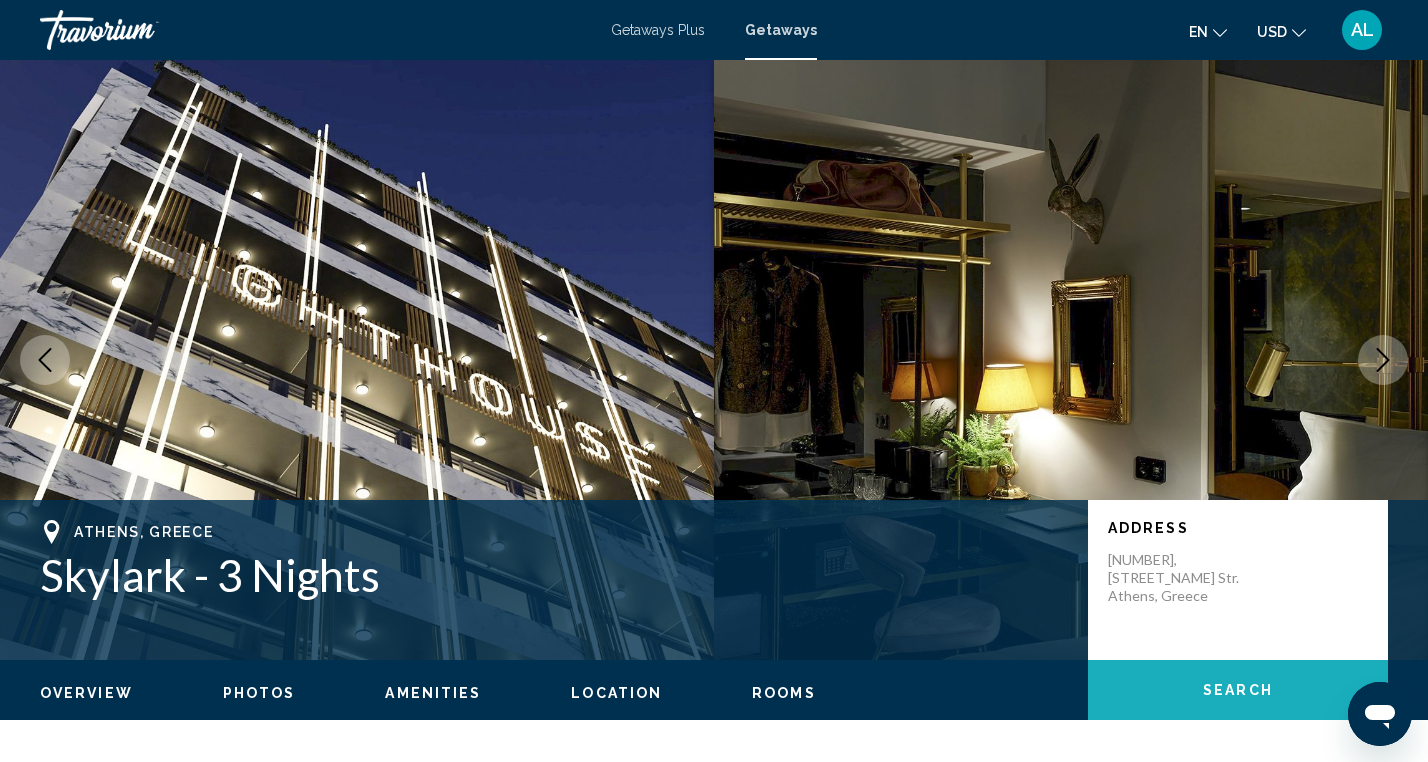 click on "Search" 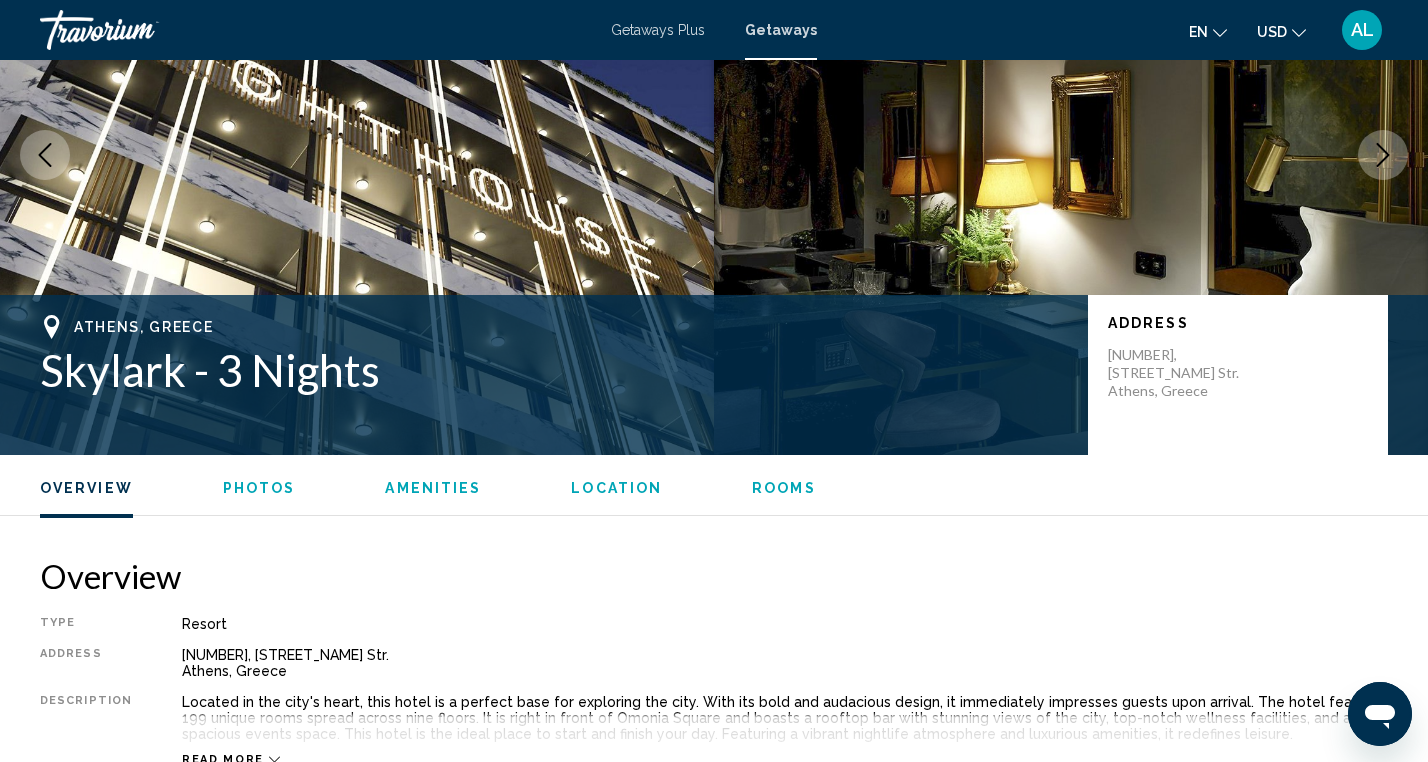 scroll, scrollTop: 0, scrollLeft: 0, axis: both 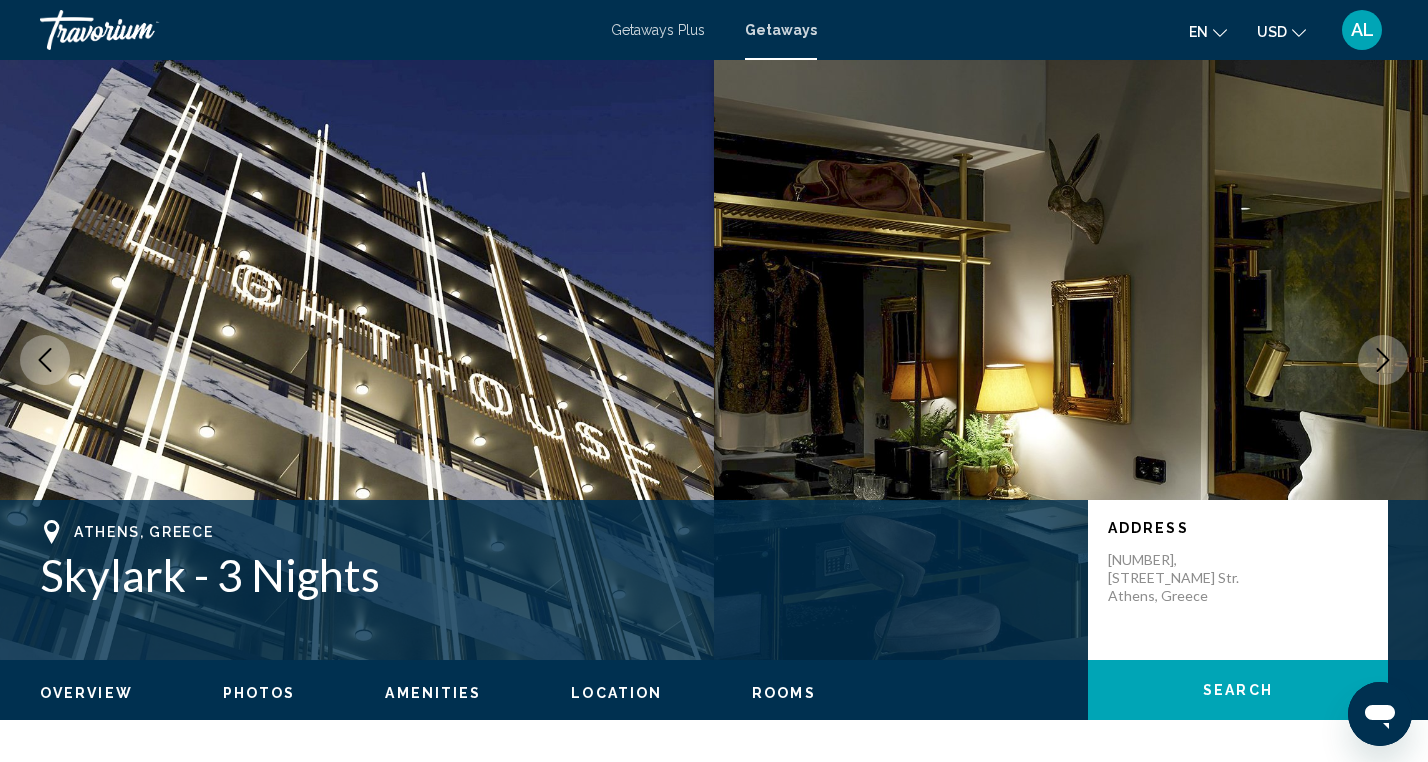 click on "Getaways Plus" at bounding box center [658, 30] 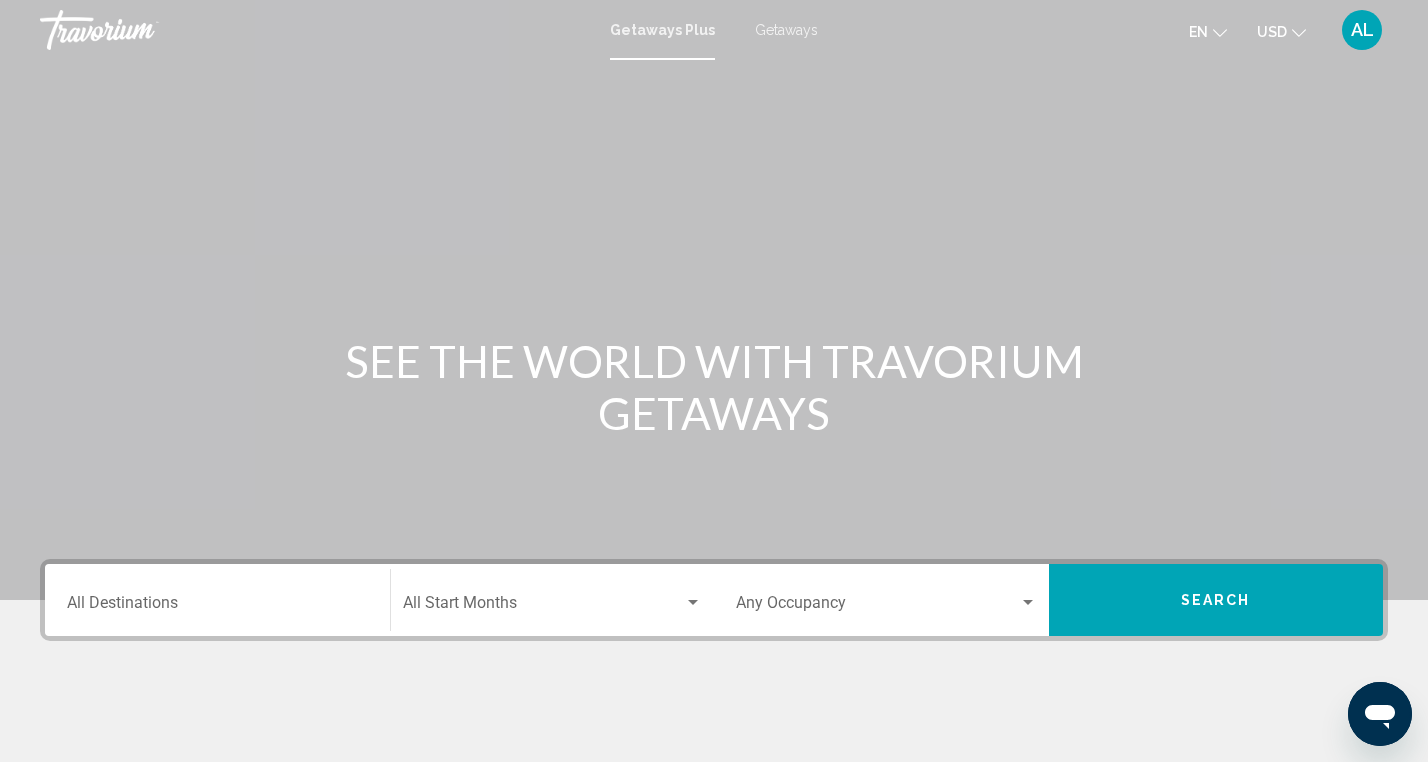 click on "Destination All Destinations" at bounding box center (217, 607) 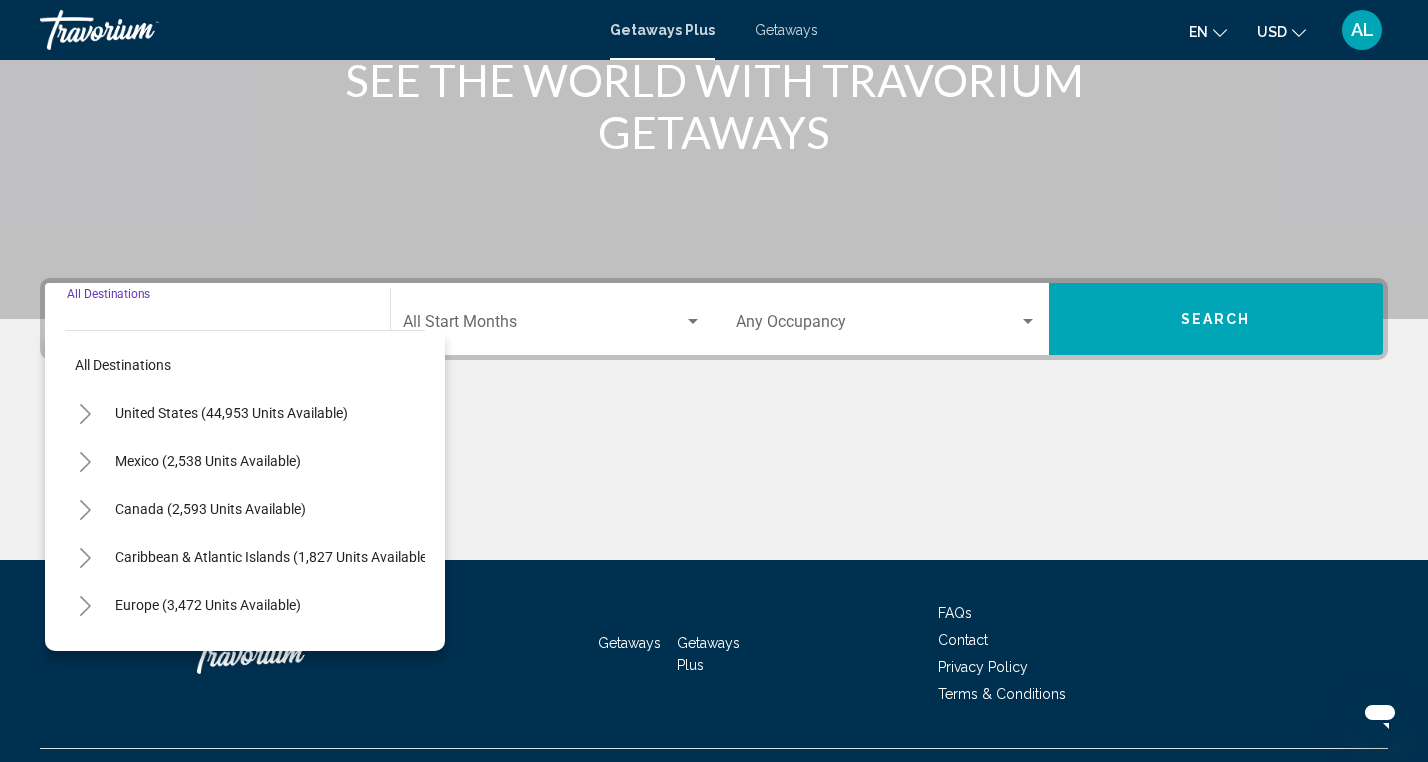 scroll, scrollTop: 324, scrollLeft: 0, axis: vertical 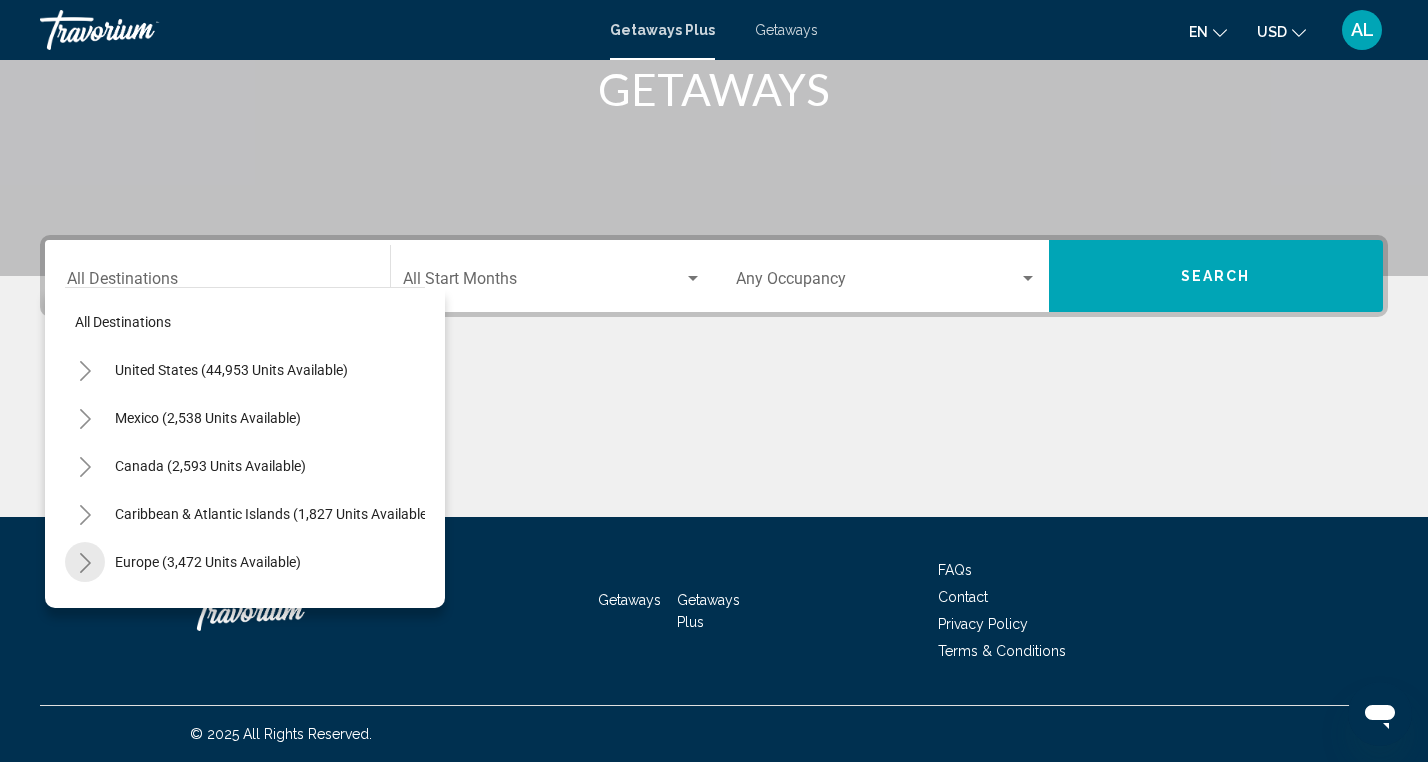 click 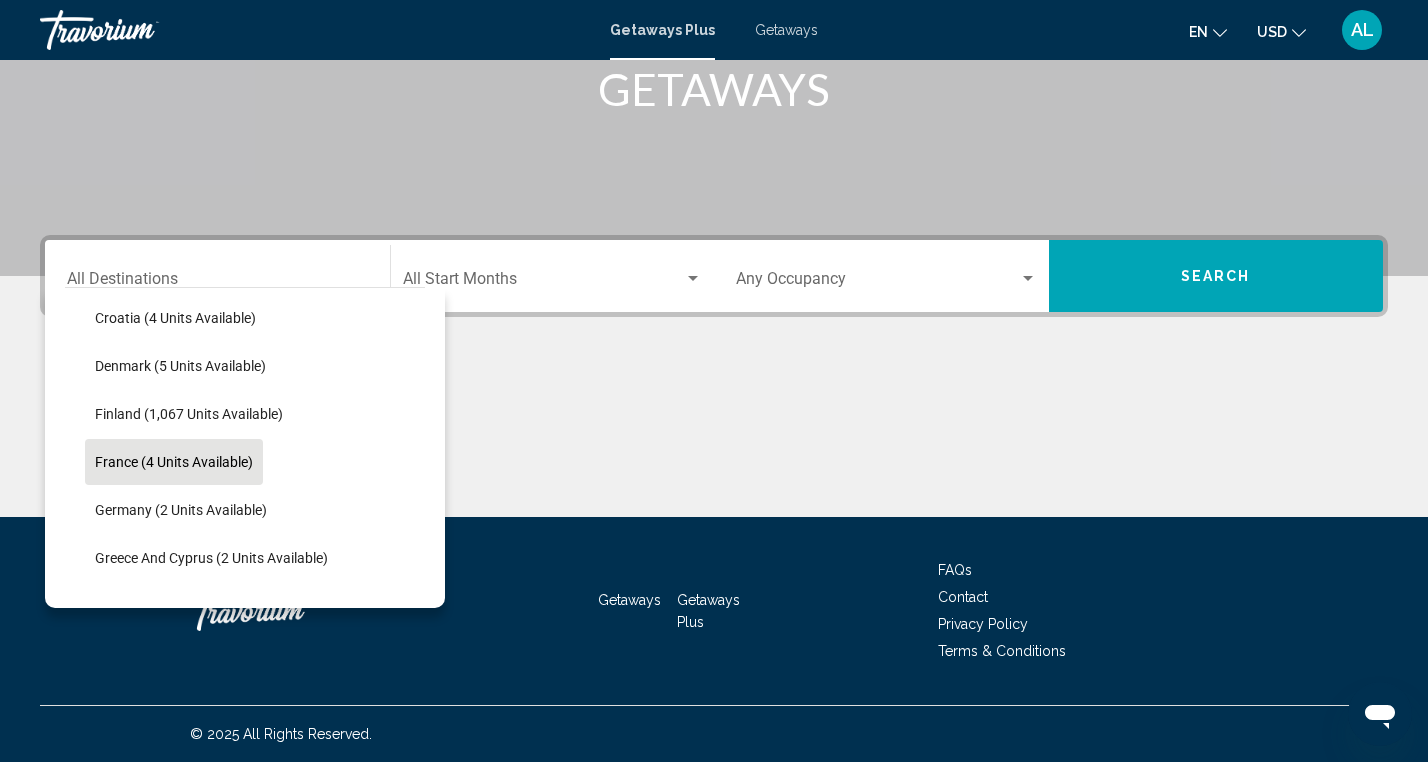 scroll, scrollTop: 414, scrollLeft: 0, axis: vertical 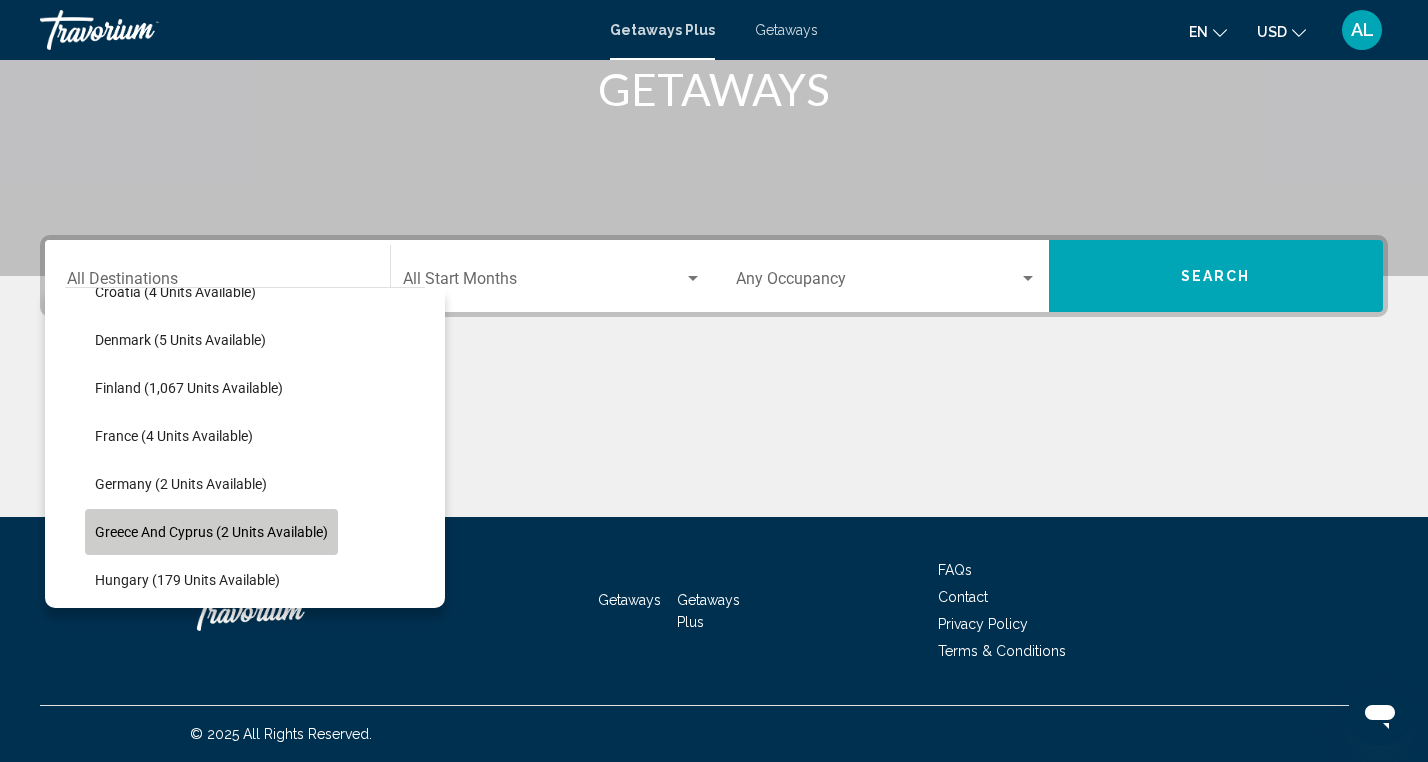 click on "Greece and Cyprus (2 units available)" 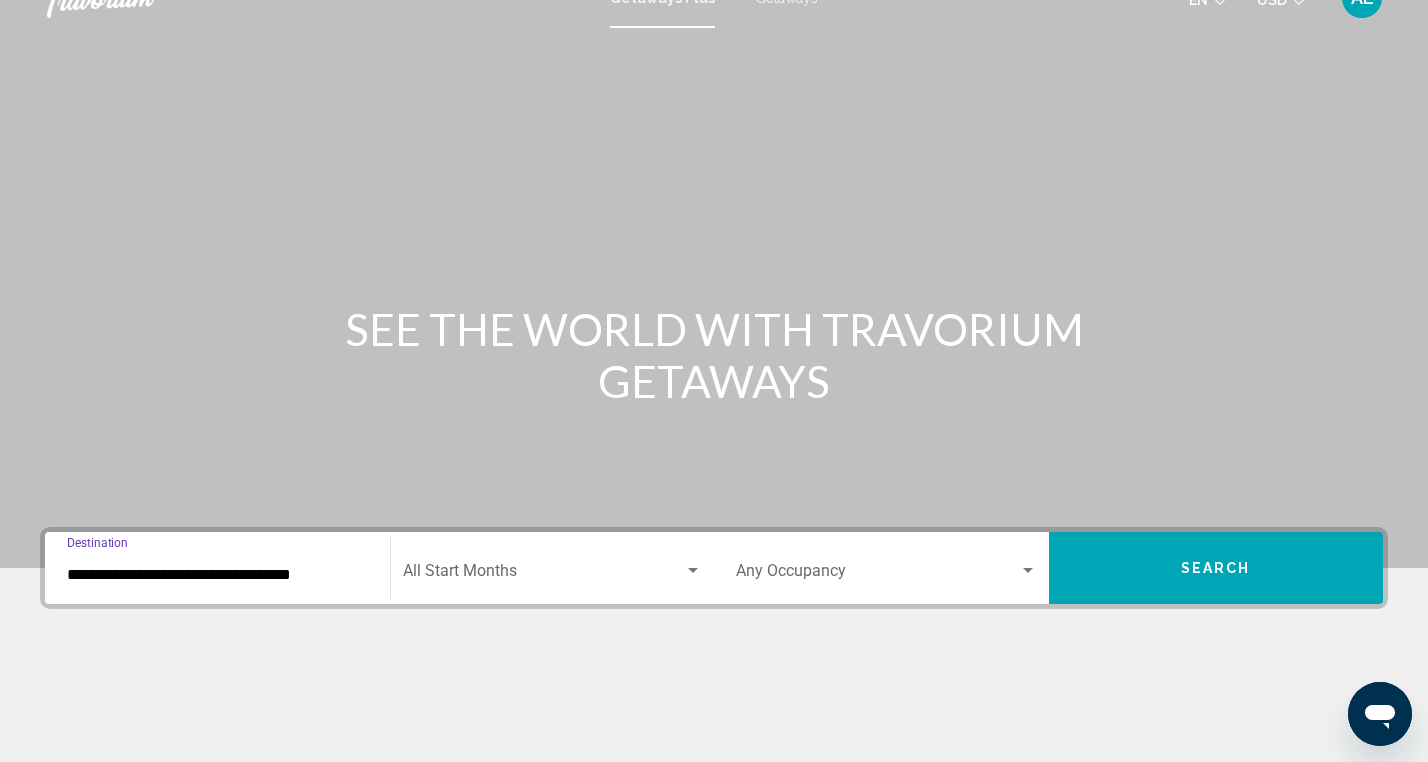 scroll, scrollTop: 34, scrollLeft: 0, axis: vertical 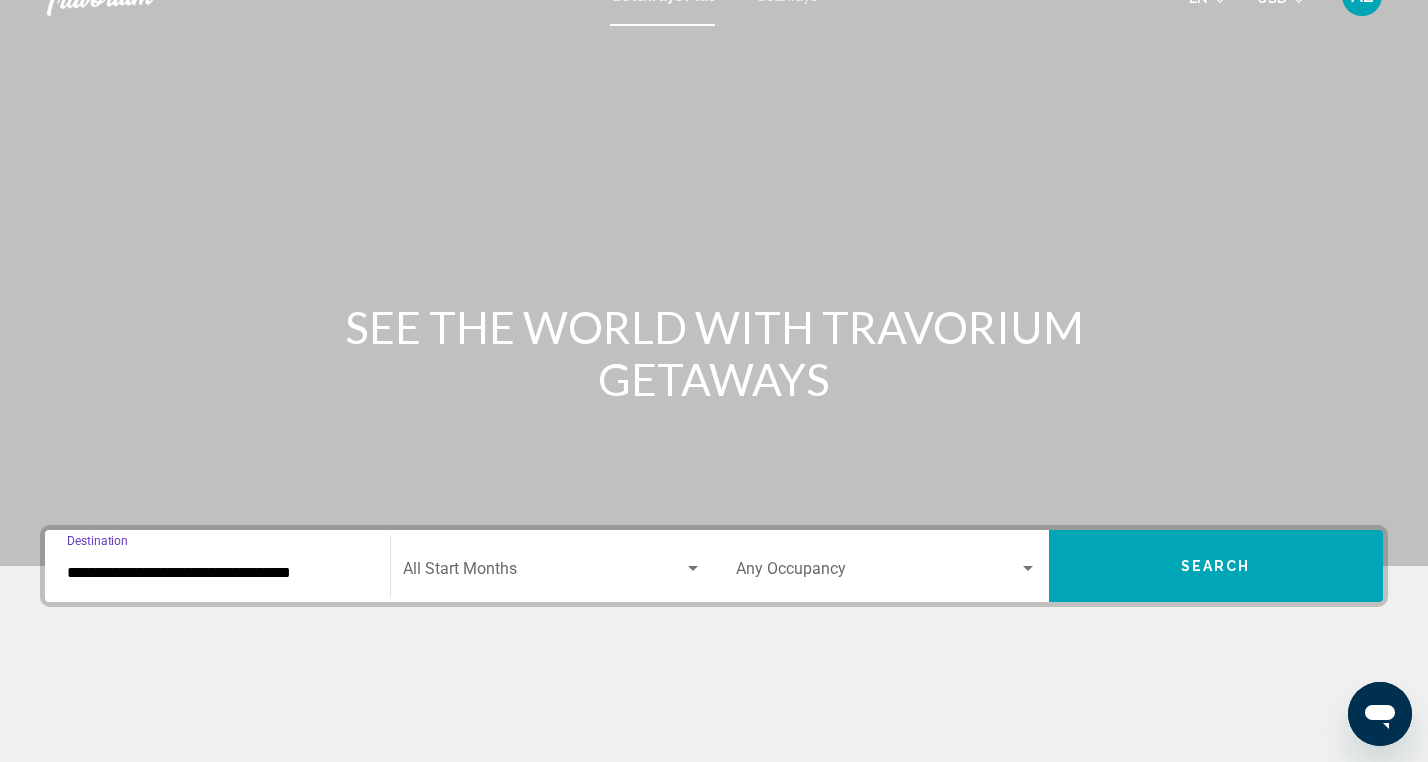 click at bounding box center [693, 569] 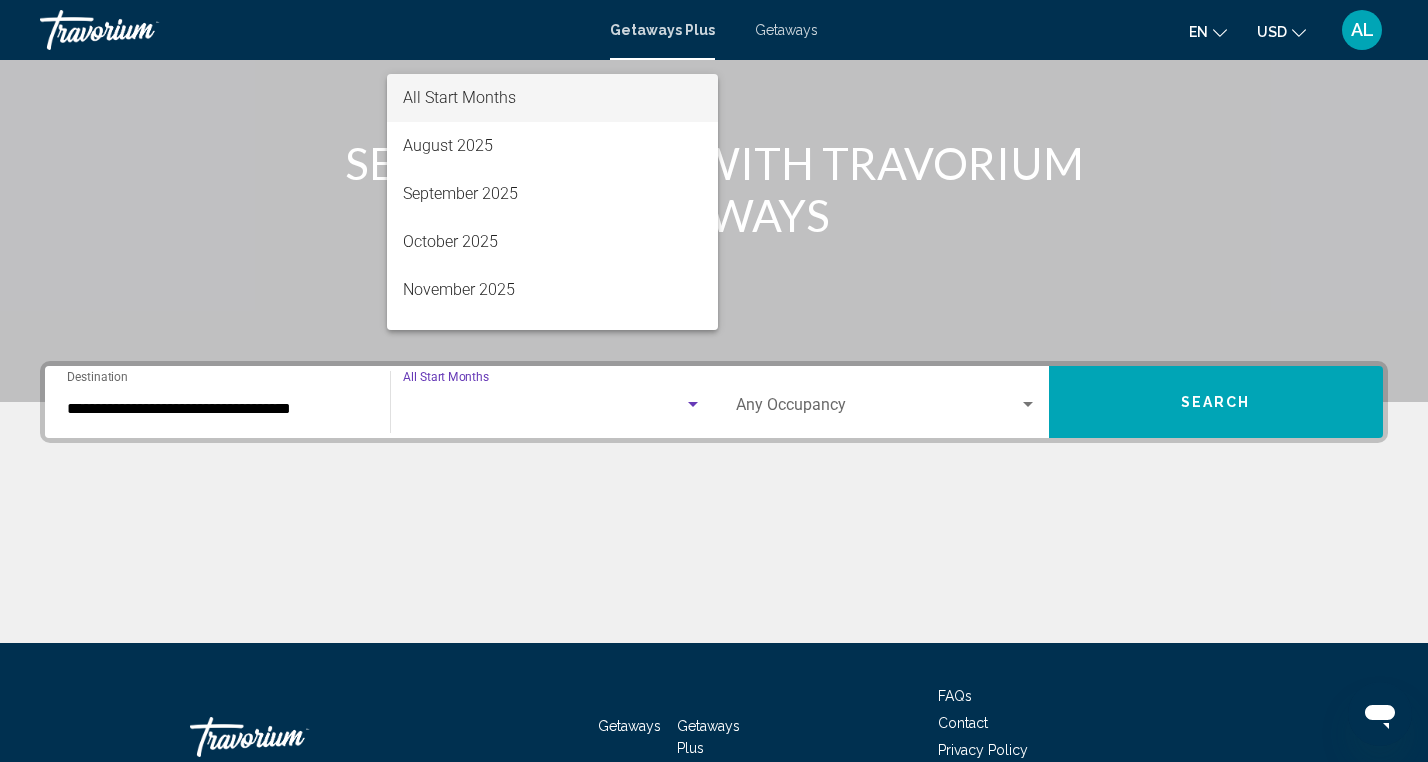 scroll, scrollTop: 324, scrollLeft: 0, axis: vertical 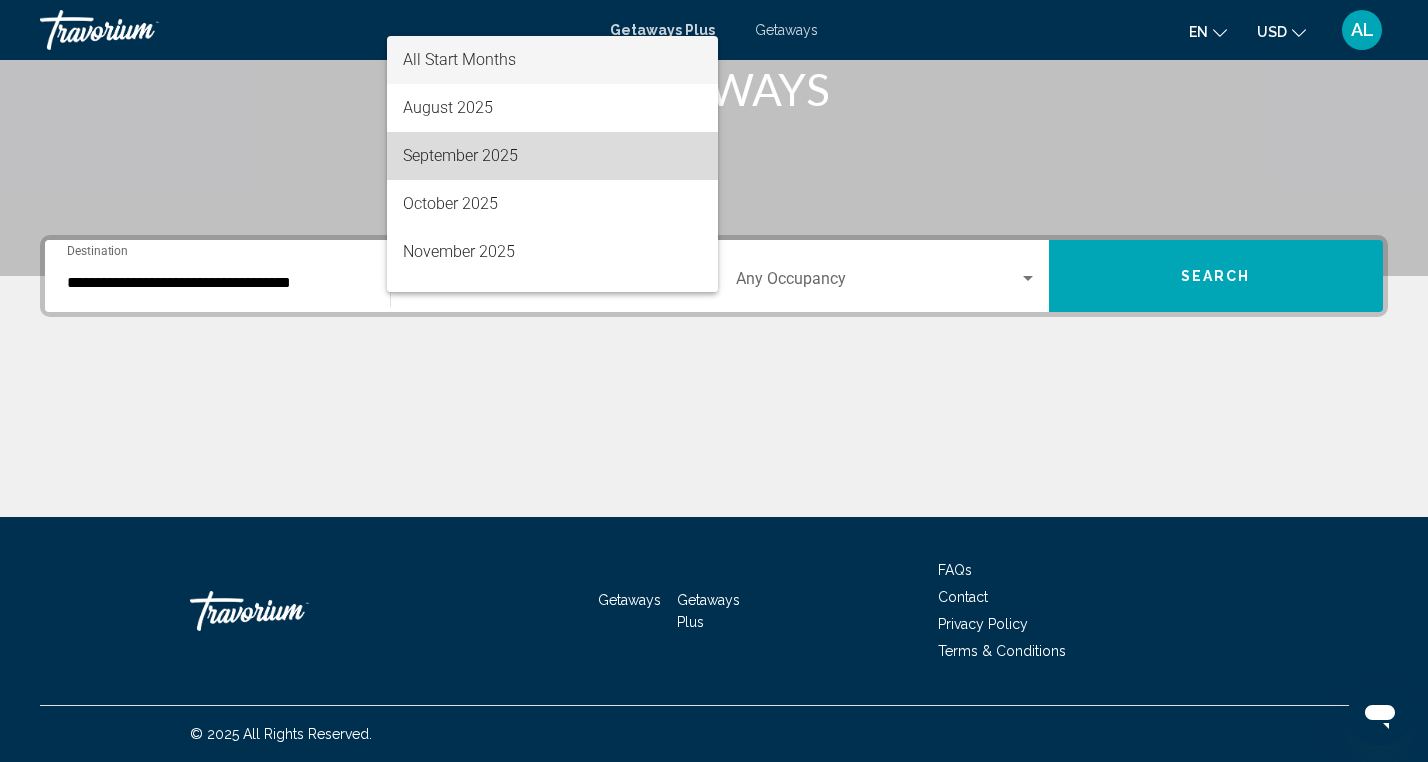 click on "September 2025" at bounding box center [553, 156] 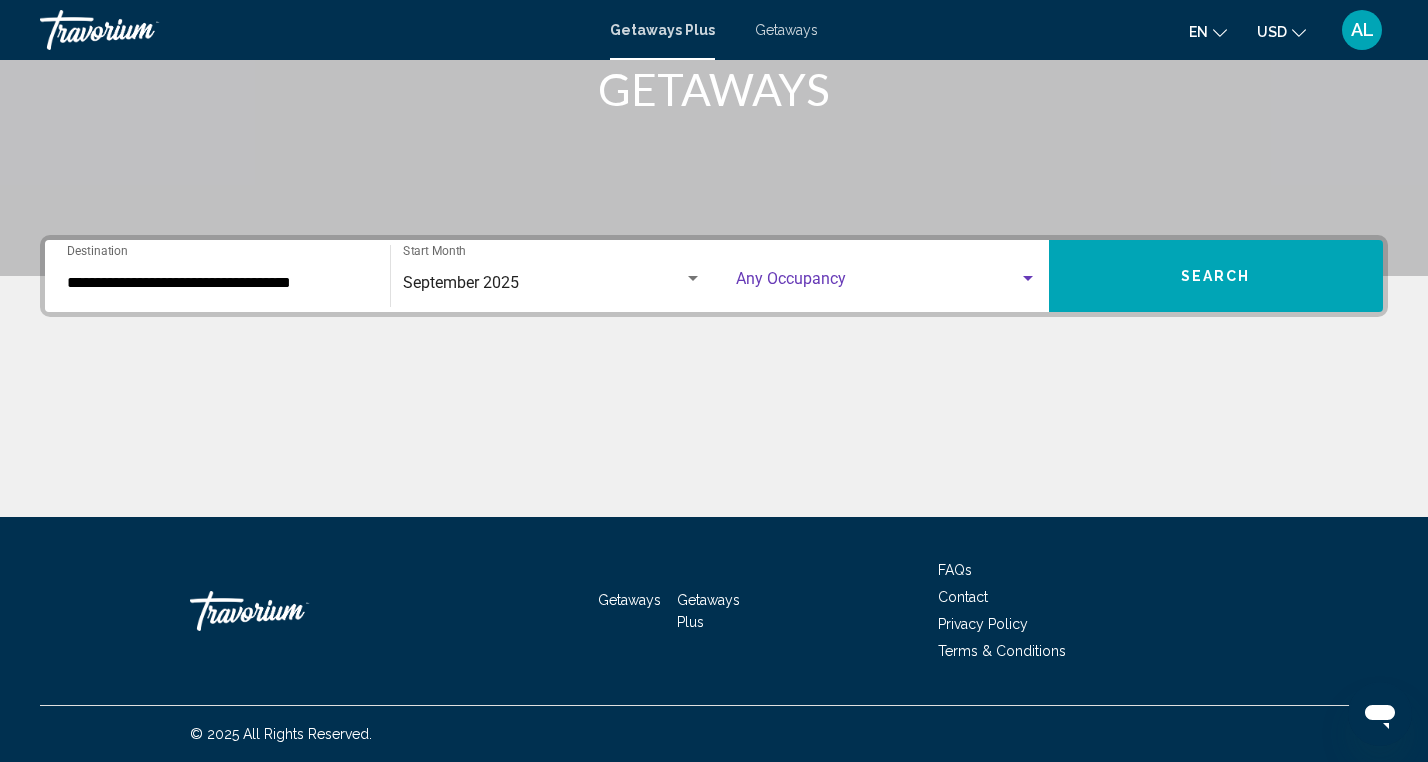 click at bounding box center (1028, 278) 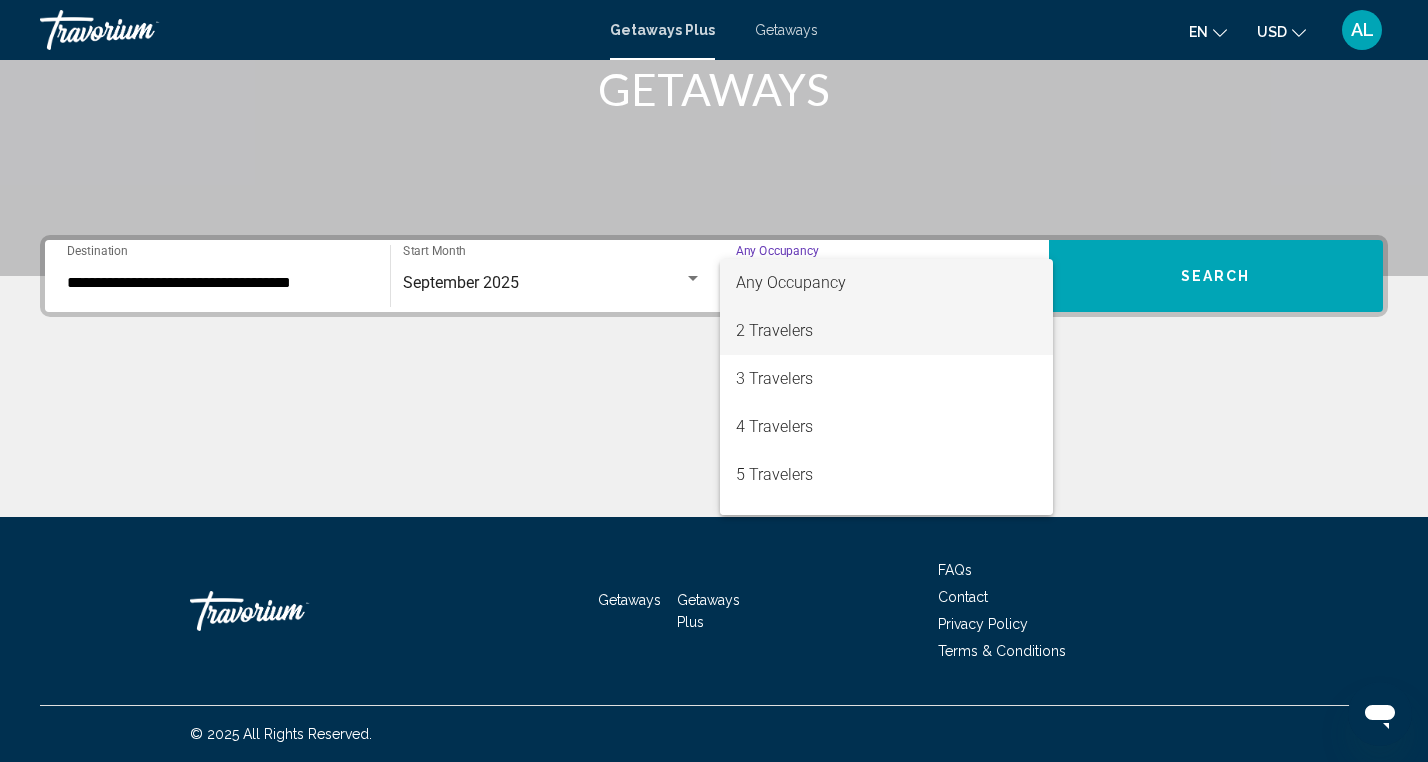 click on "2 Travelers" at bounding box center (886, 331) 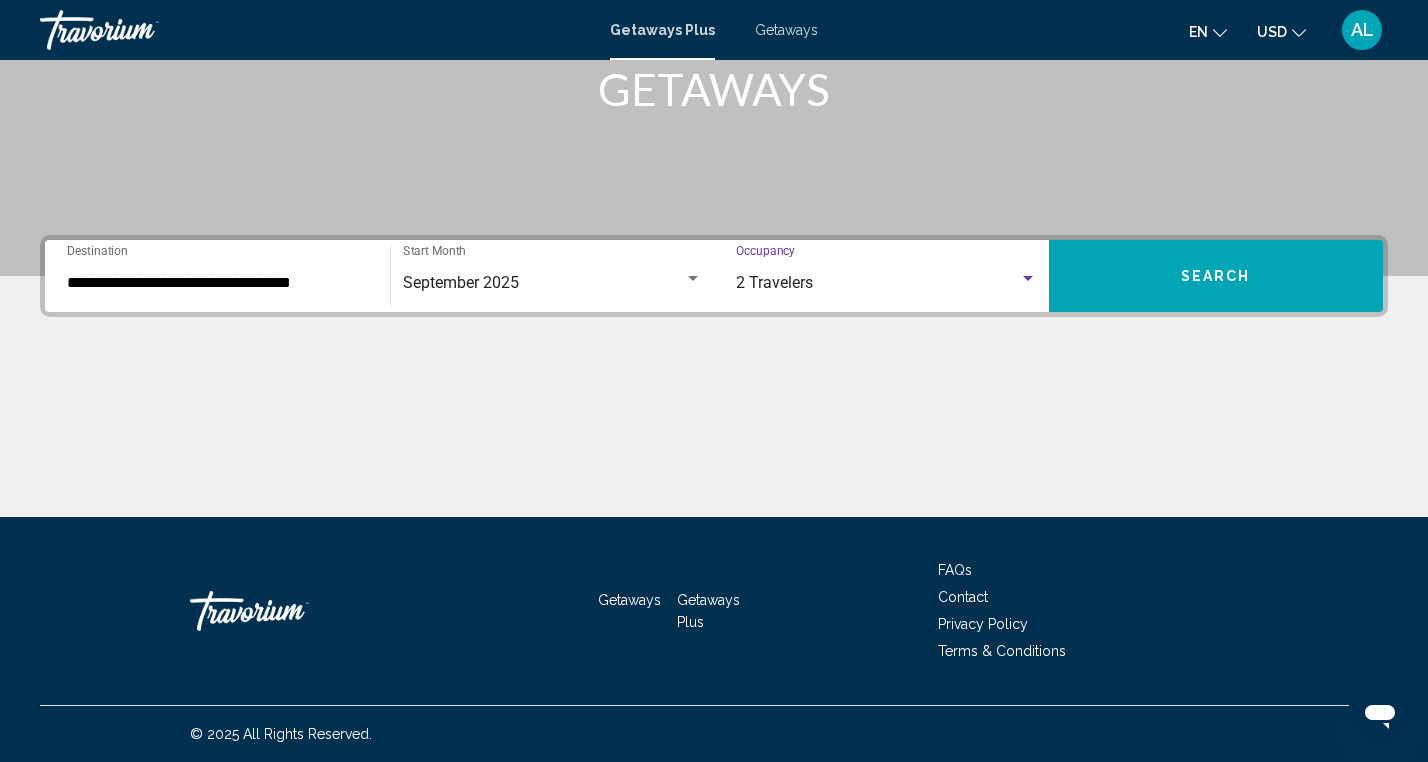 click on "Search" at bounding box center [1216, 276] 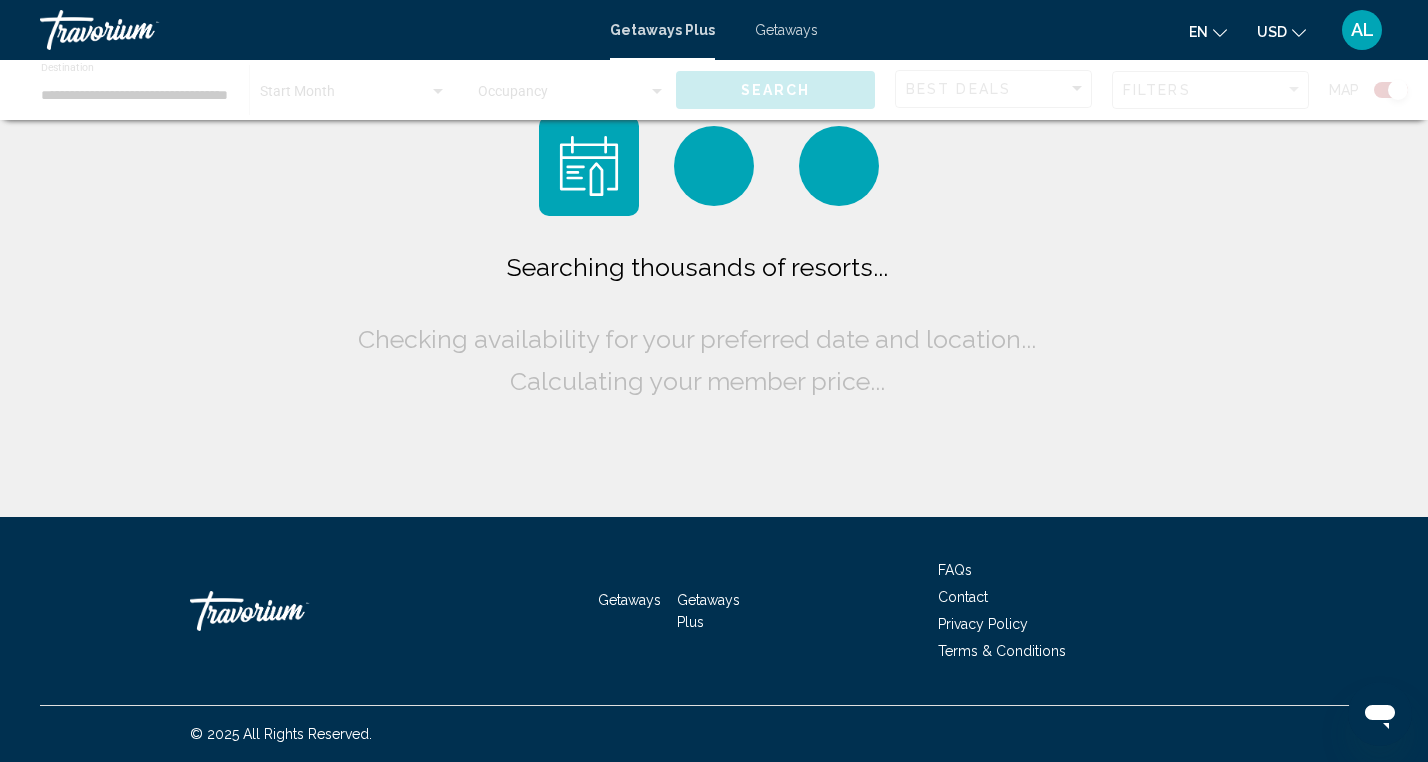 scroll, scrollTop: 0, scrollLeft: 0, axis: both 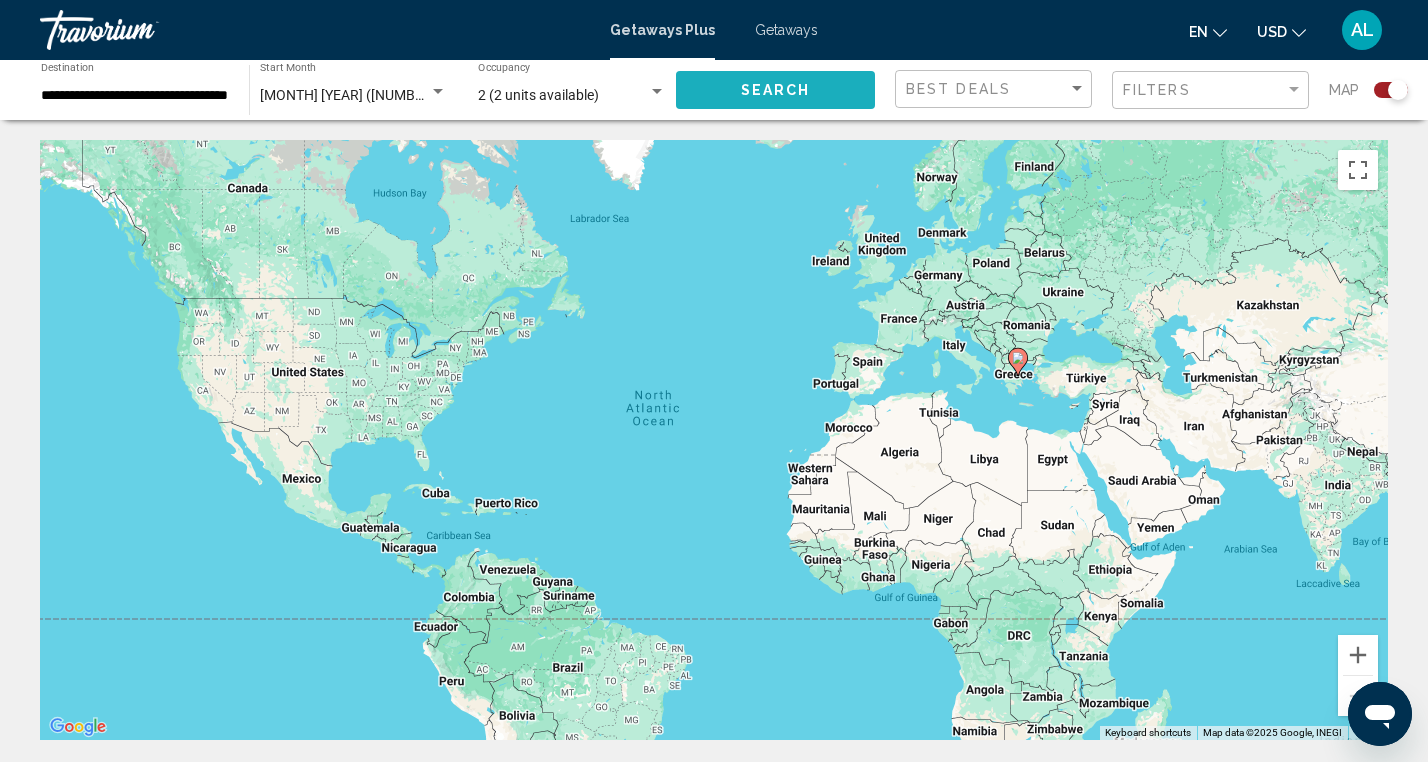 click on "Search" 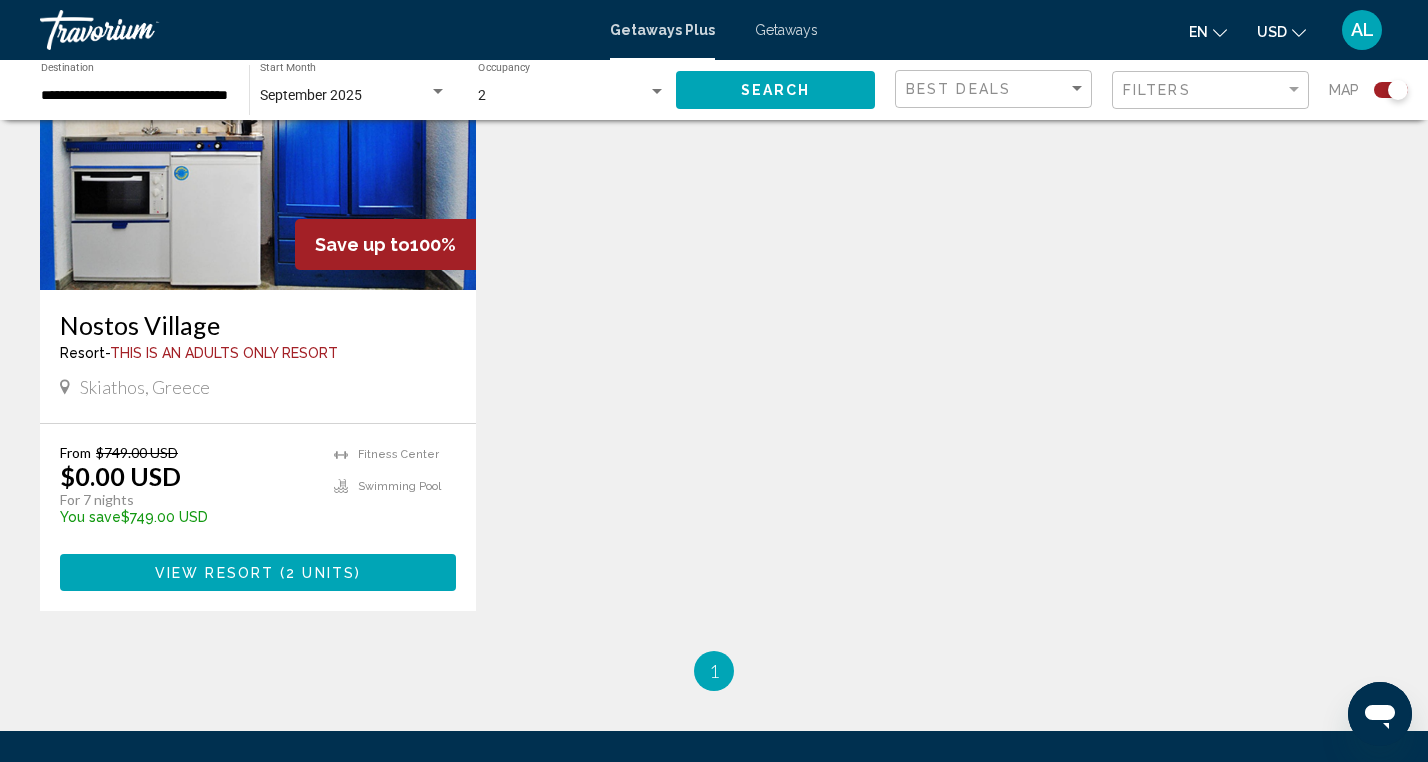 scroll, scrollTop: 839, scrollLeft: 0, axis: vertical 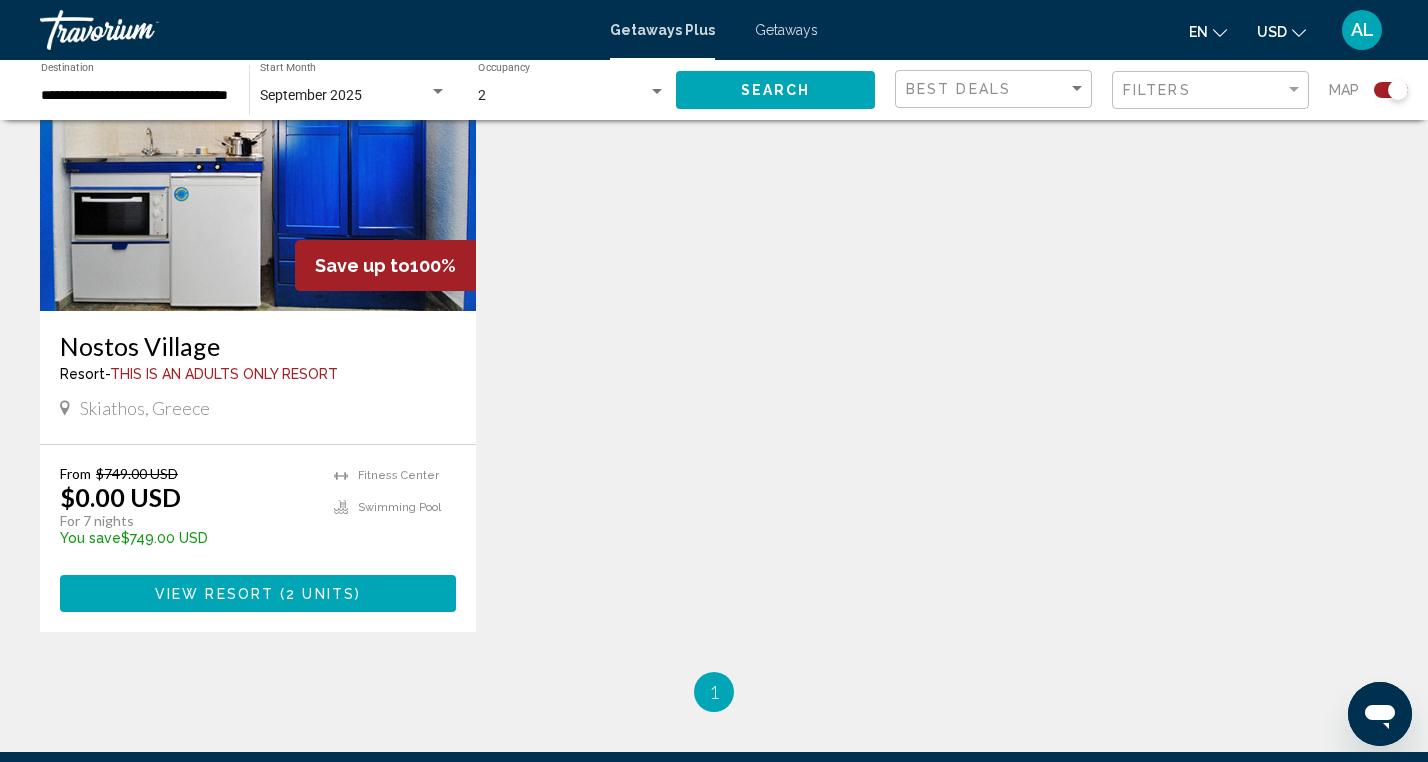click on "View Resort" at bounding box center [214, 594] 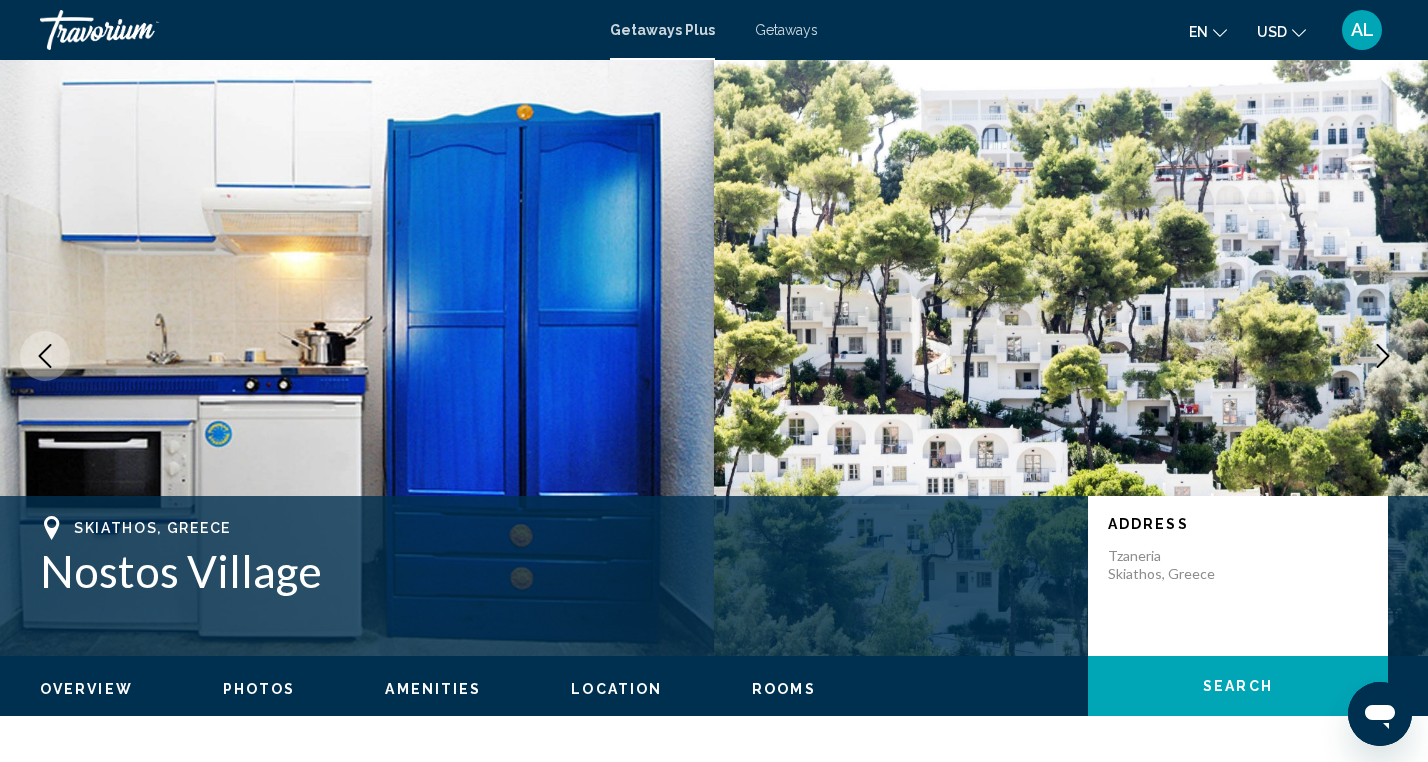 scroll, scrollTop: 0, scrollLeft: 0, axis: both 